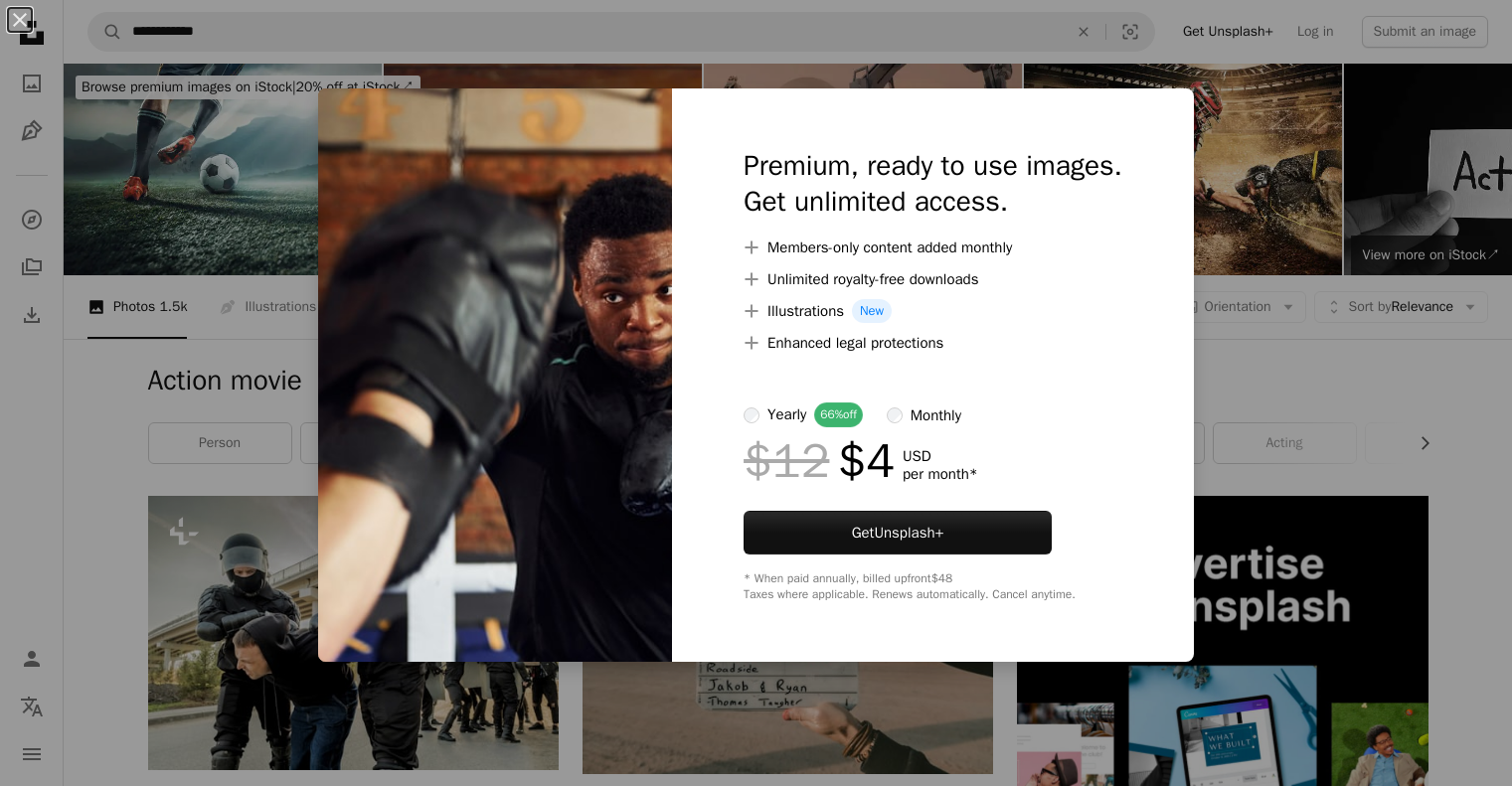 scroll, scrollTop: 1094, scrollLeft: 0, axis: vertical 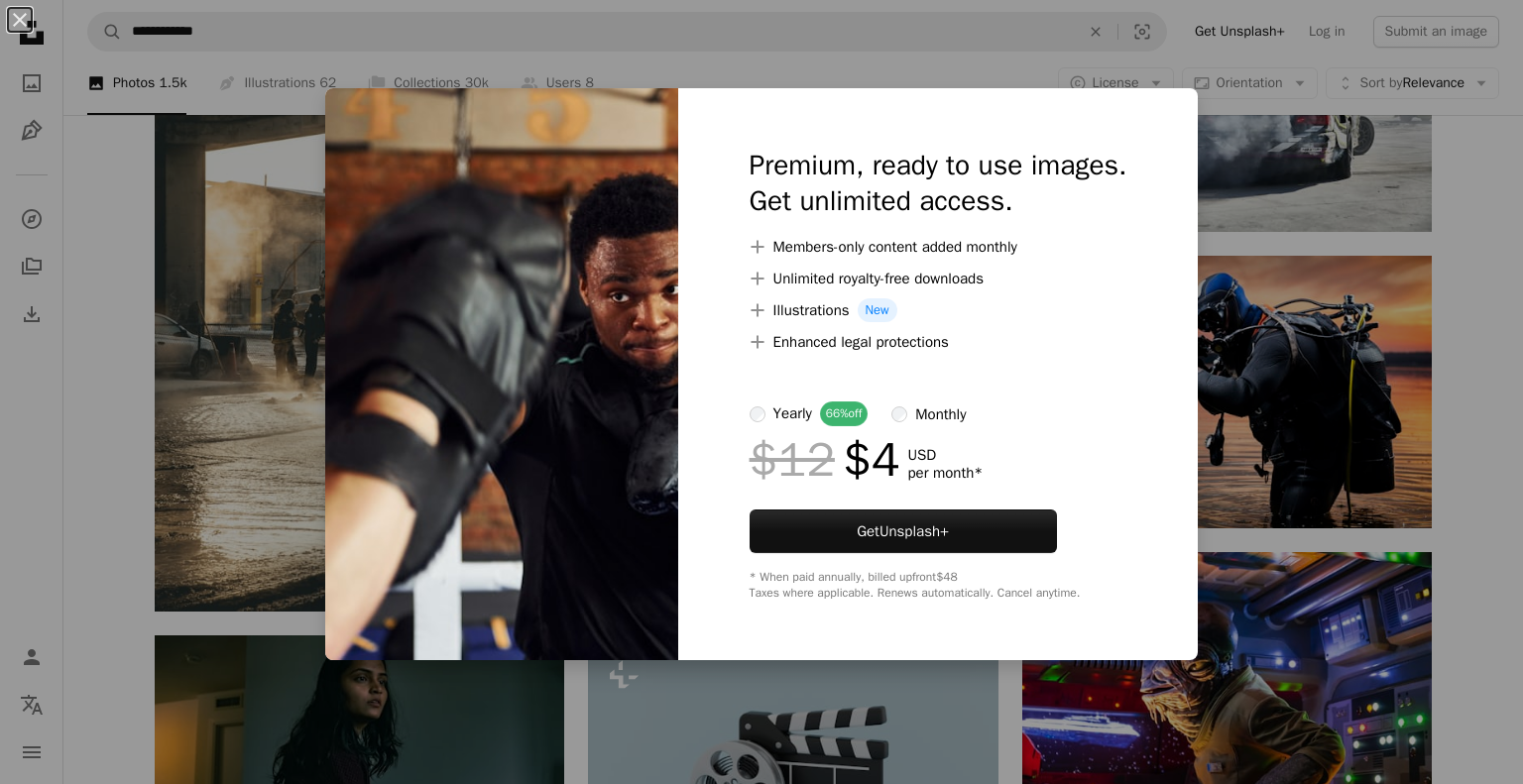 click on "An X shape Premium, ready to use images. Get unlimited access. A plus sign Members-only content added monthly A plus sign Unlimited royalty-free downloads A plus sign Illustrations  New A plus sign Enhanced legal protections yearly 66%  off monthly $12   $4 USD per month * Get  Unsplash+ * When paid annually, billed upfront  $48 Taxes where applicable. Renews automatically. Cancel anytime." at bounding box center (762, 392) 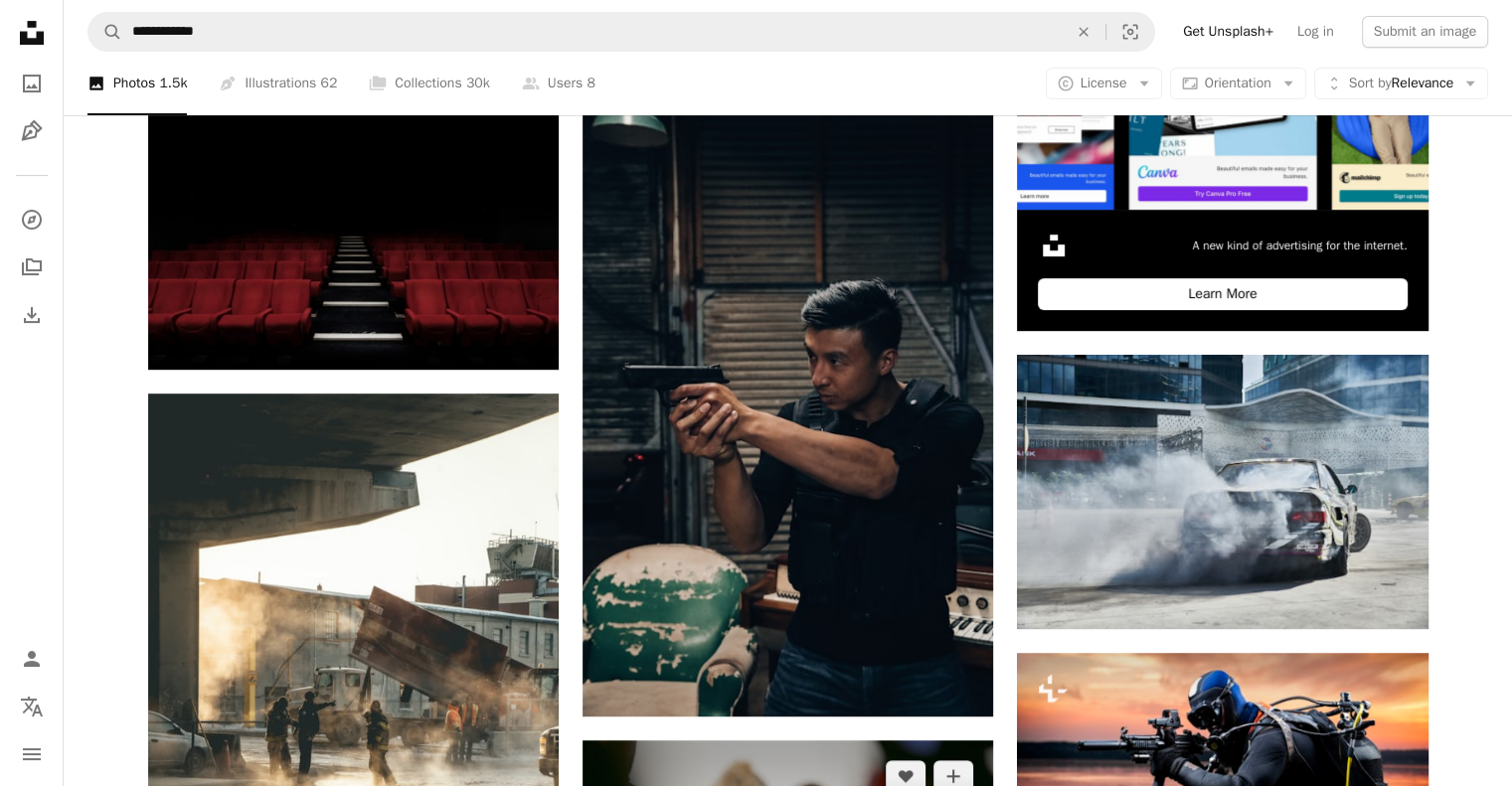 scroll, scrollTop: 685, scrollLeft: 0, axis: vertical 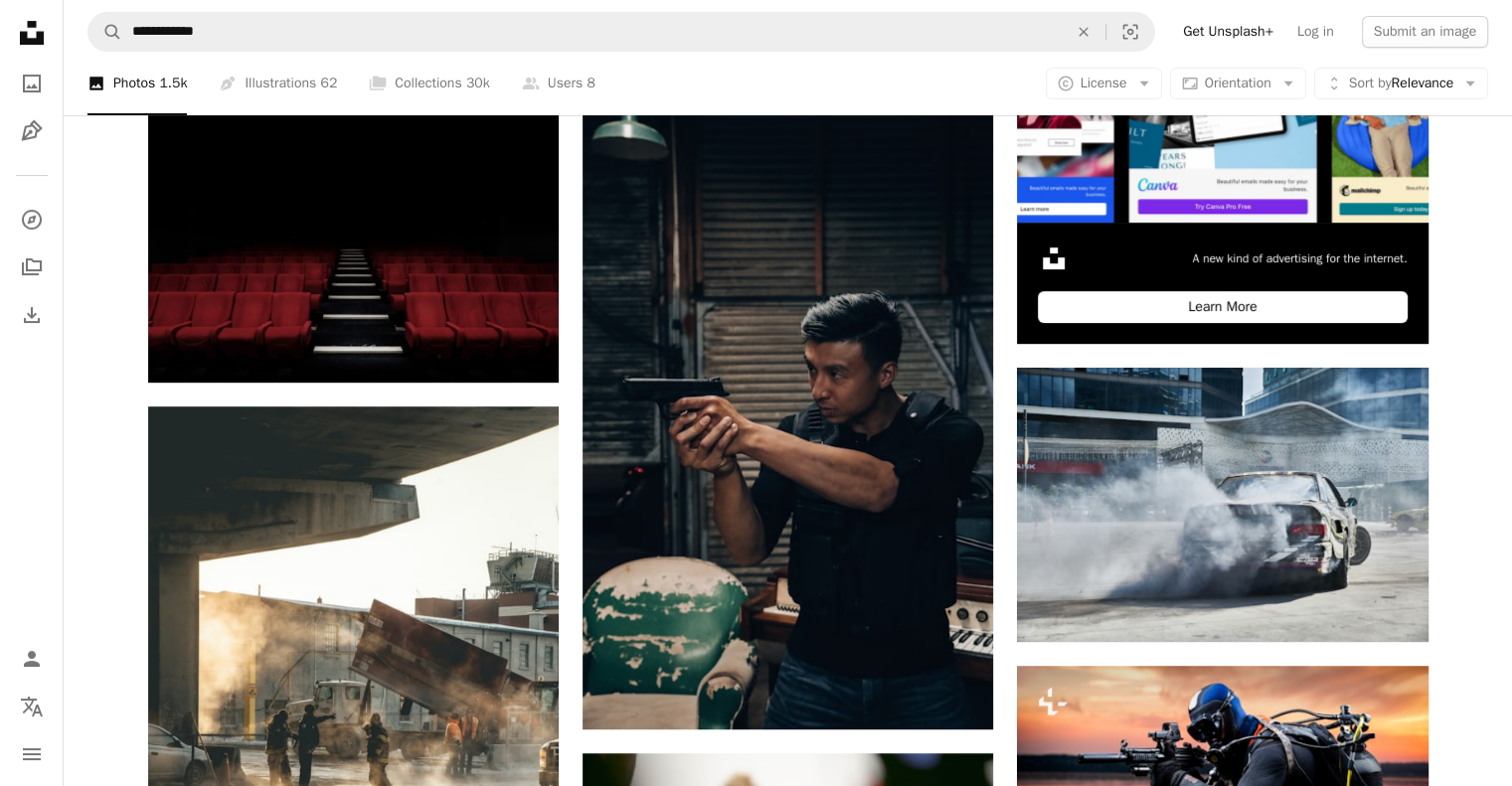click on "Arrow pointing down" 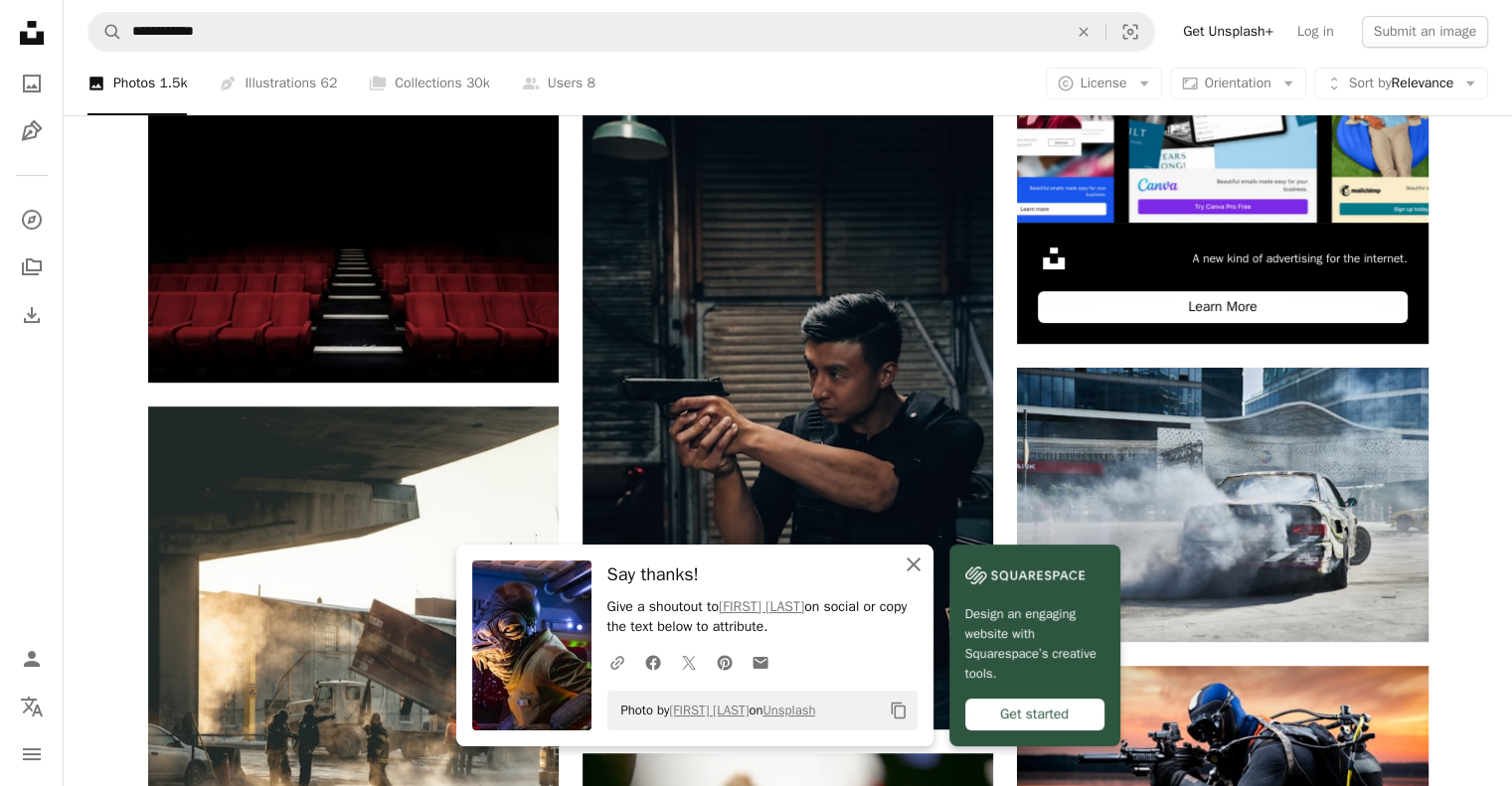 click on "An X shape" 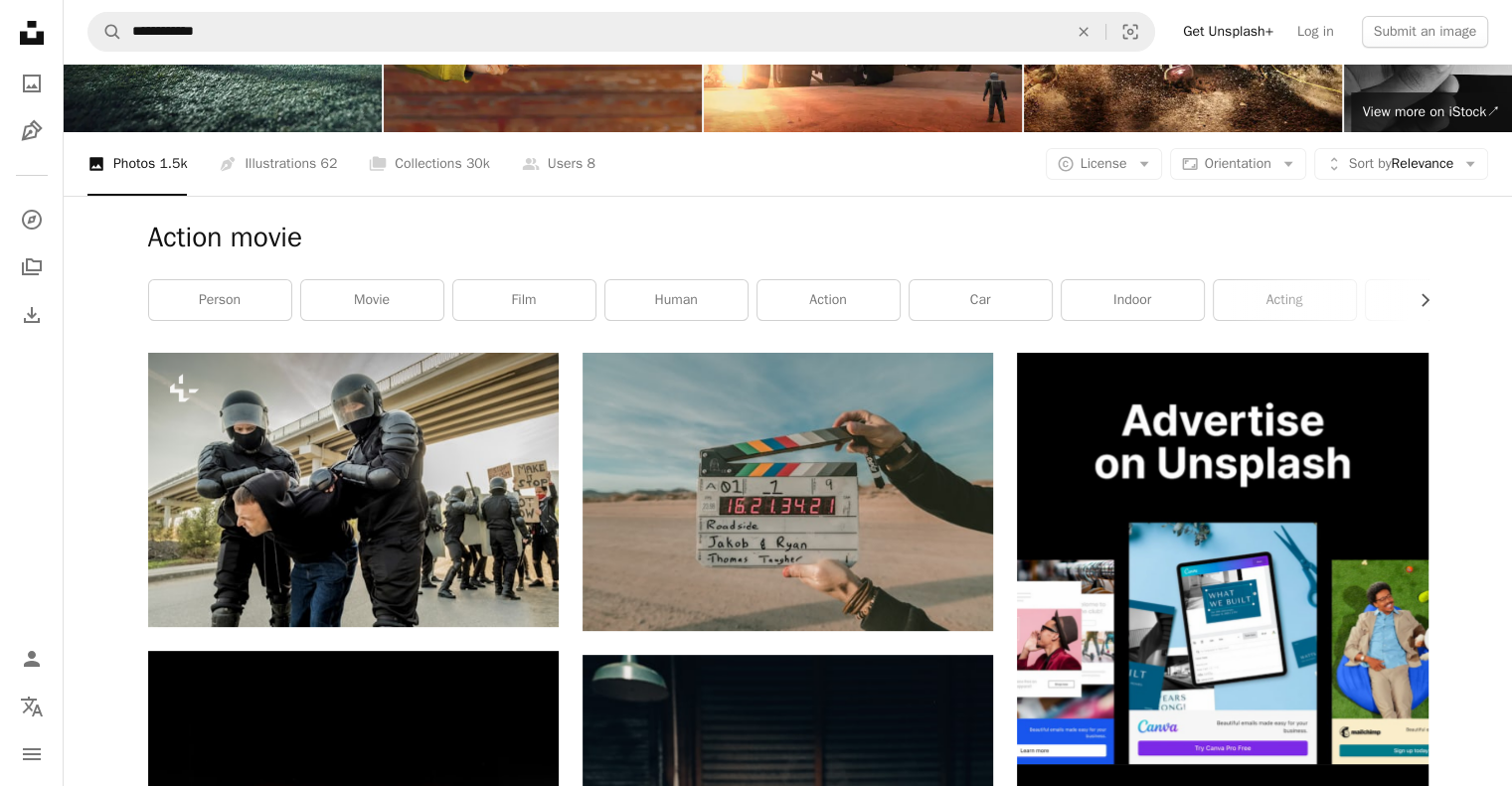 scroll, scrollTop: 0, scrollLeft: 0, axis: both 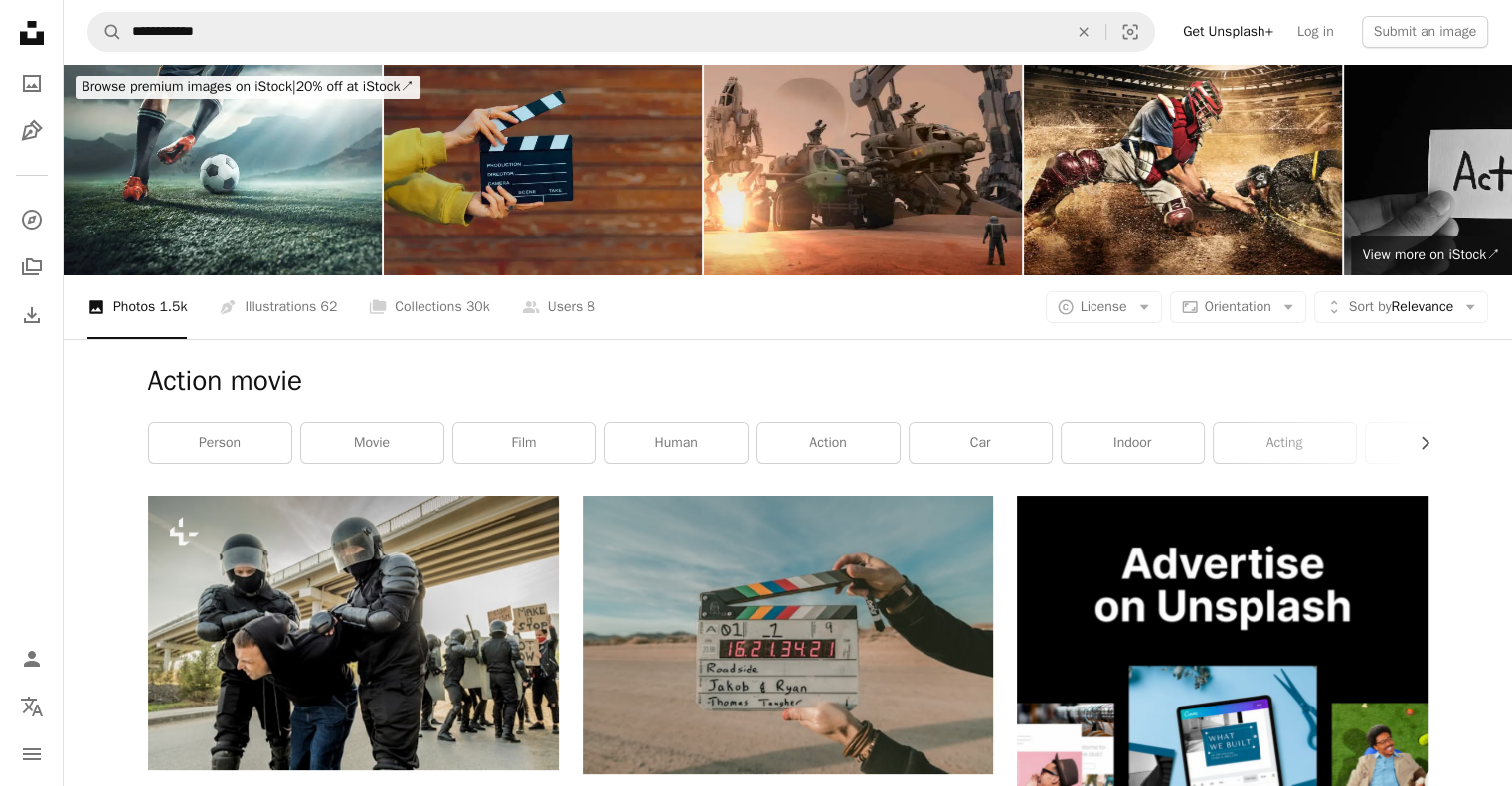 click on "Arrow pointing down" at bounding box center [1389, 1291] 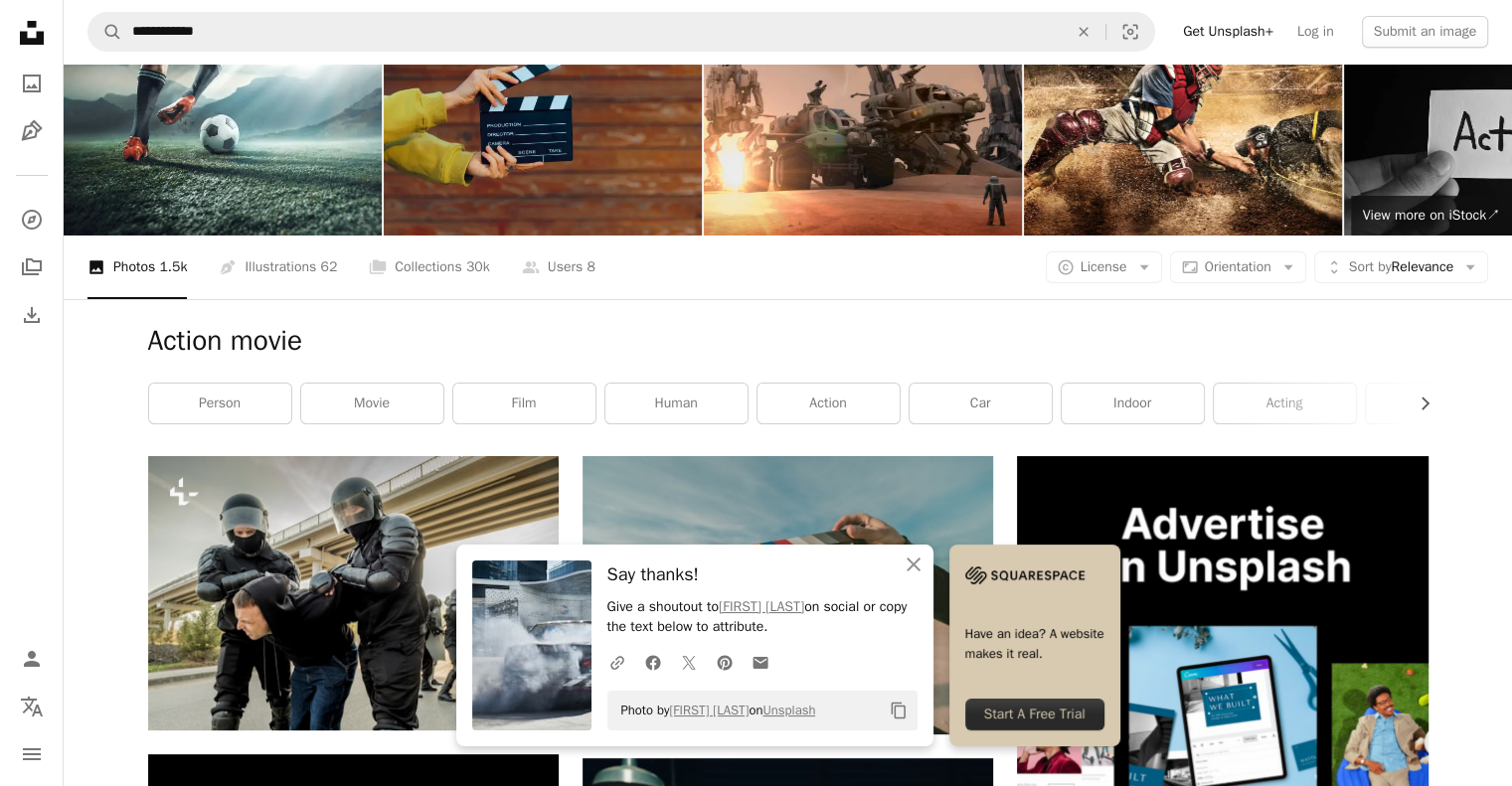 scroll, scrollTop: 0, scrollLeft: 0, axis: both 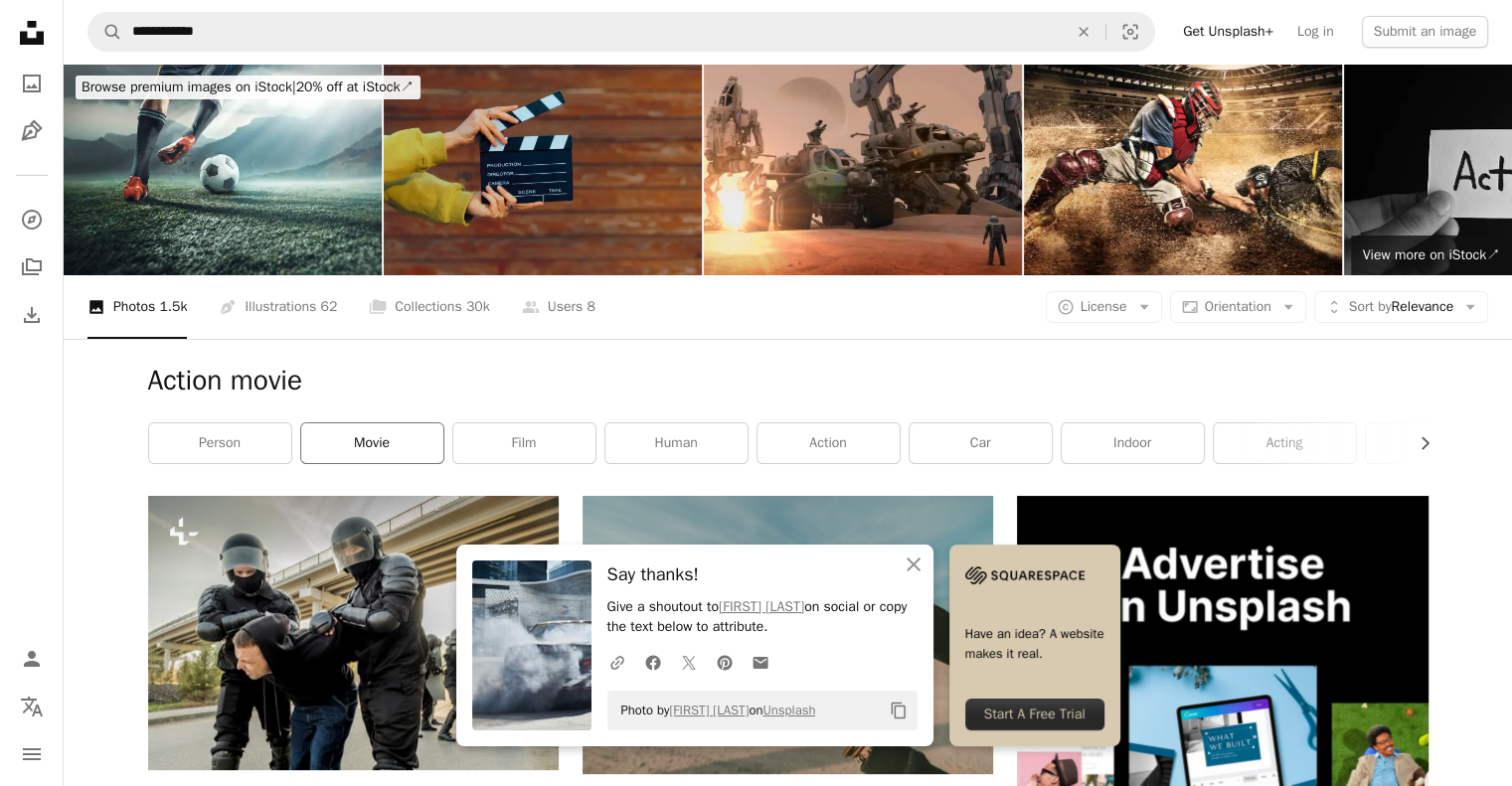click on "movie" at bounding box center [372, 443] 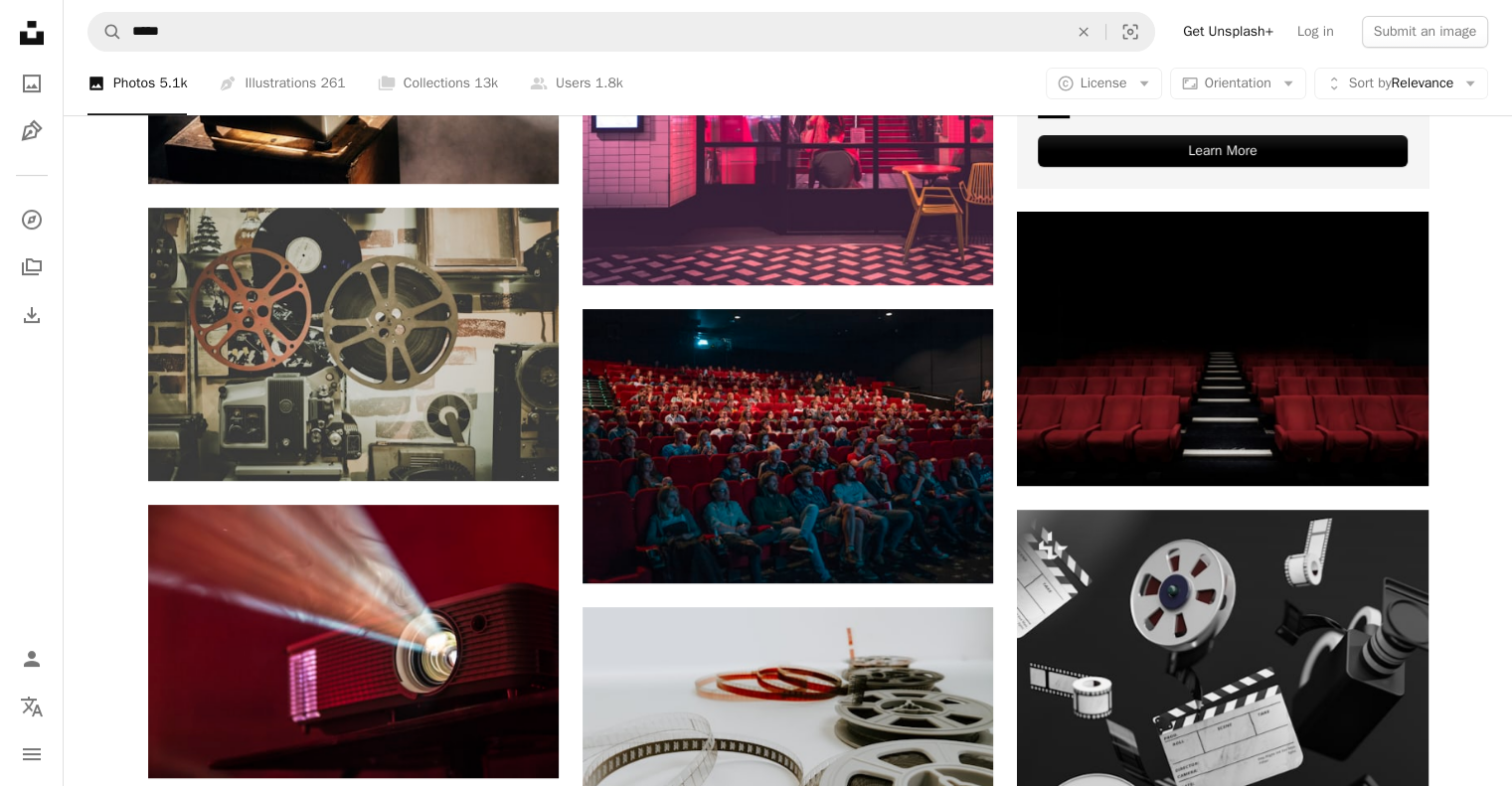 scroll, scrollTop: 0, scrollLeft: 0, axis: both 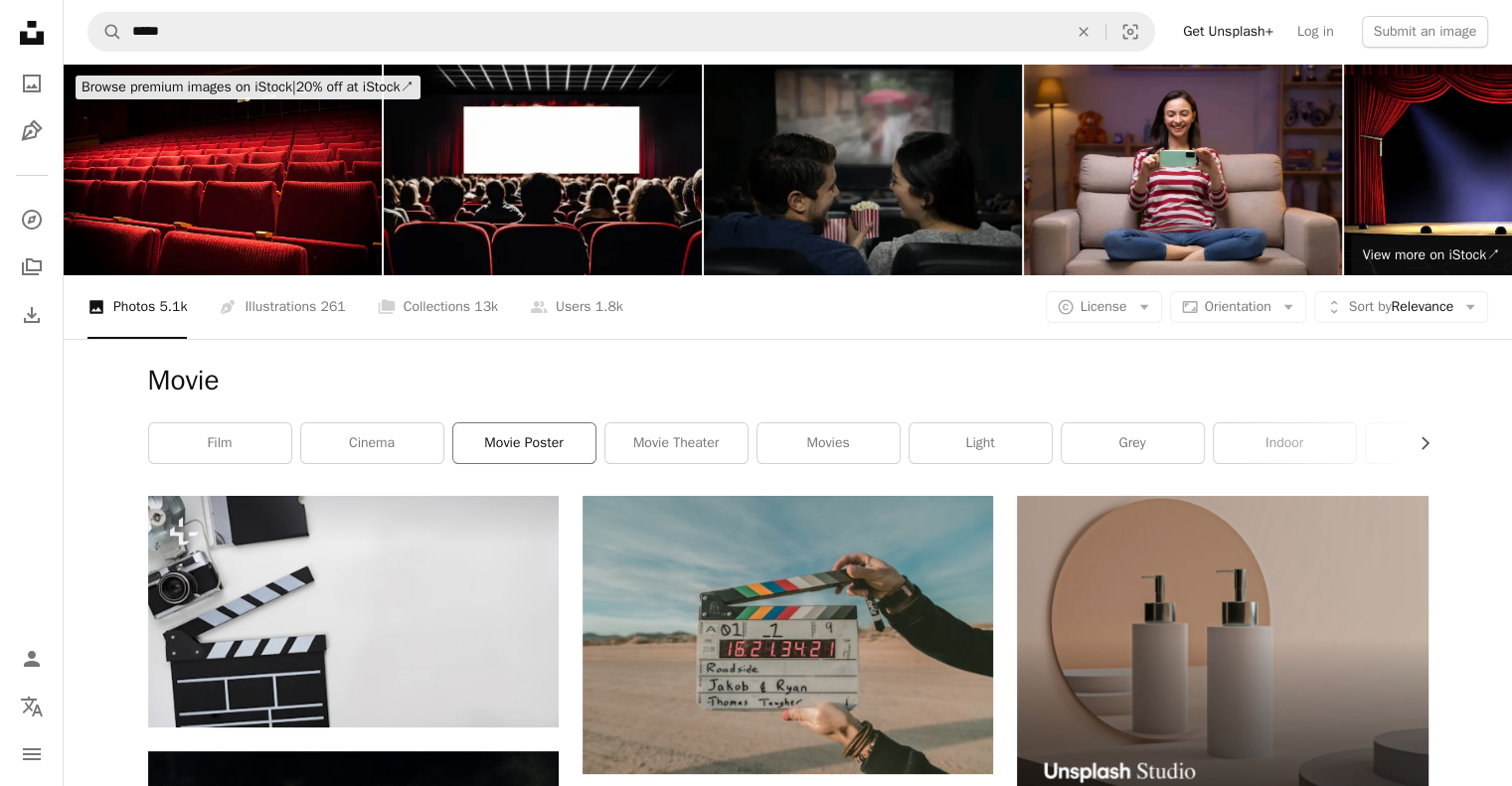 click on "movie poster" at bounding box center [524, 443] 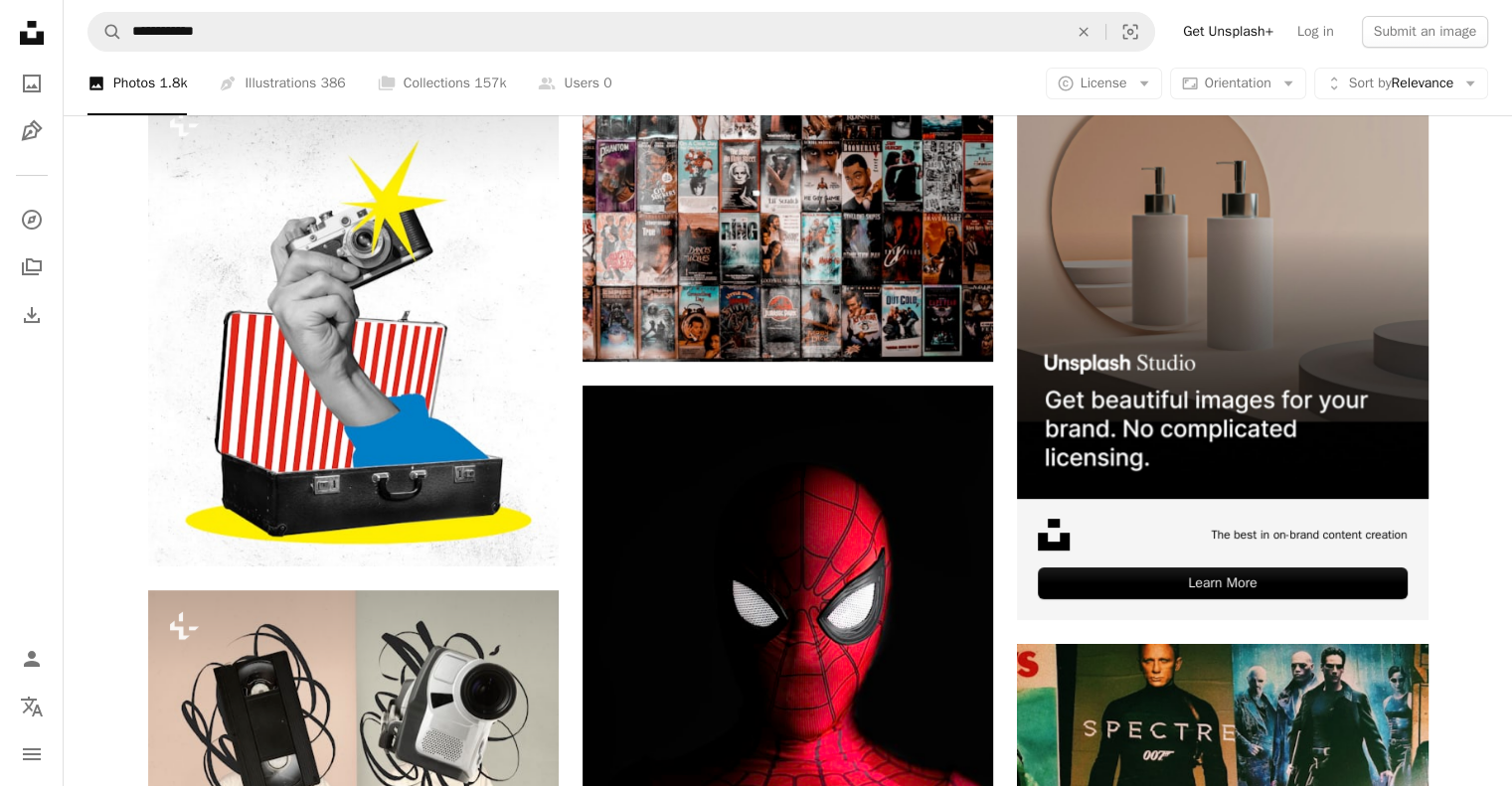 scroll, scrollTop: 0, scrollLeft: 0, axis: both 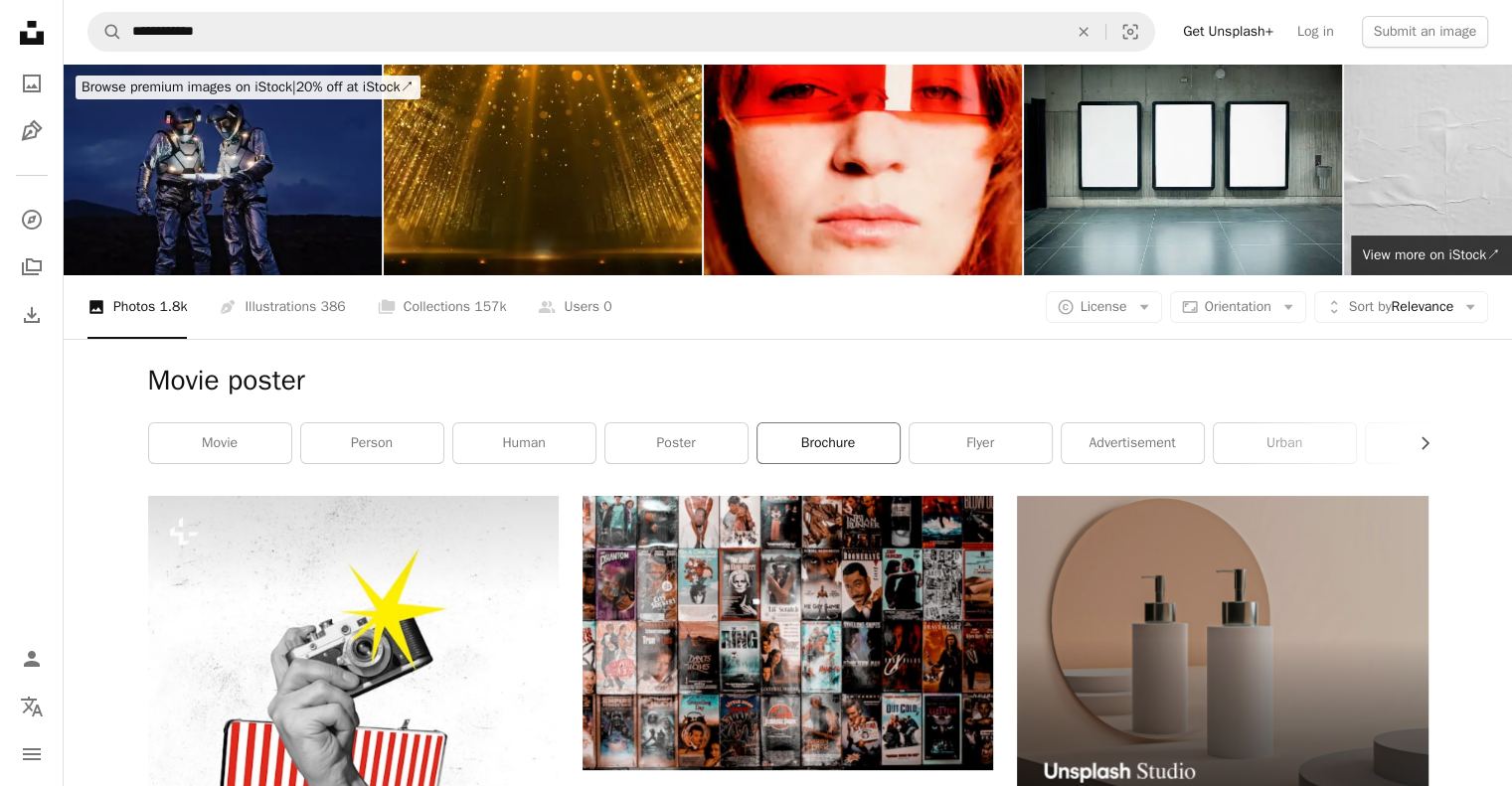 click on "brochure" at bounding box center (828, 443) 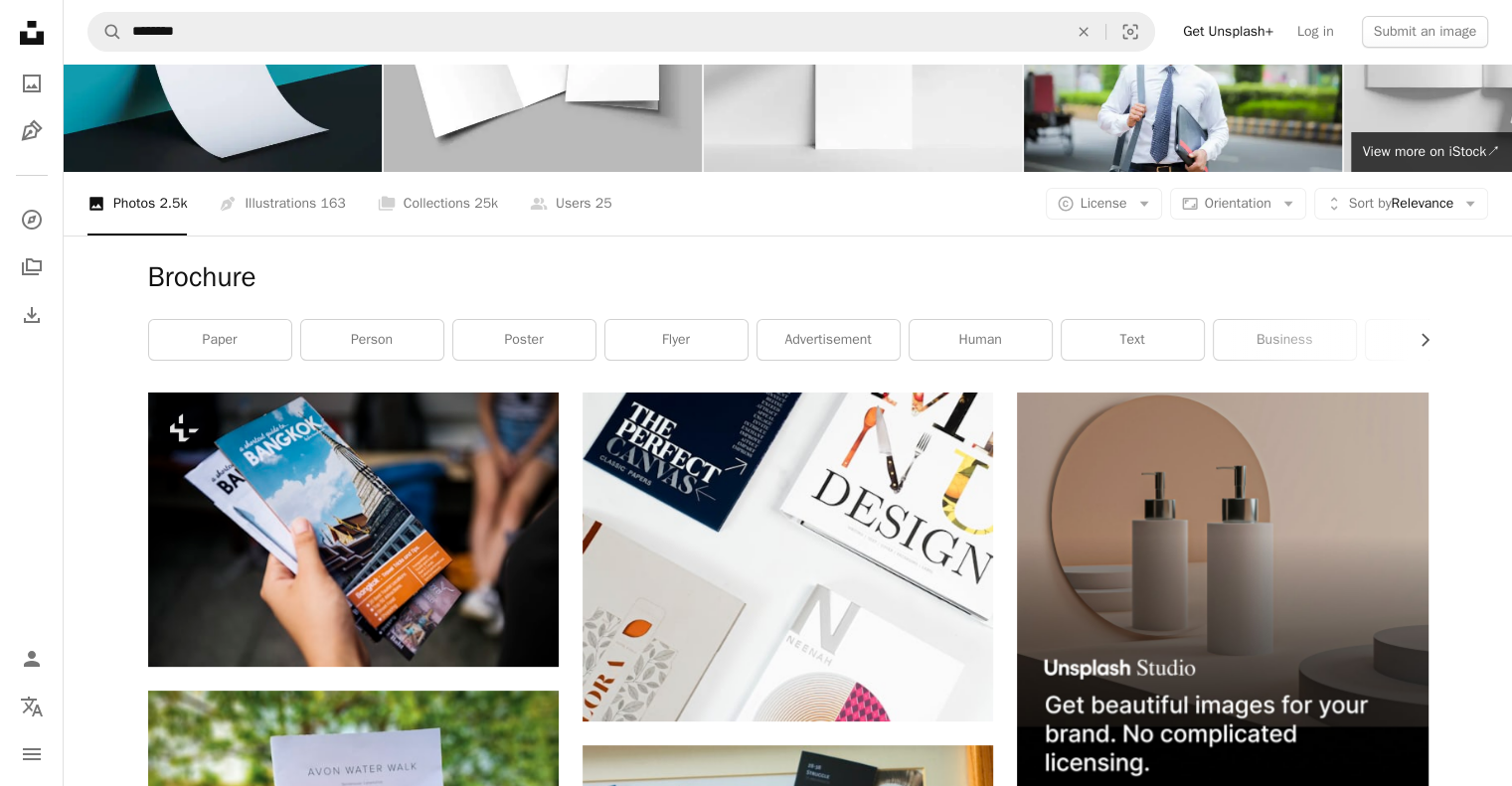 scroll, scrollTop: 0, scrollLeft: 0, axis: both 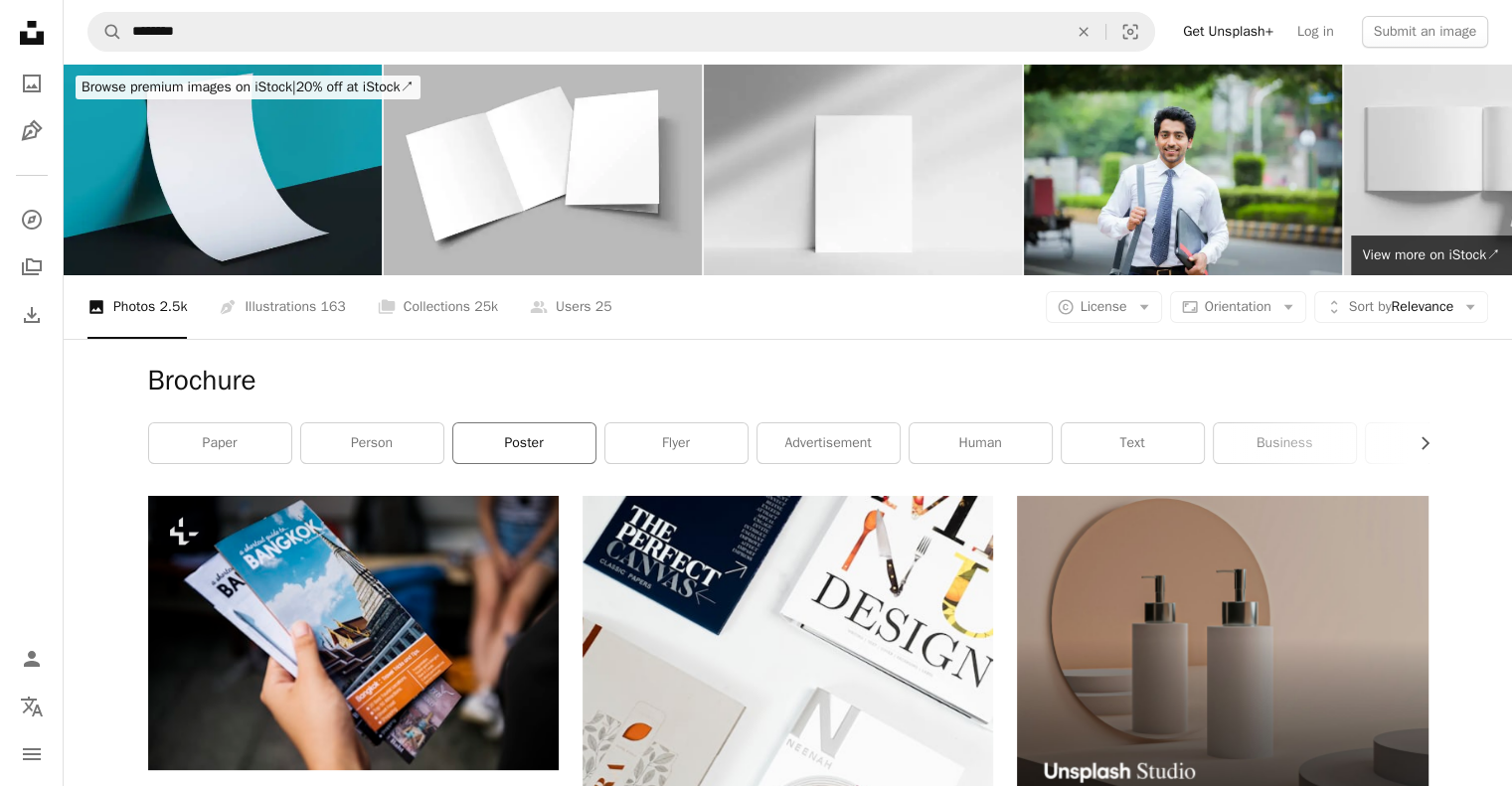 click on "poster" at bounding box center [524, 443] 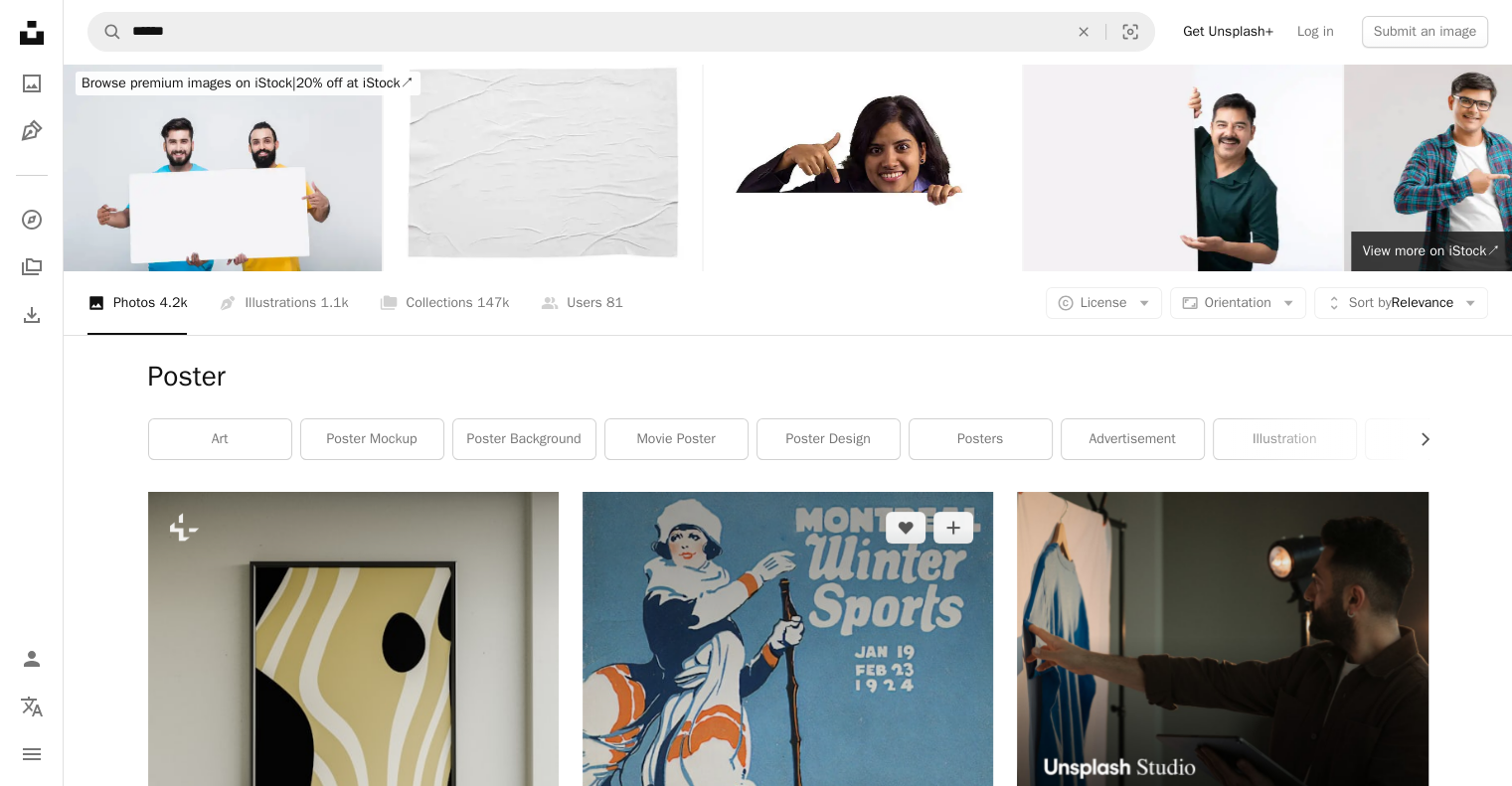 scroll, scrollTop: 0, scrollLeft: 0, axis: both 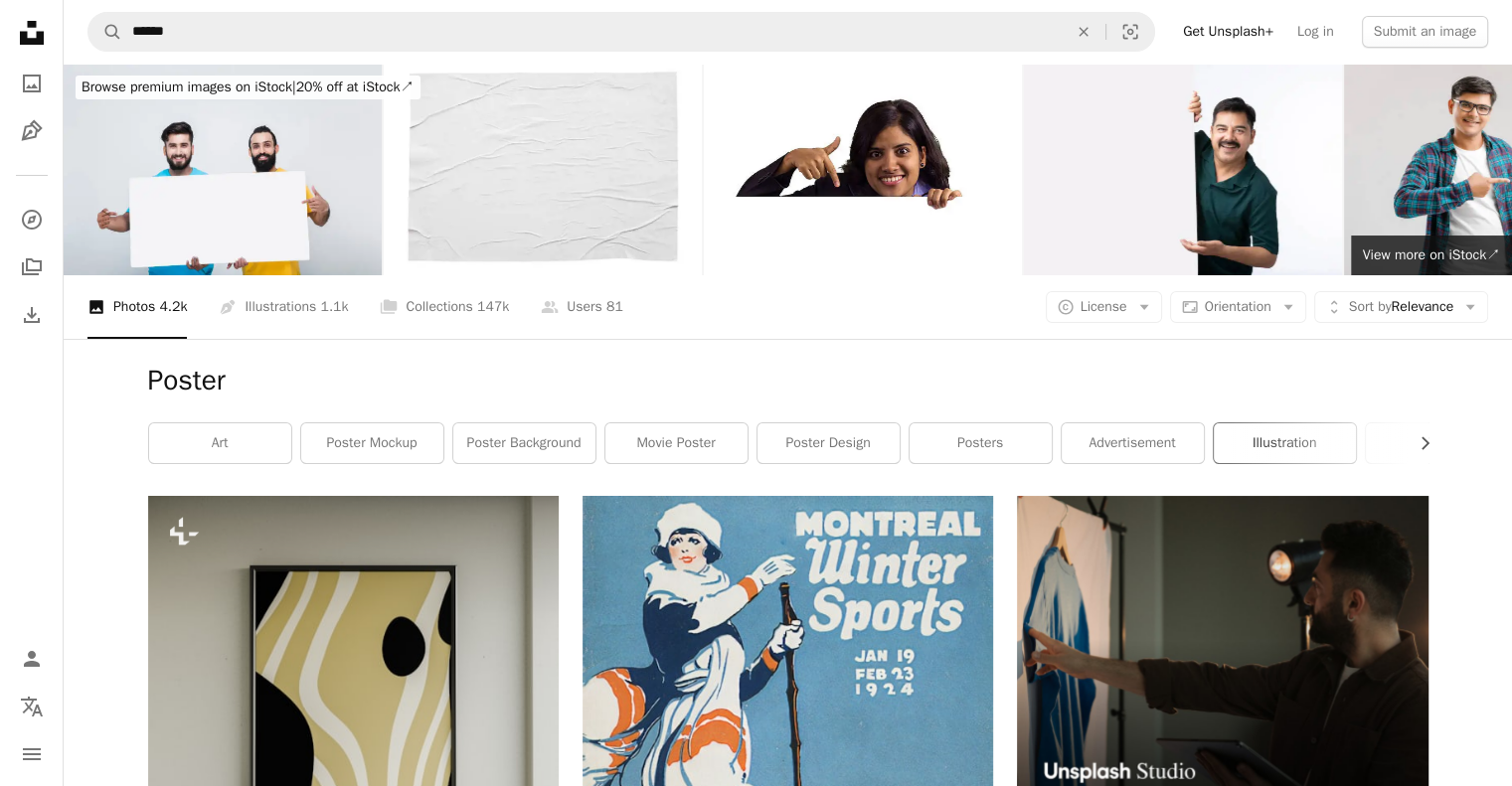 click on "illustration" at bounding box center (1284, 443) 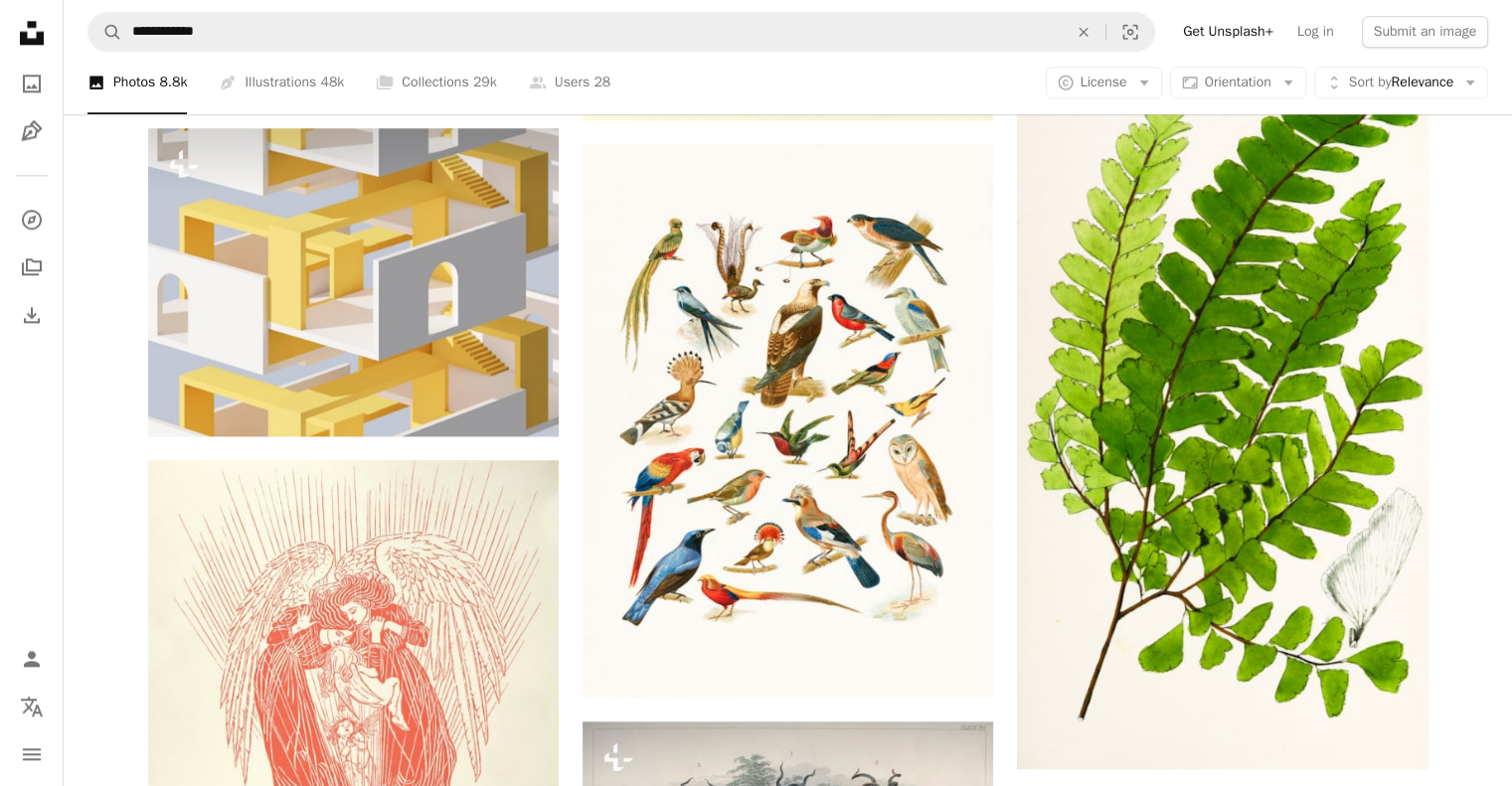 scroll, scrollTop: 2508, scrollLeft: 0, axis: vertical 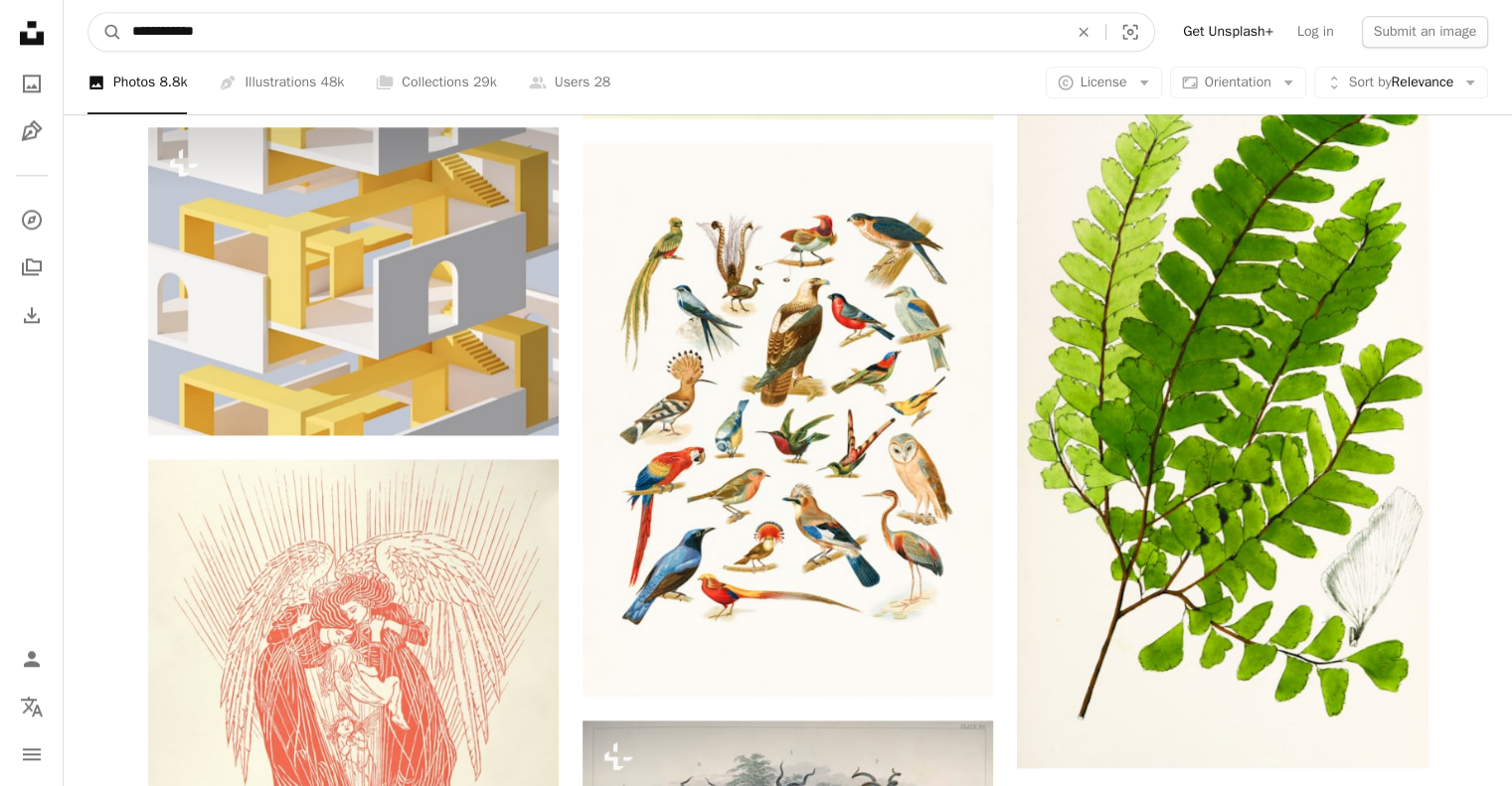click on "**********" at bounding box center [591, 32] 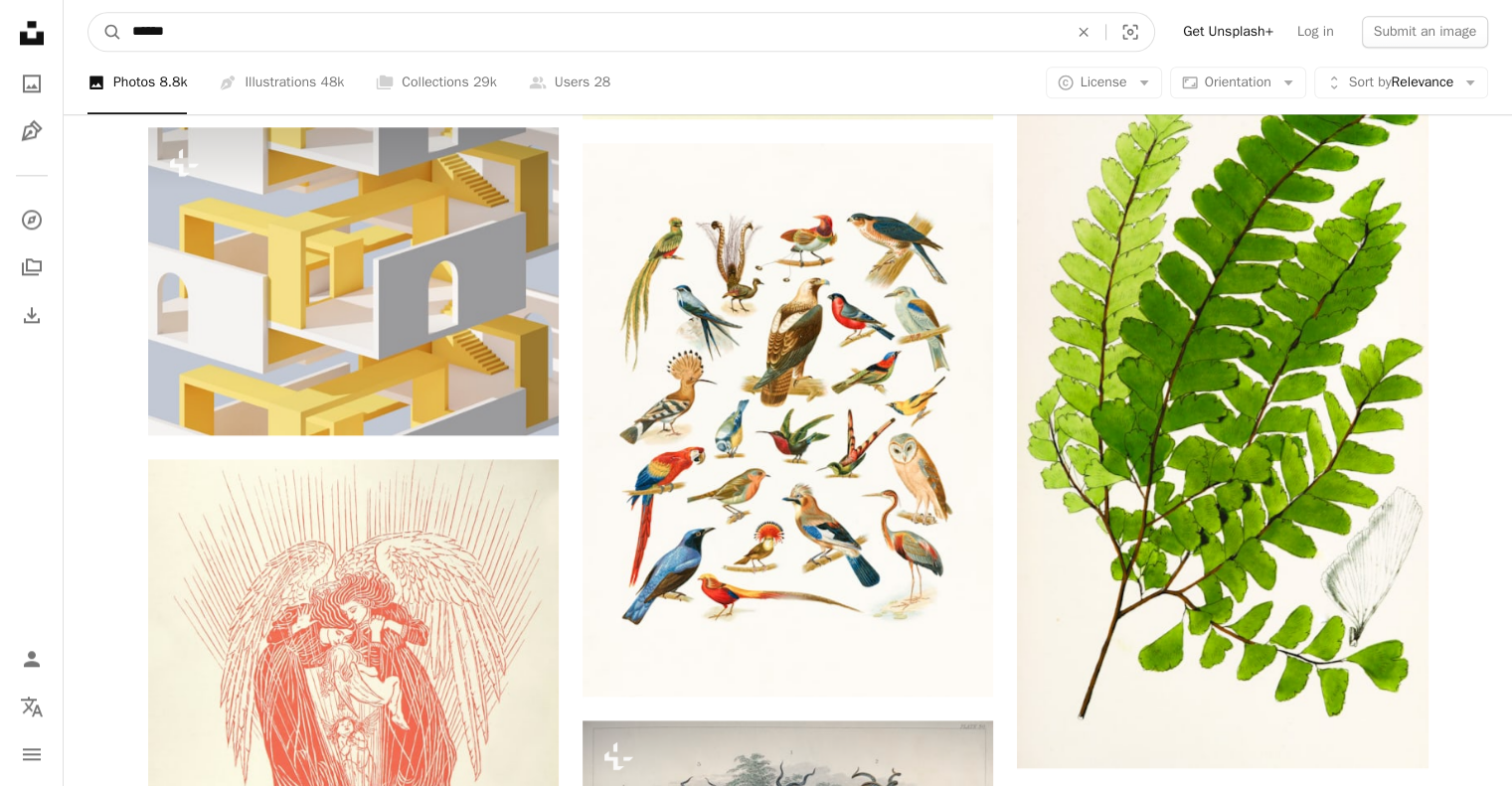 type on "******" 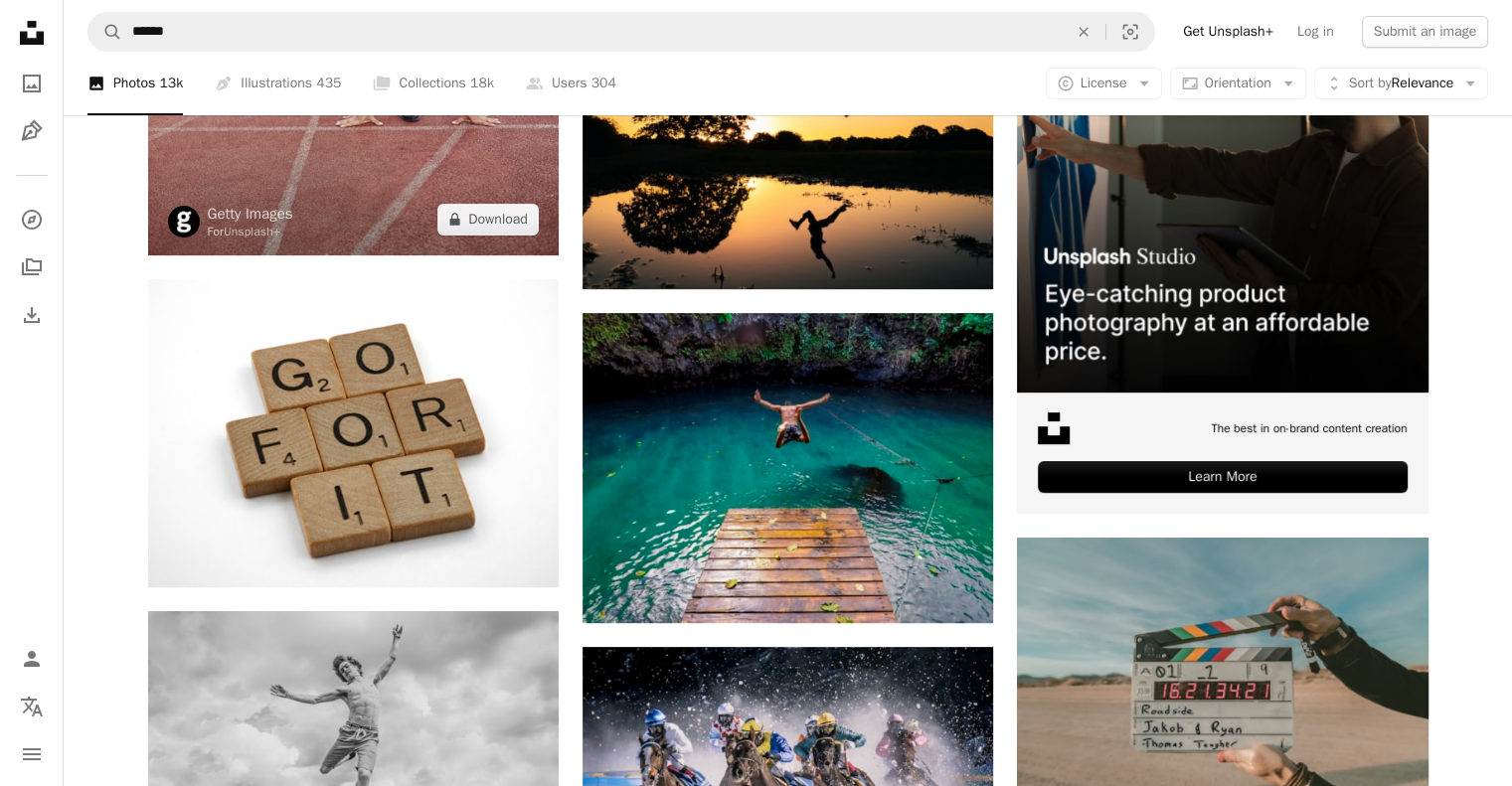 scroll, scrollTop: 516, scrollLeft: 0, axis: vertical 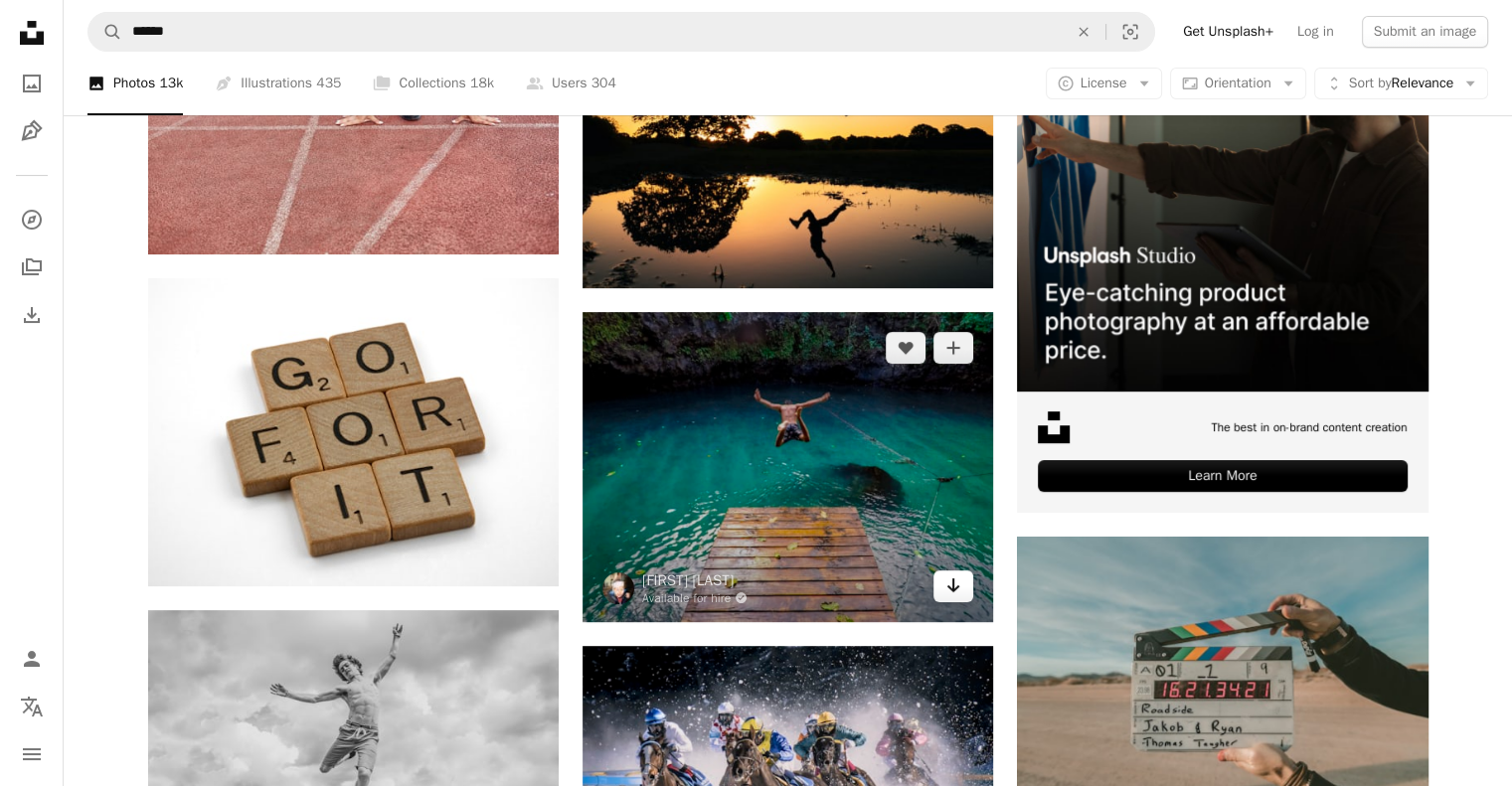 click on "Arrow pointing down" 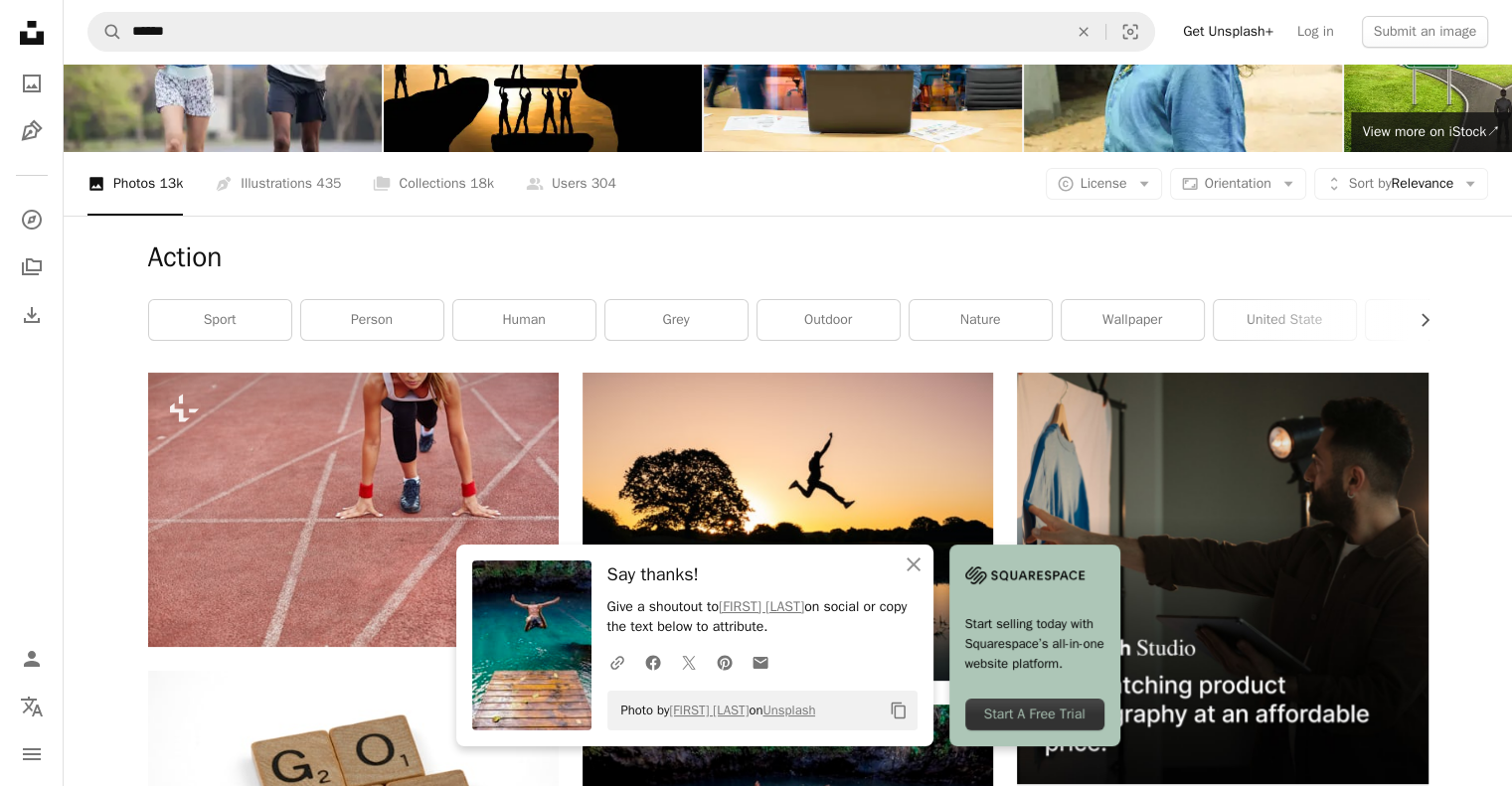 scroll, scrollTop: 0, scrollLeft: 0, axis: both 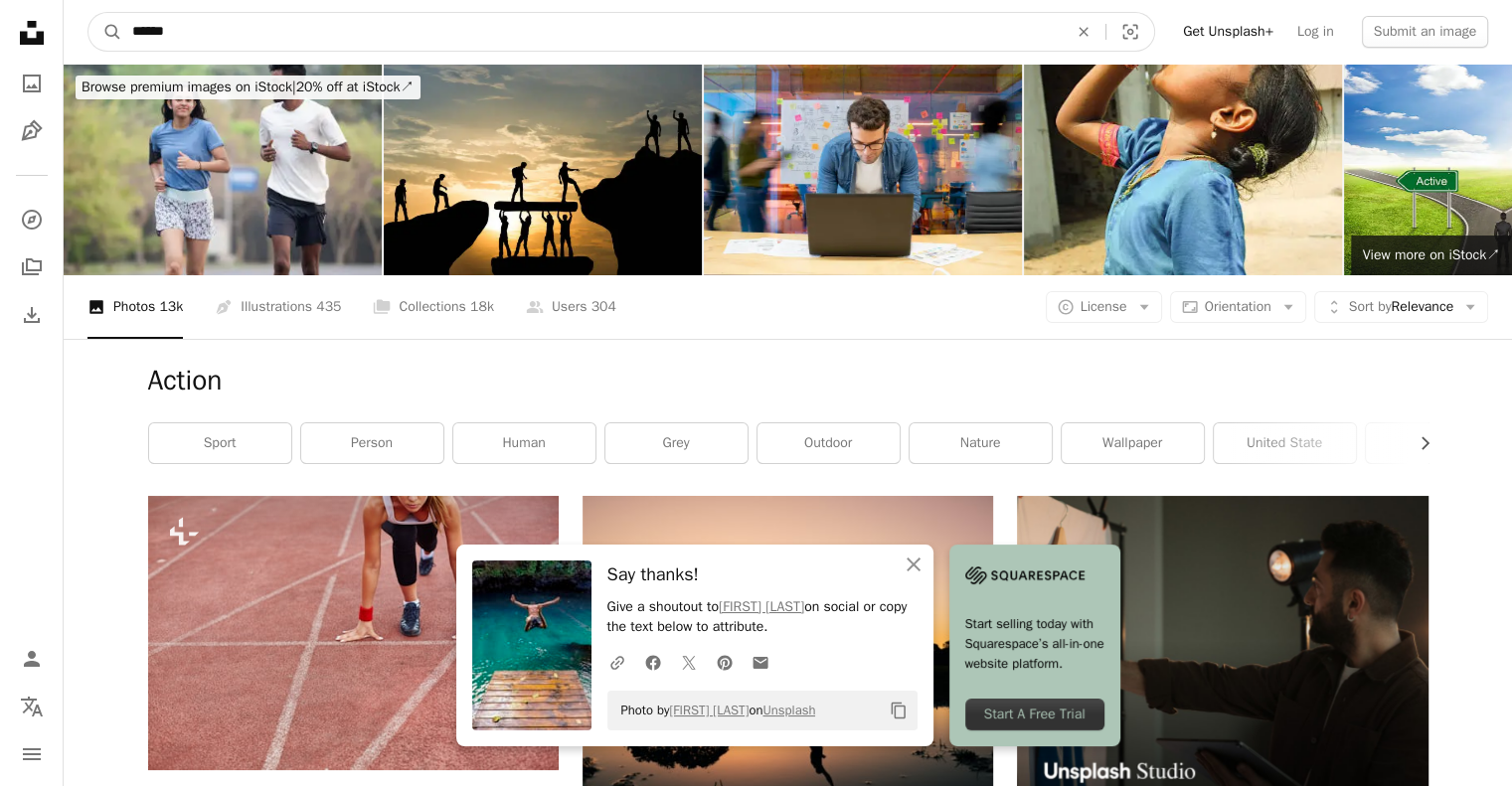 click on "******" at bounding box center (591, 32) 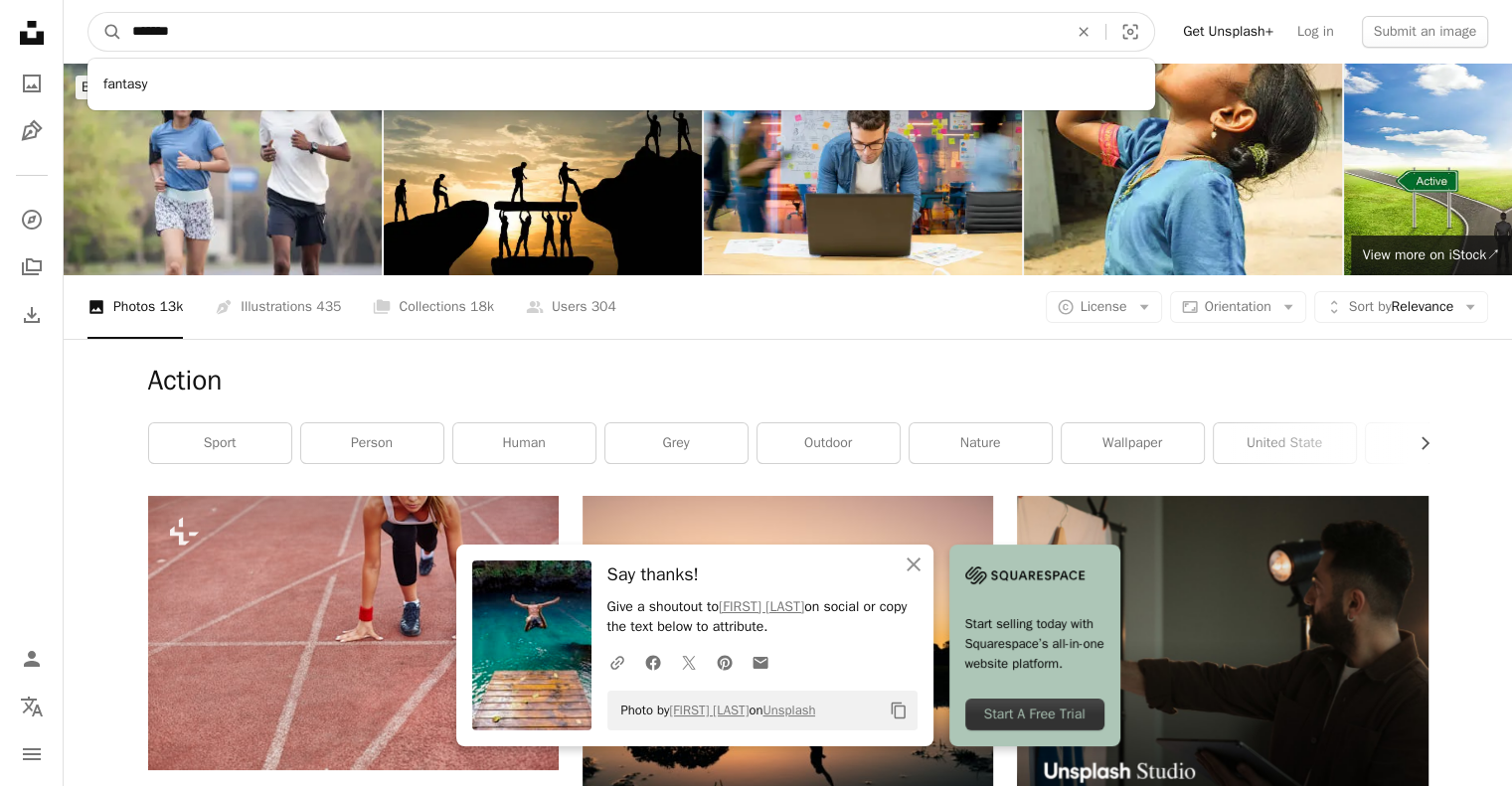 type on "*******" 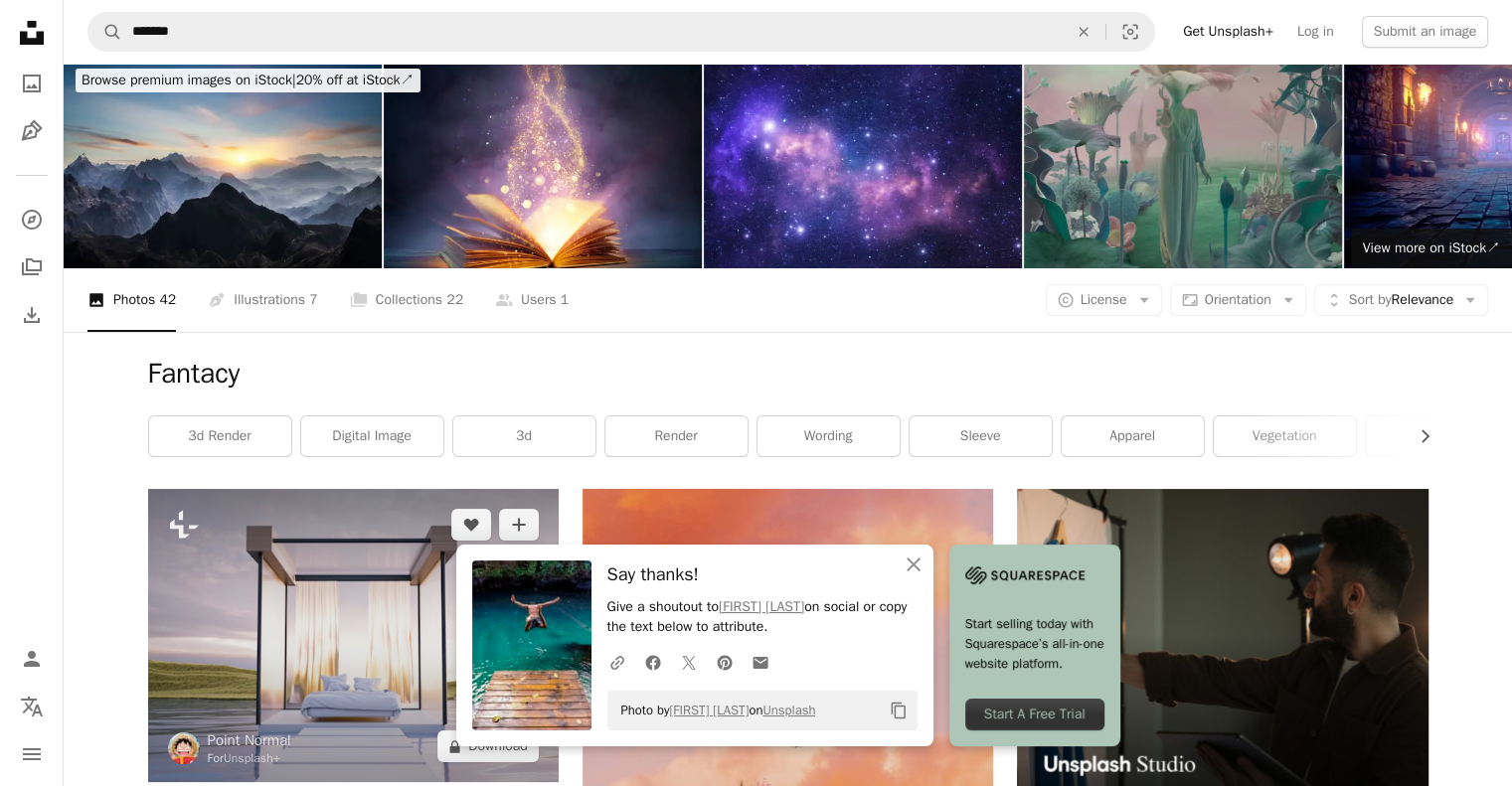 scroll, scrollTop: 6, scrollLeft: 0, axis: vertical 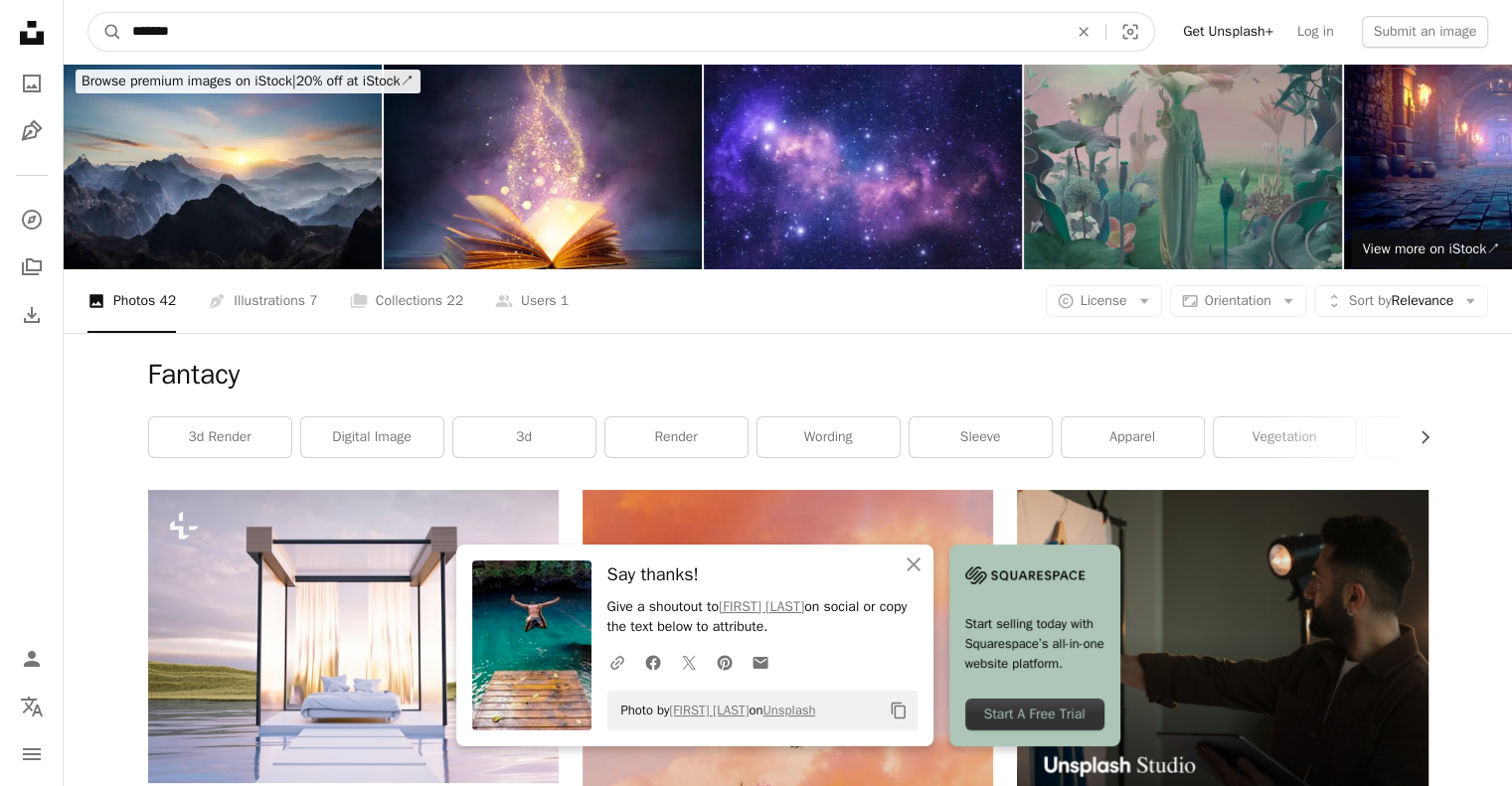 click on "*******" at bounding box center (591, 32) 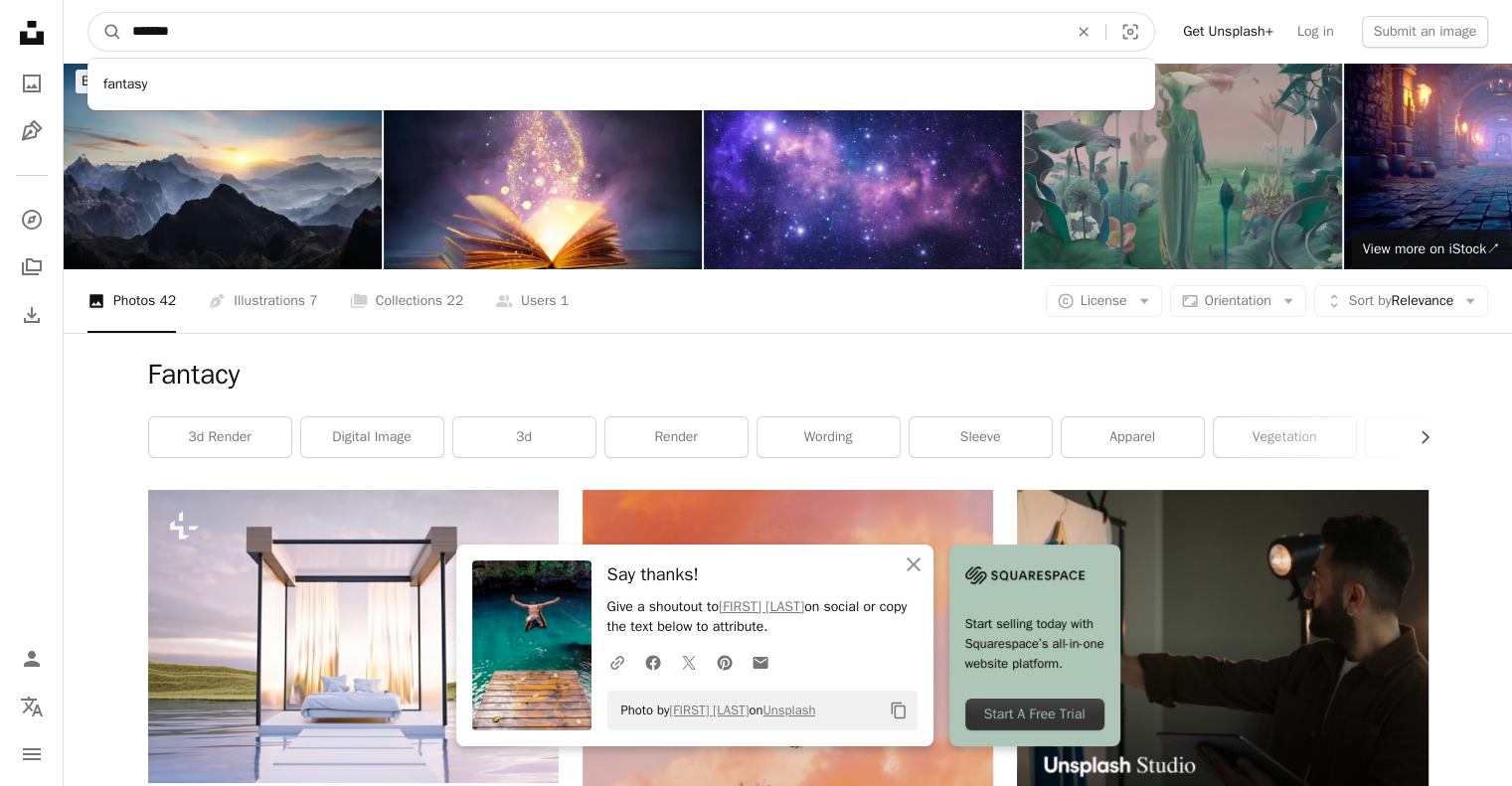 paste on "**********" 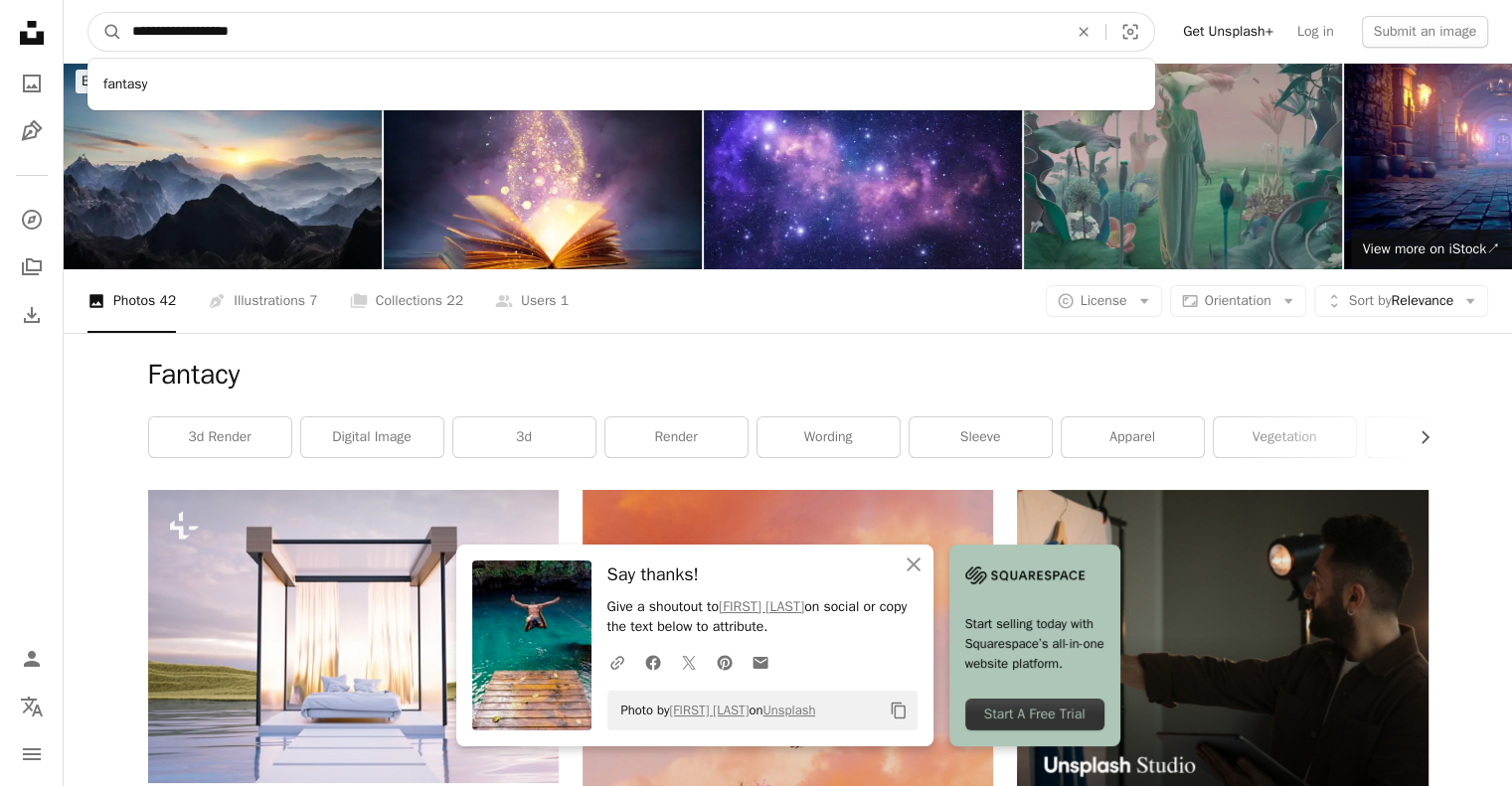 type on "**********" 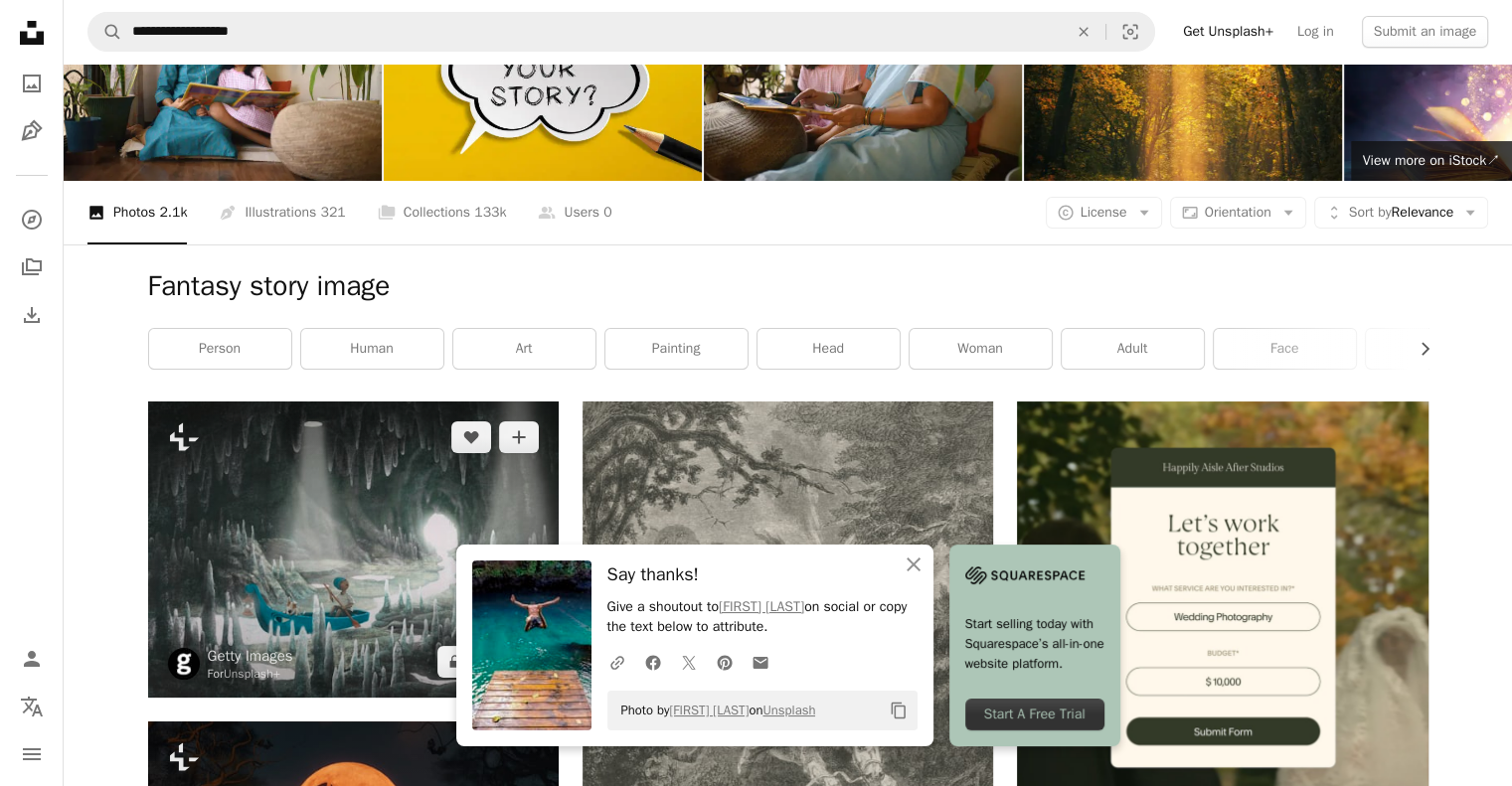 scroll, scrollTop: 106, scrollLeft: 0, axis: vertical 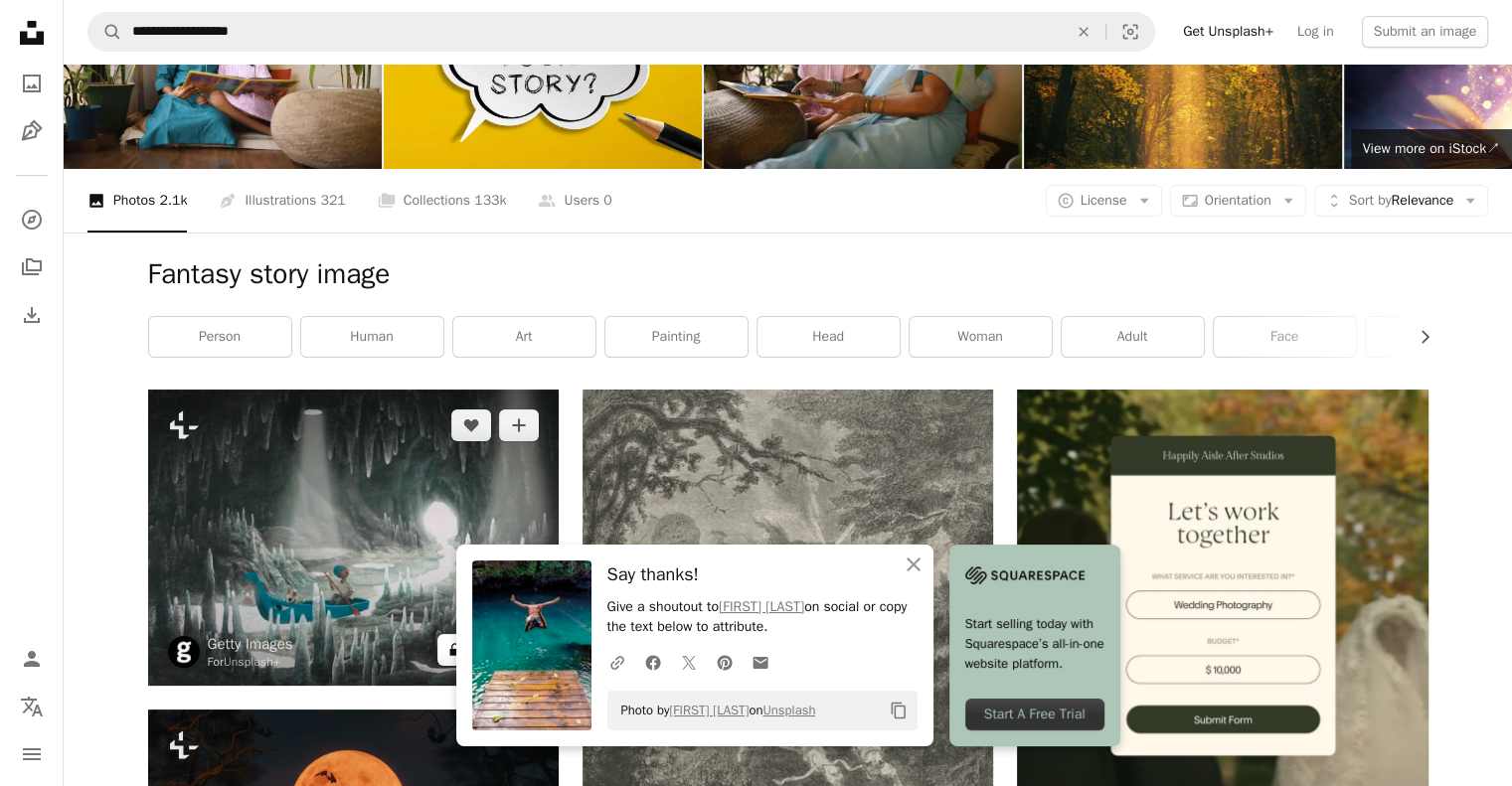 click on "A lock Download" at bounding box center (488, 650) 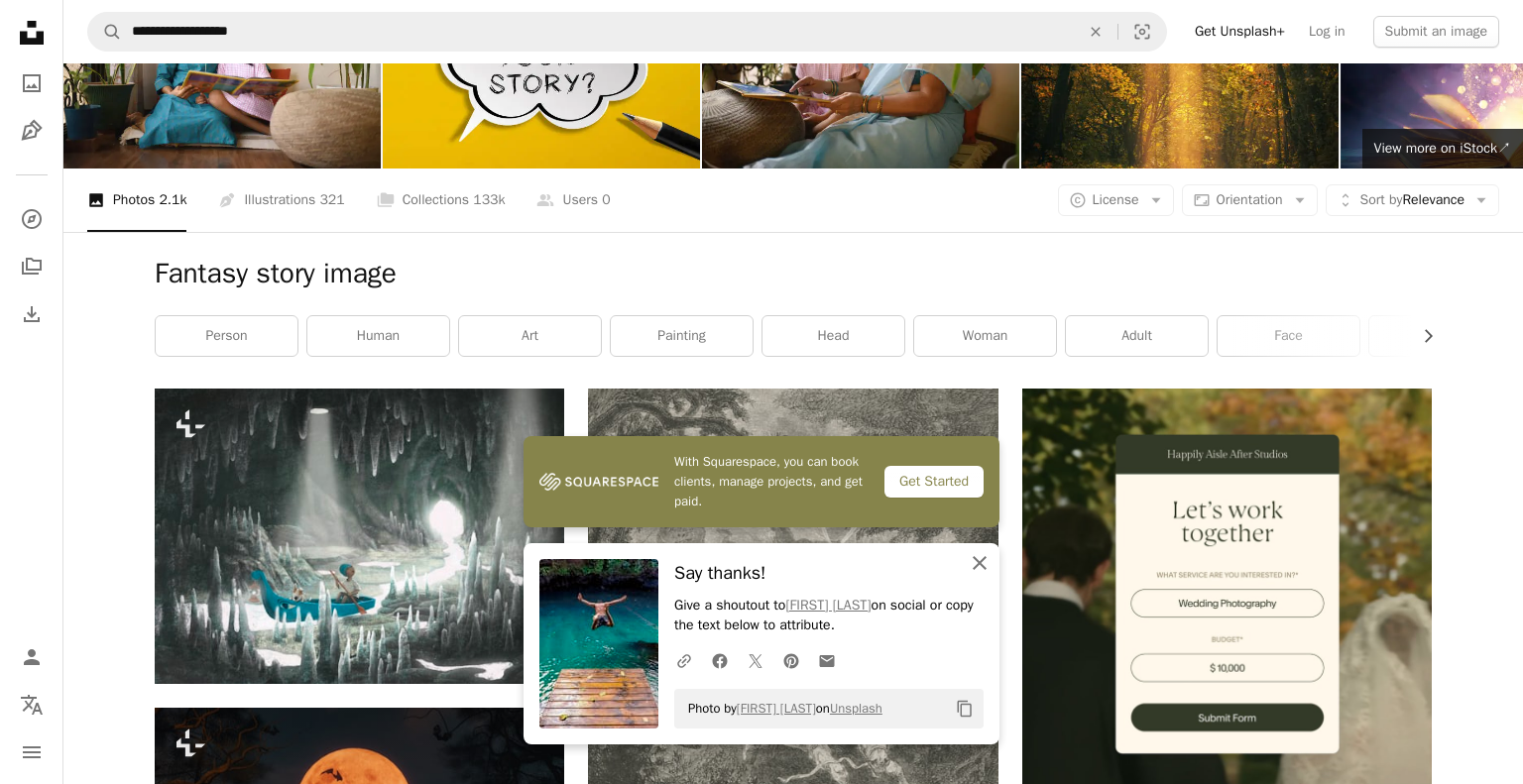 click on "An X shape" 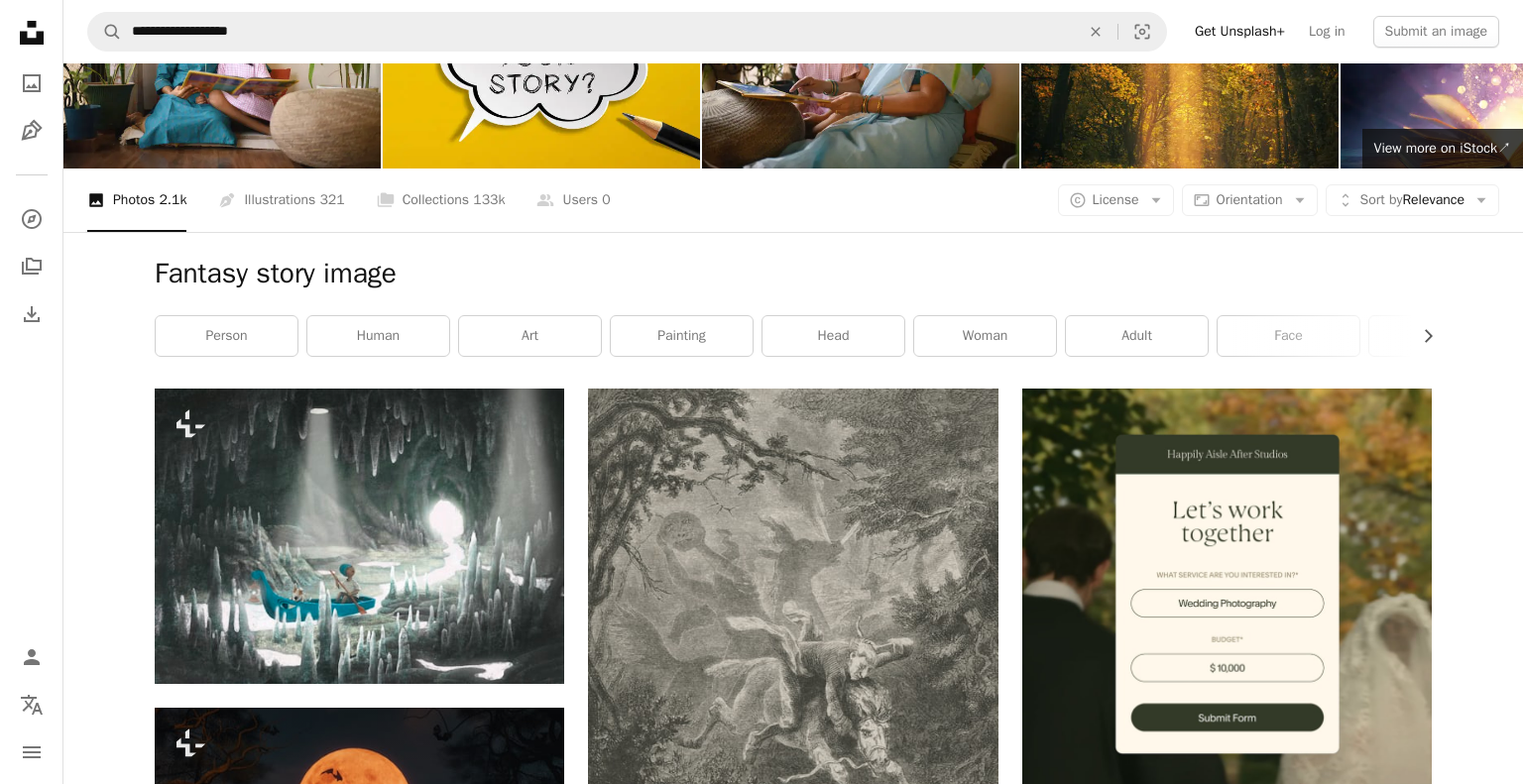 click on "An X shape Premium, ready to use images. Get unlimited access. A plus sign Members-only content added monthly A plus sign Unlimited royalty-free downloads A plus sign Illustrations  New A plus sign Enhanced legal protections yearly 66%  off monthly $12   $4 USD per month * Get  Unsplash+ * When paid annually, billed upfront  $48 Taxes where applicable. Renews automatically. Cancel anytime." at bounding box center (762, 5292) 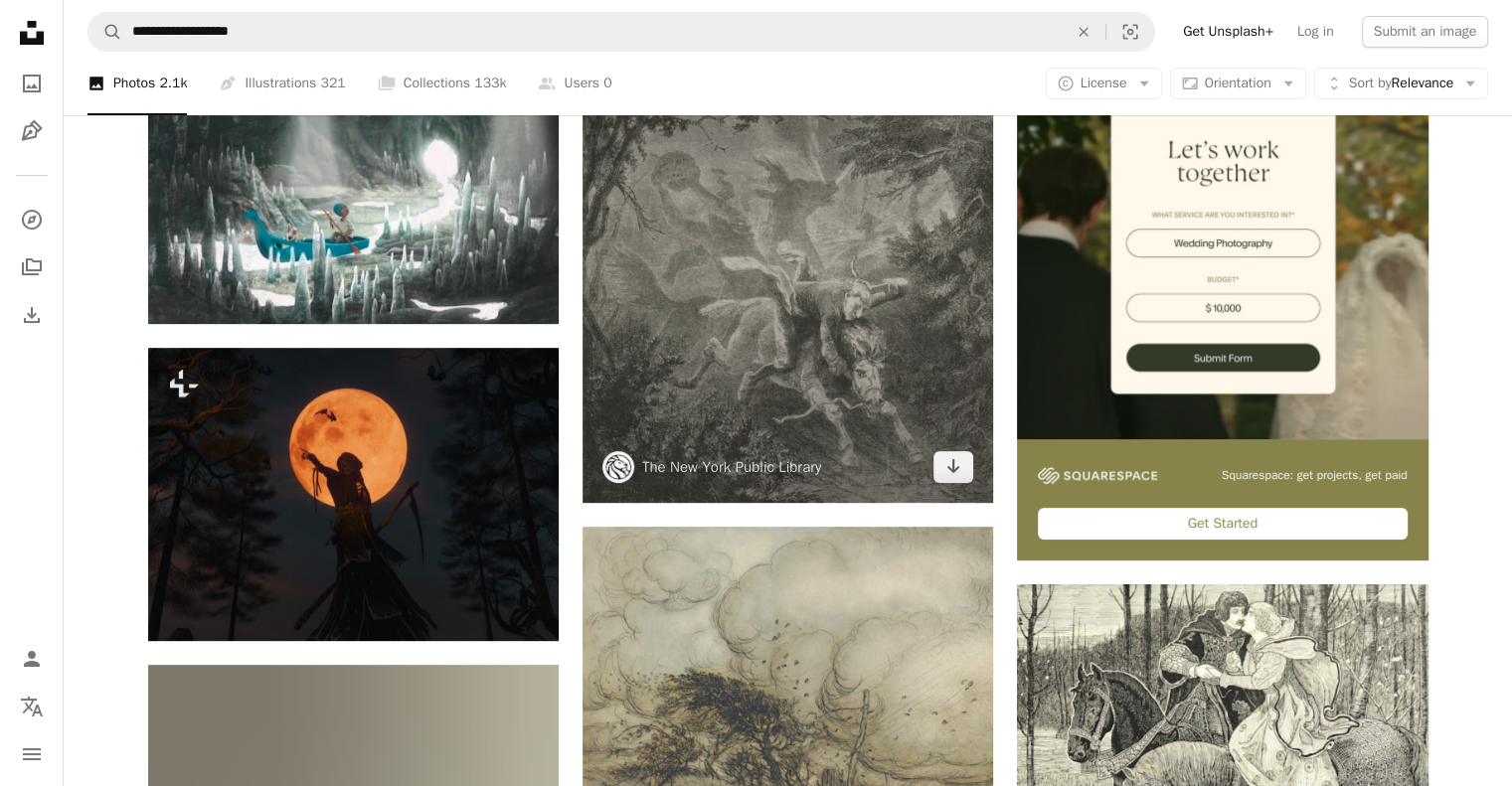 scroll, scrollTop: 476, scrollLeft: 0, axis: vertical 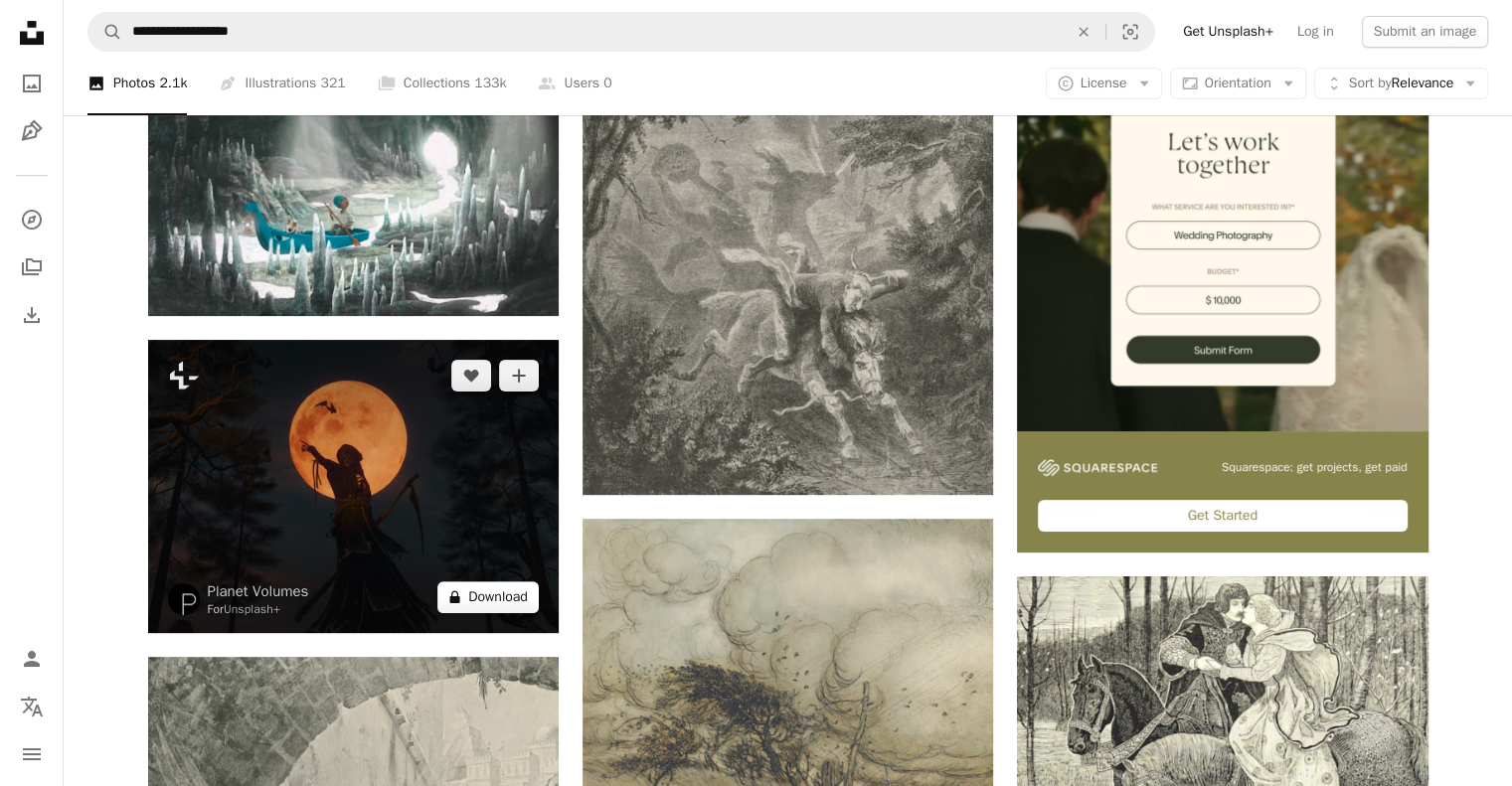click on "A lock Download" at bounding box center [488, 597] 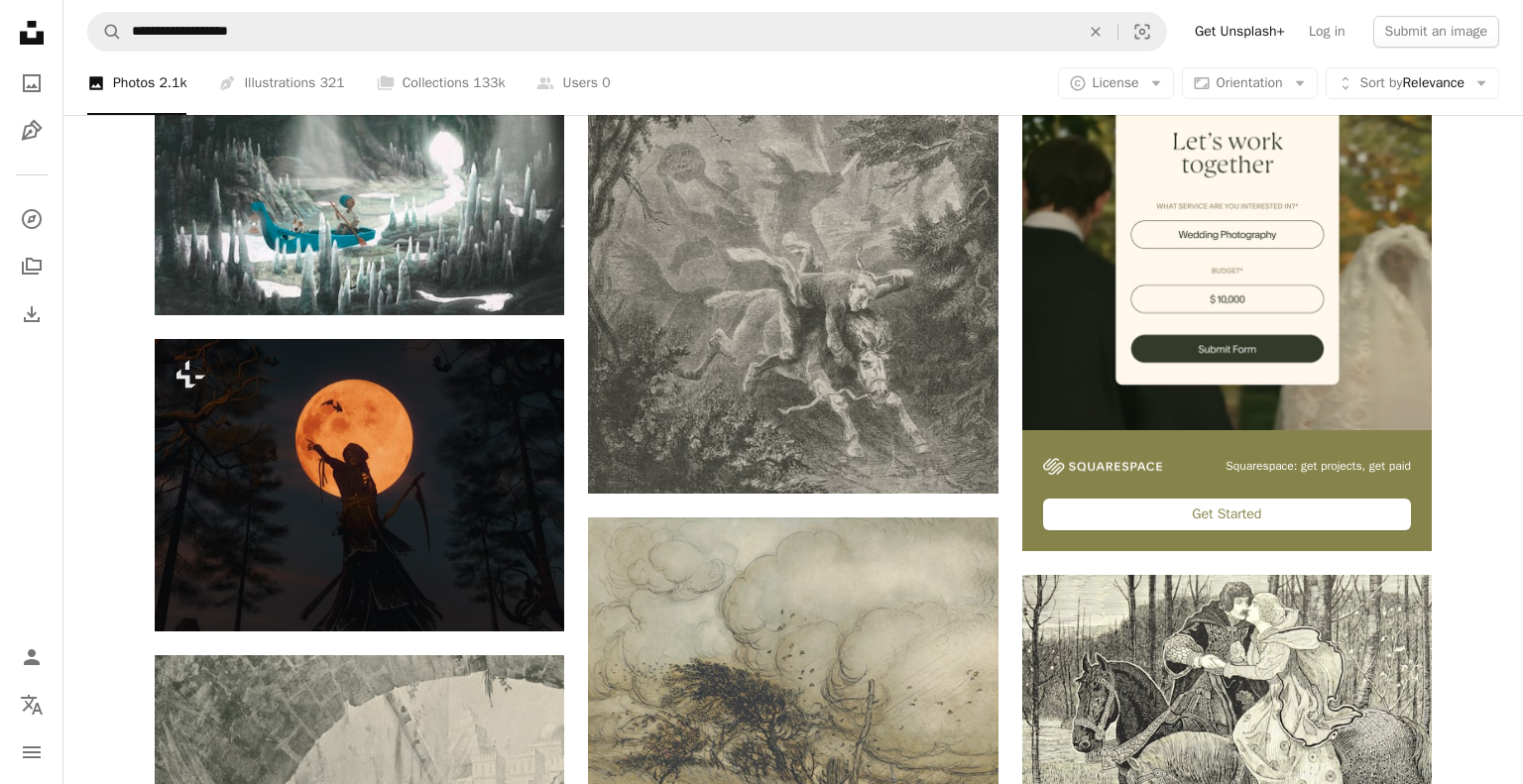 click on "An X shape Premium, ready to use images. Get unlimited access. A plus sign Members-only content added monthly A plus sign Unlimited royalty-free downloads A plus sign Illustrations  New A plus sign Enhanced legal protections yearly 66%  off monthly $12   $4 USD per month * Get  Unsplash+ * When paid annually, billed upfront  $48 Taxes where applicable. Renews automatically. Cancel anytime." at bounding box center [762, 4923] 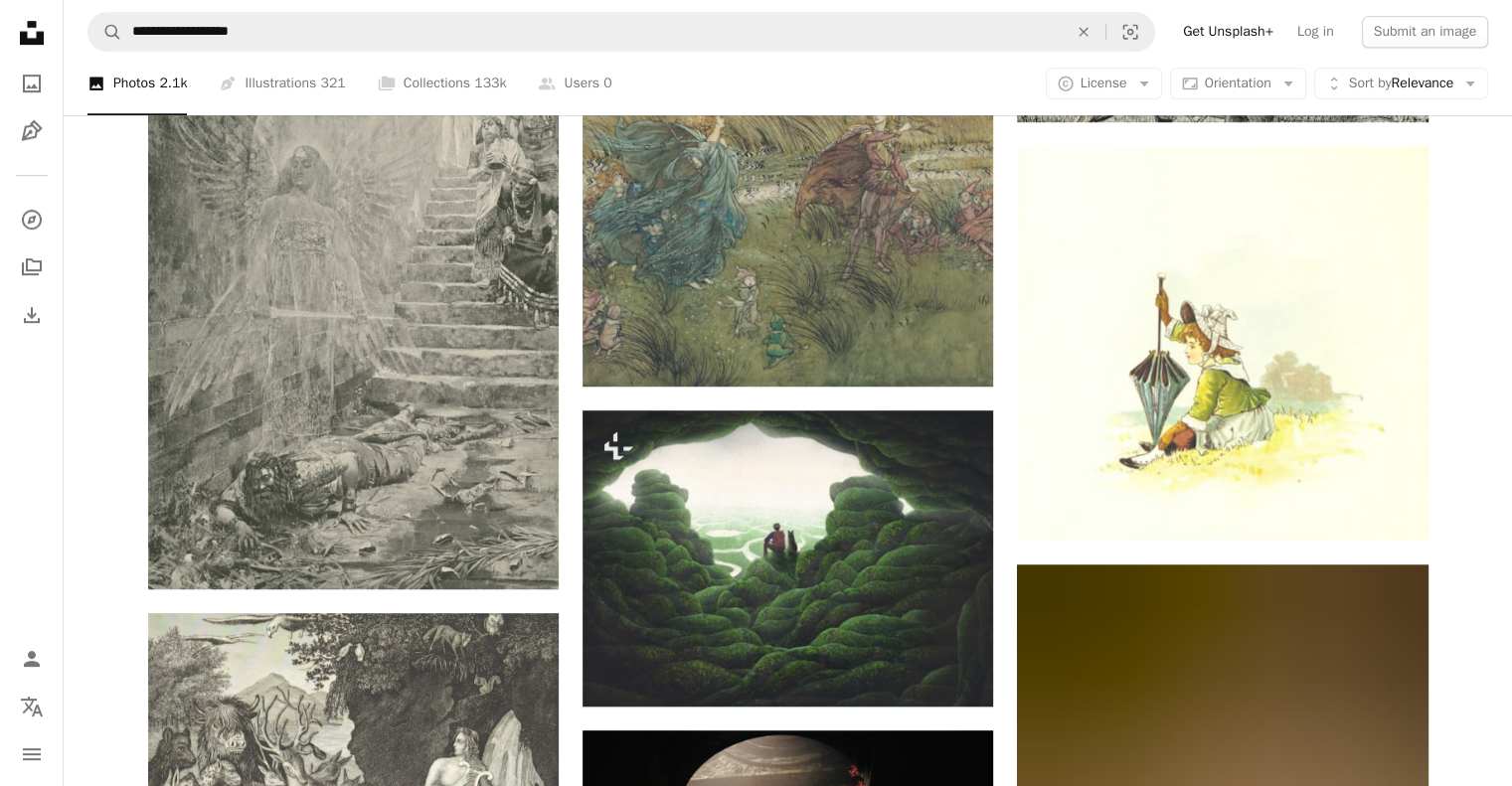 scroll, scrollTop: 1203, scrollLeft: 0, axis: vertical 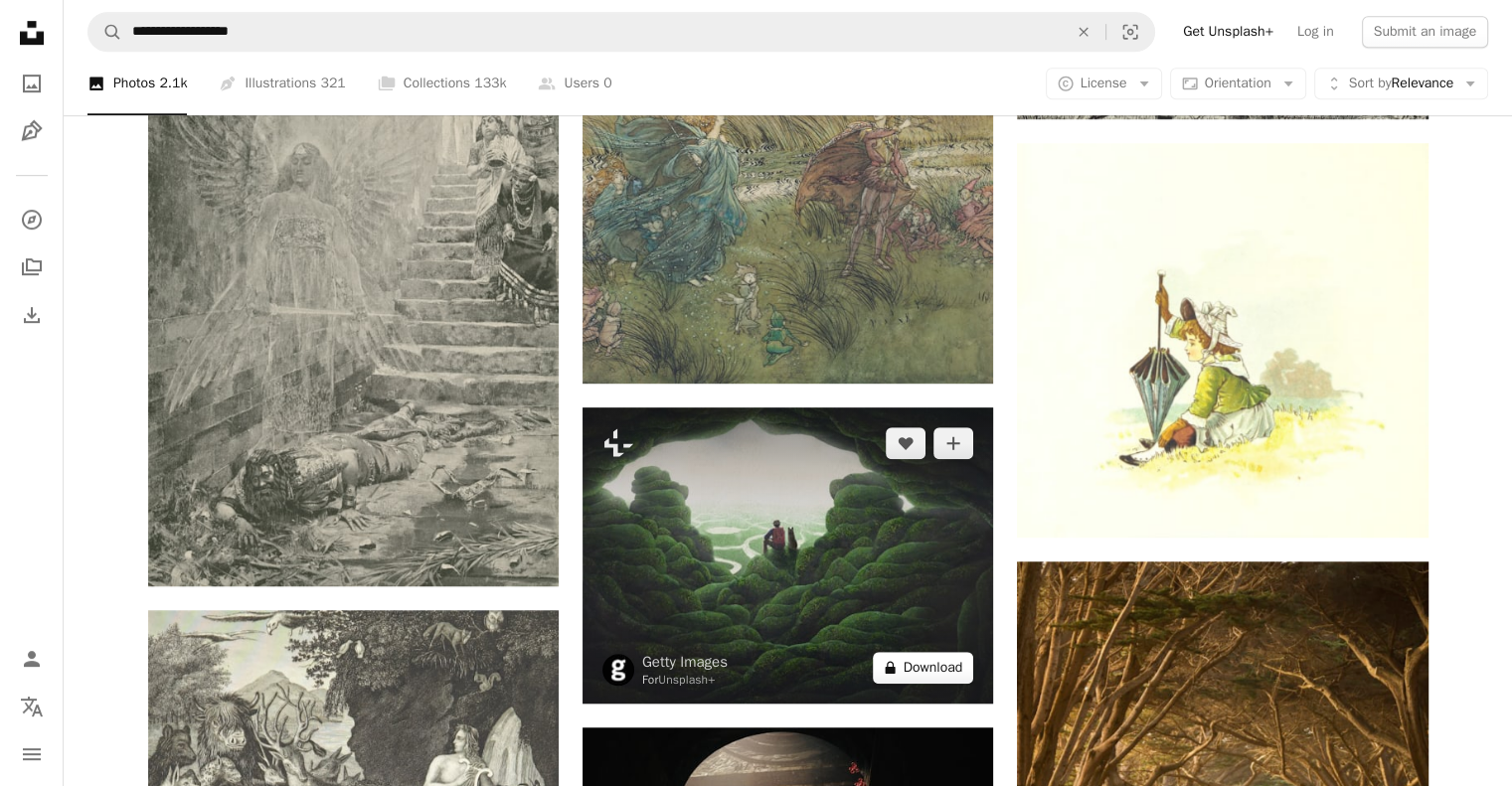 click on "A lock Download" at bounding box center [924, 668] 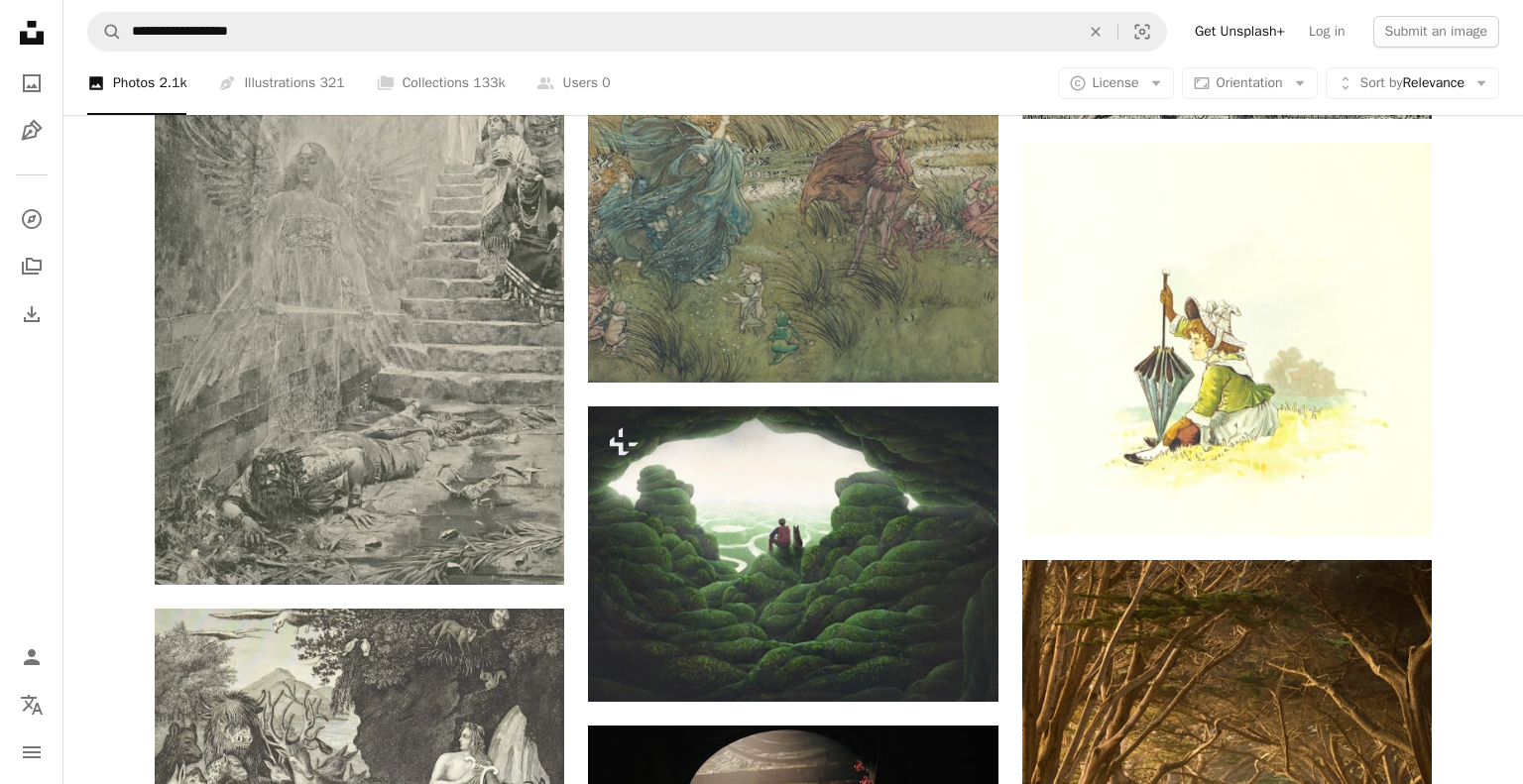 click on "An X shape Premium, ready to use images. Get unlimited access. A plus sign Members-only content added monthly A plus sign Unlimited royalty-free downloads A plus sign Illustrations  New A plus sign Enhanced legal protections yearly 66%  off monthly $12   $4 USD per month * Get  Unsplash+ * When paid annually, billed upfront  $48 Taxes where applicable. Renews automatically. Cancel anytime." at bounding box center [762, 4198] 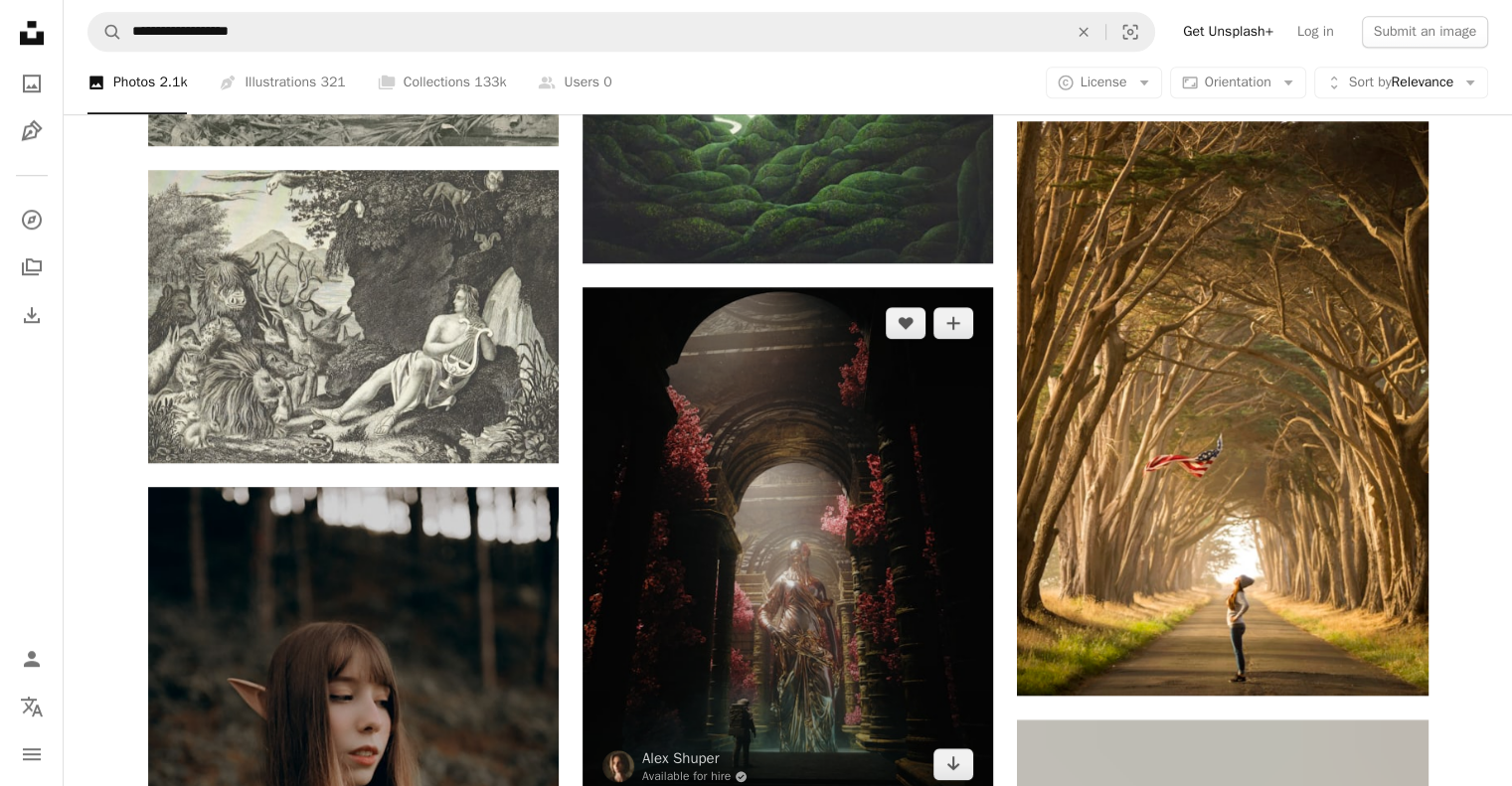 scroll, scrollTop: 1645, scrollLeft: 0, axis: vertical 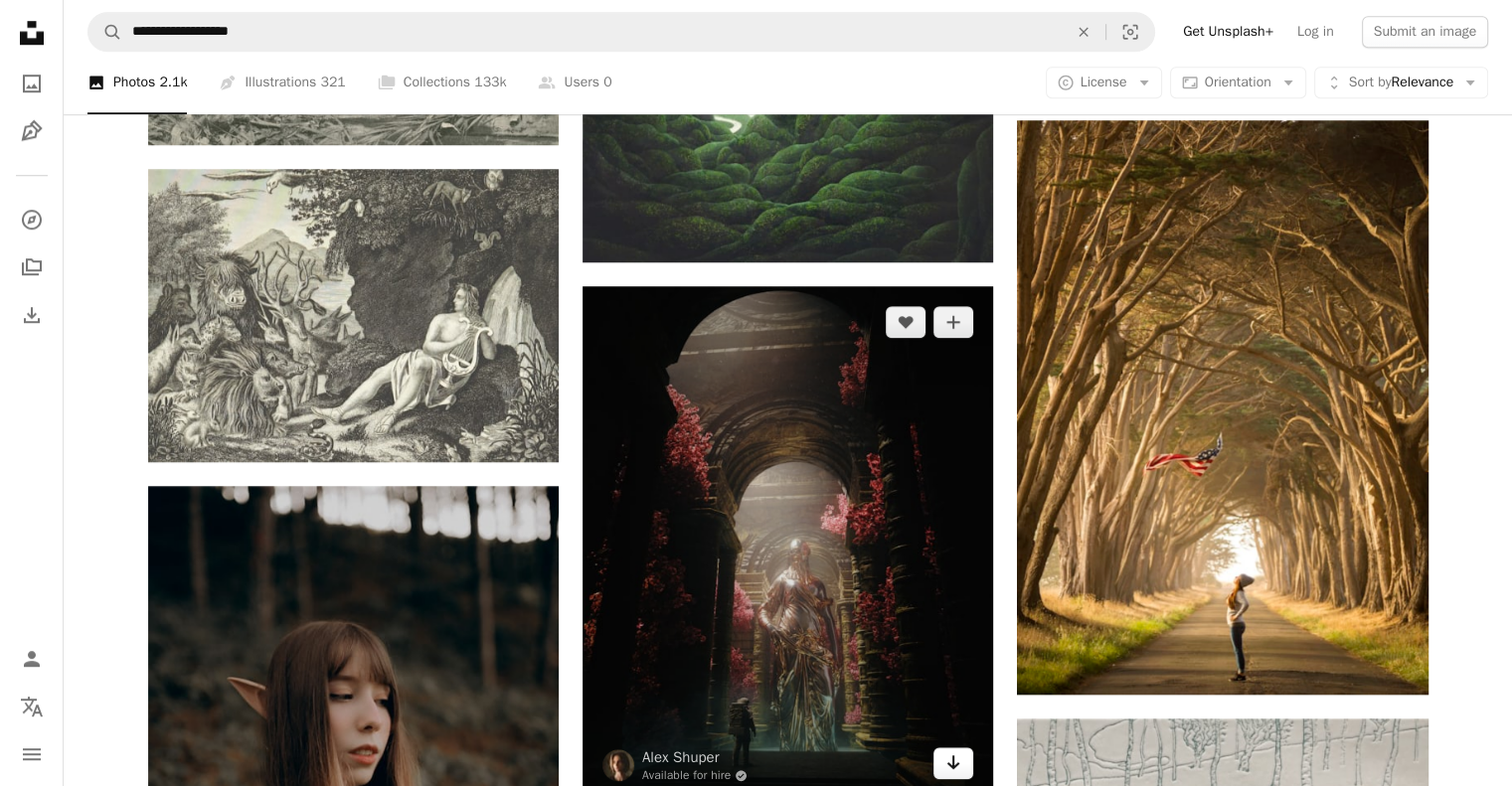 click on "Arrow pointing down" at bounding box center [953, 763] 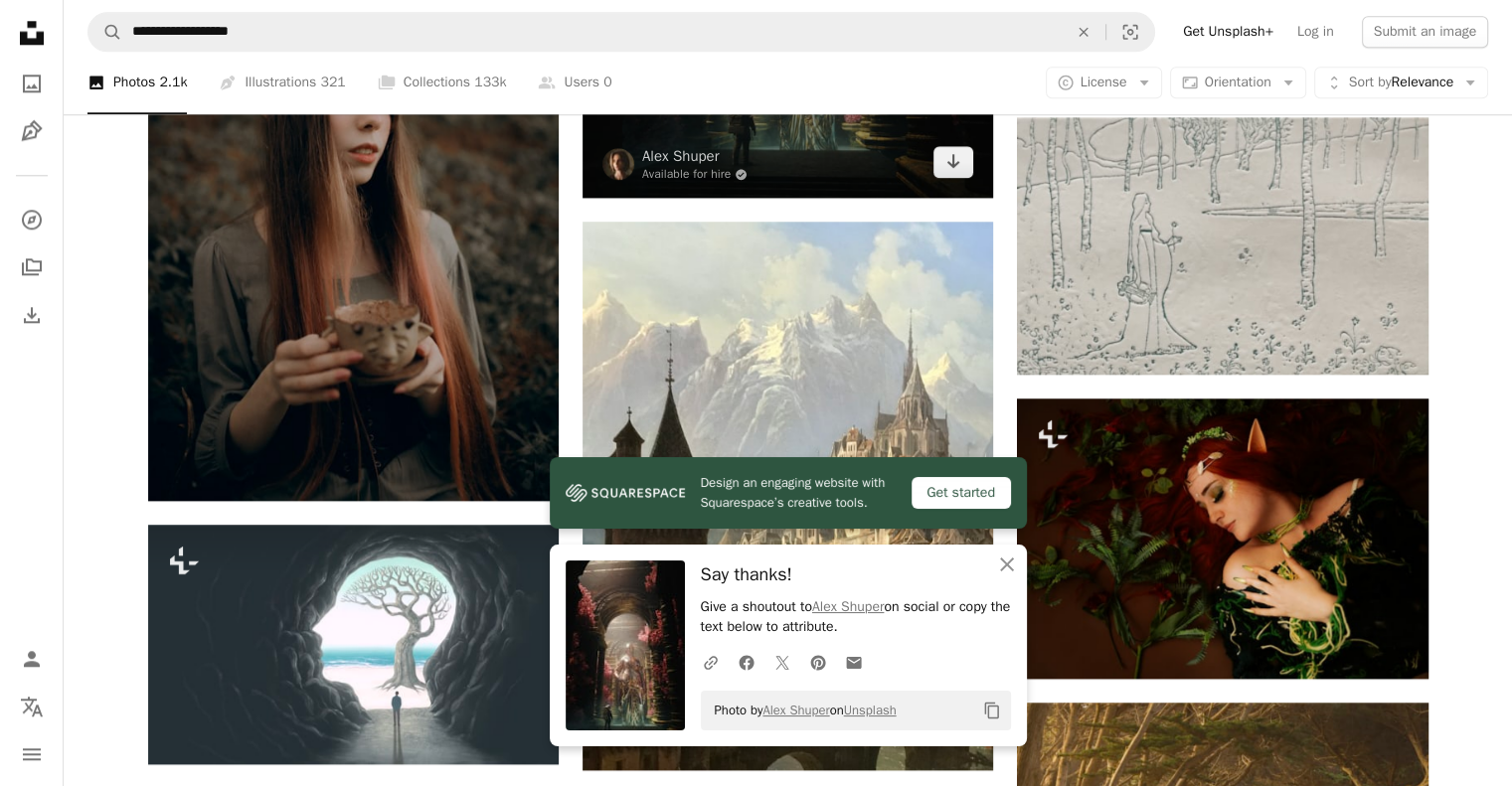 scroll, scrollTop: 2245, scrollLeft: 0, axis: vertical 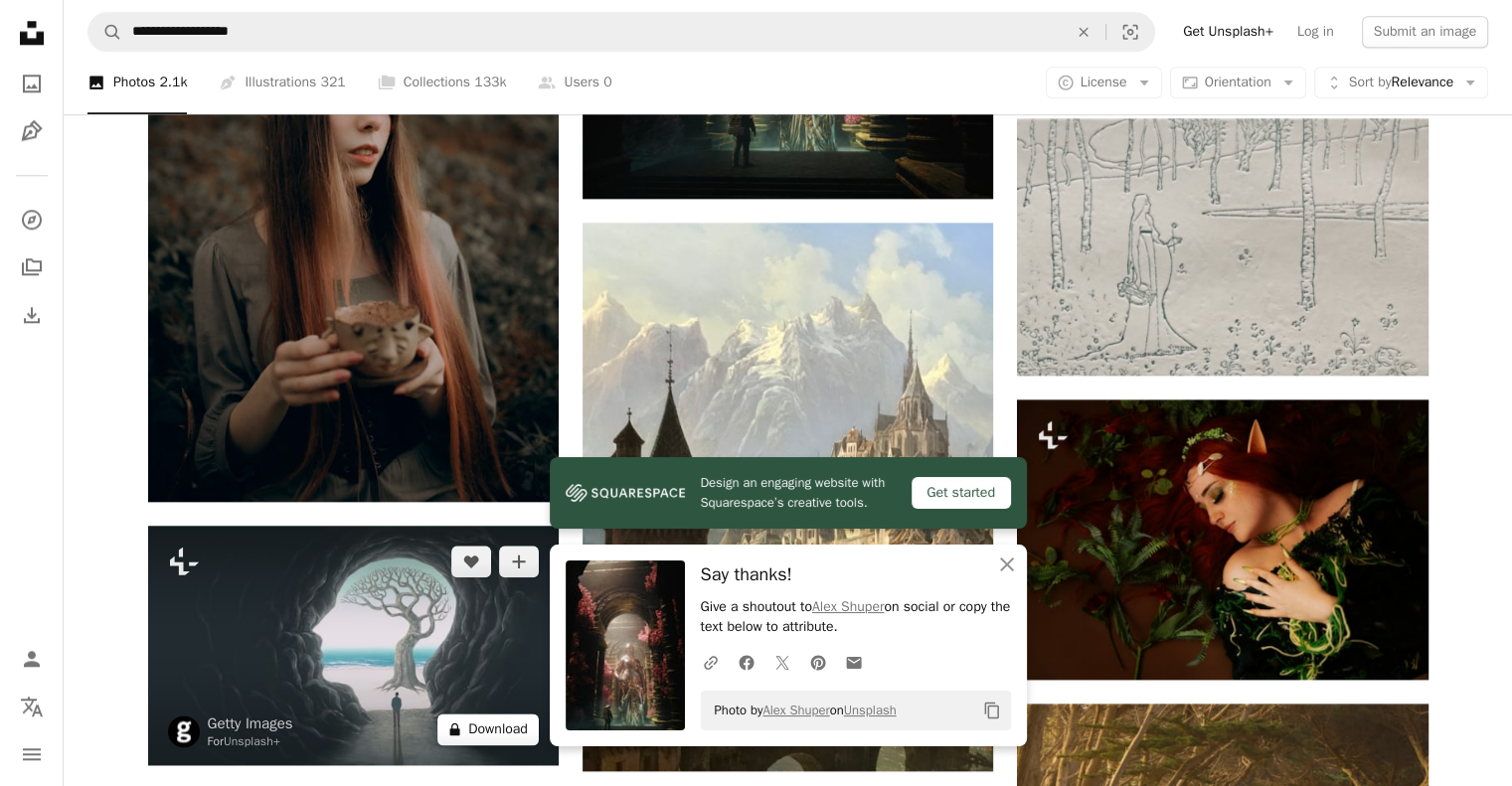 click on "A lock Download" at bounding box center (488, 729) 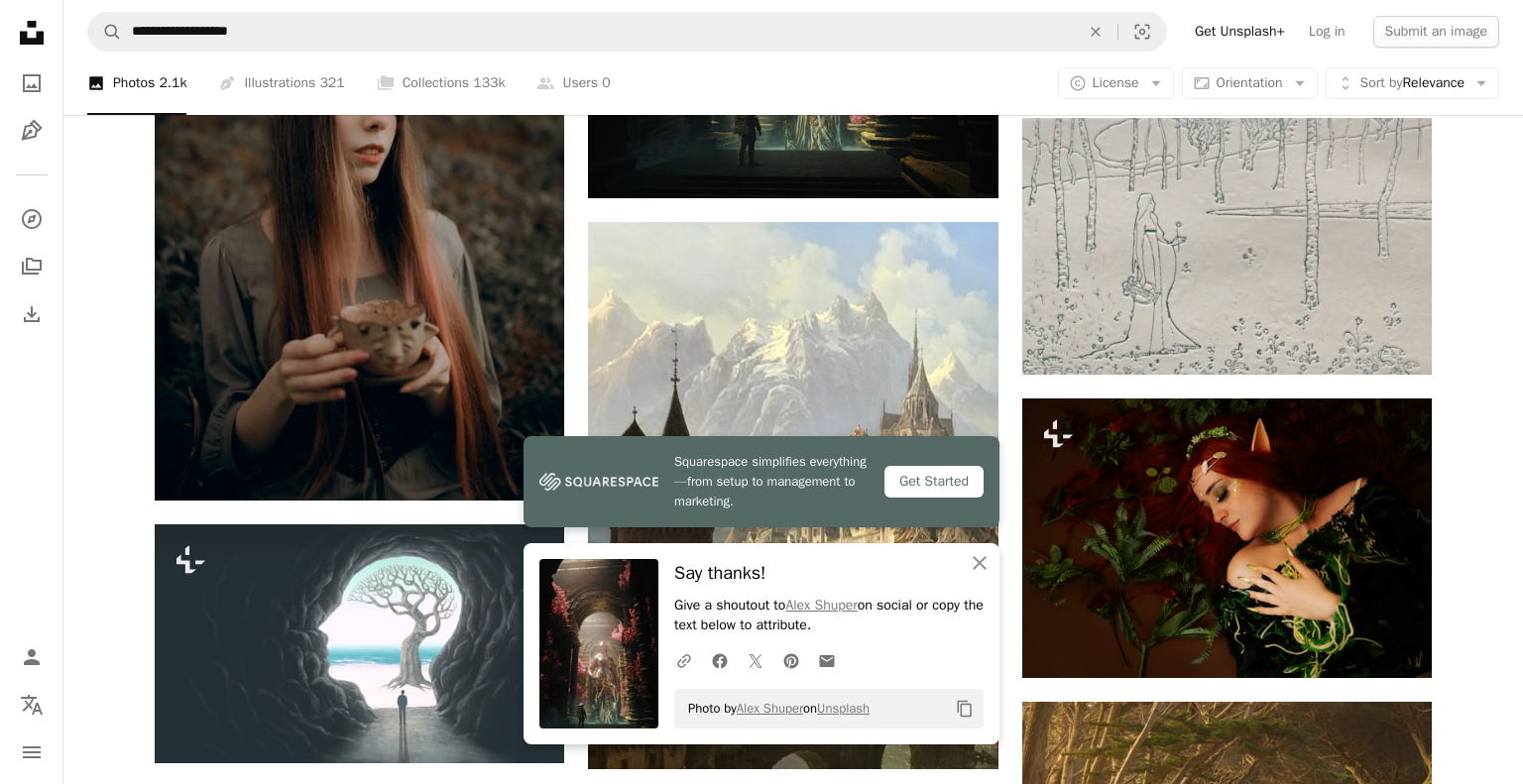 click on "An X shape Squarespace simplifies everything—from setup to management to marketing. Get Started An X shape Close Say thanks! Give a shoutout to  [FIRST] [LAST]  on social or copy the text below to attribute. A URL sharing icon (chains) Facebook icon X (formerly Twitter) icon Pinterest icon An envelope Photo by  [FIRST] [LAST]  on  Unsplash
Copy content Premium, ready to use images. Get unlimited access. A plus sign Members-only content added monthly A plus sign Unlimited royalty-free downloads A plus sign Illustrations  New A plus sign Enhanced legal protections yearly 66%  off monthly $12   $4 USD per month * Get  Unsplash+ * When paid annually, billed upfront  $48 Taxes where applicable. Renews automatically. Cancel anytime." at bounding box center [762, 3158] 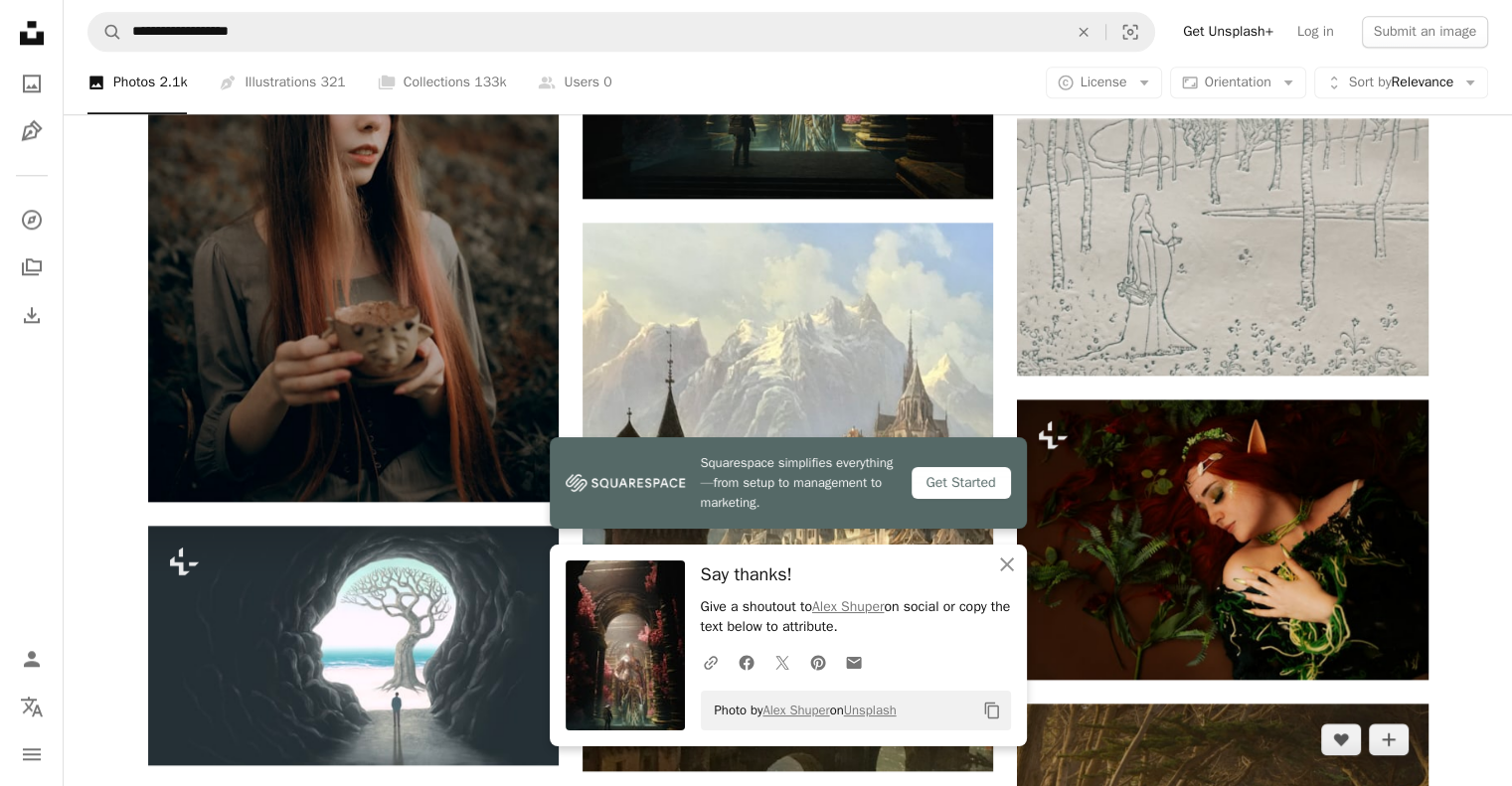 click 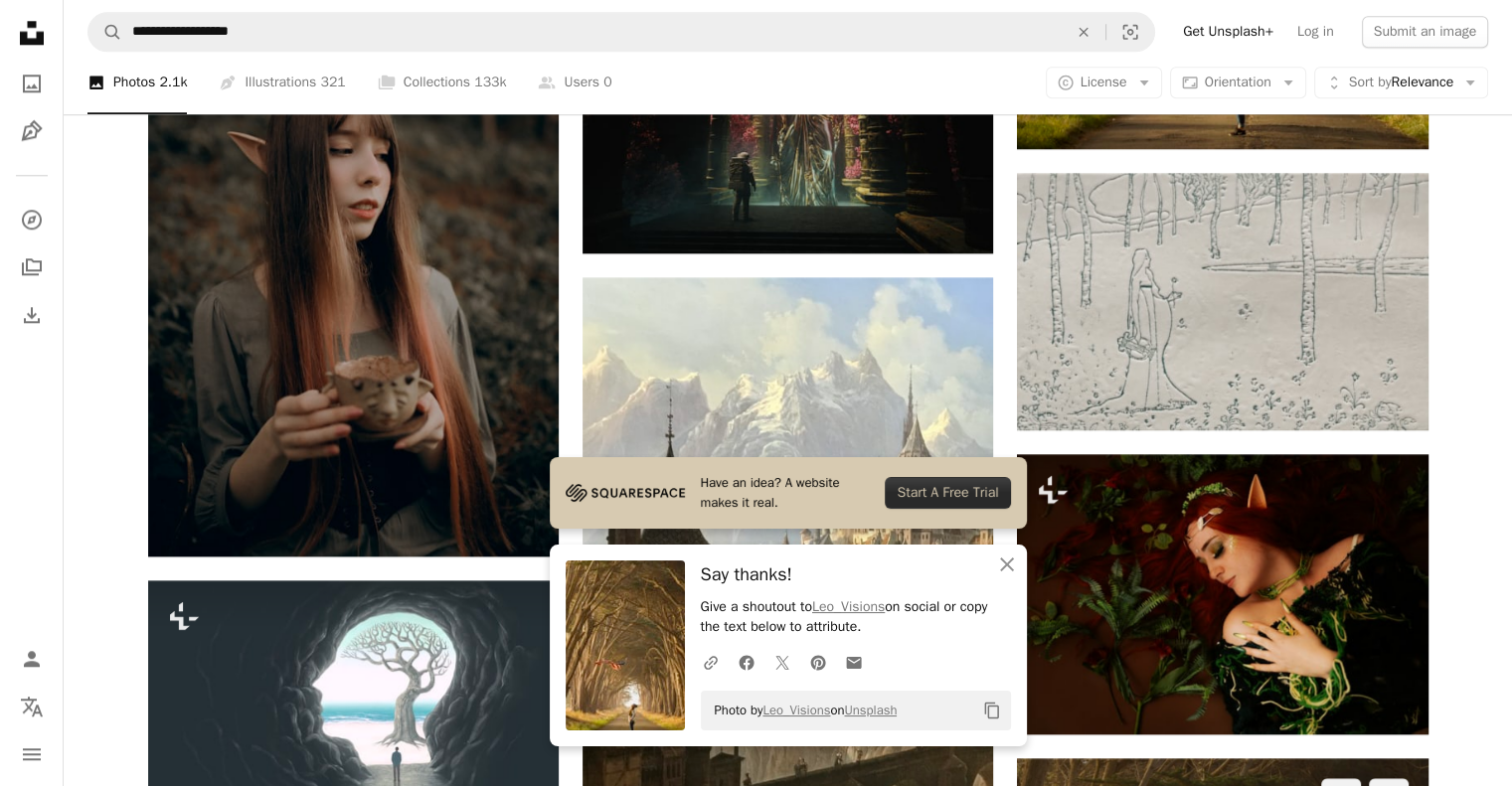 scroll, scrollTop: 2178, scrollLeft: 0, axis: vertical 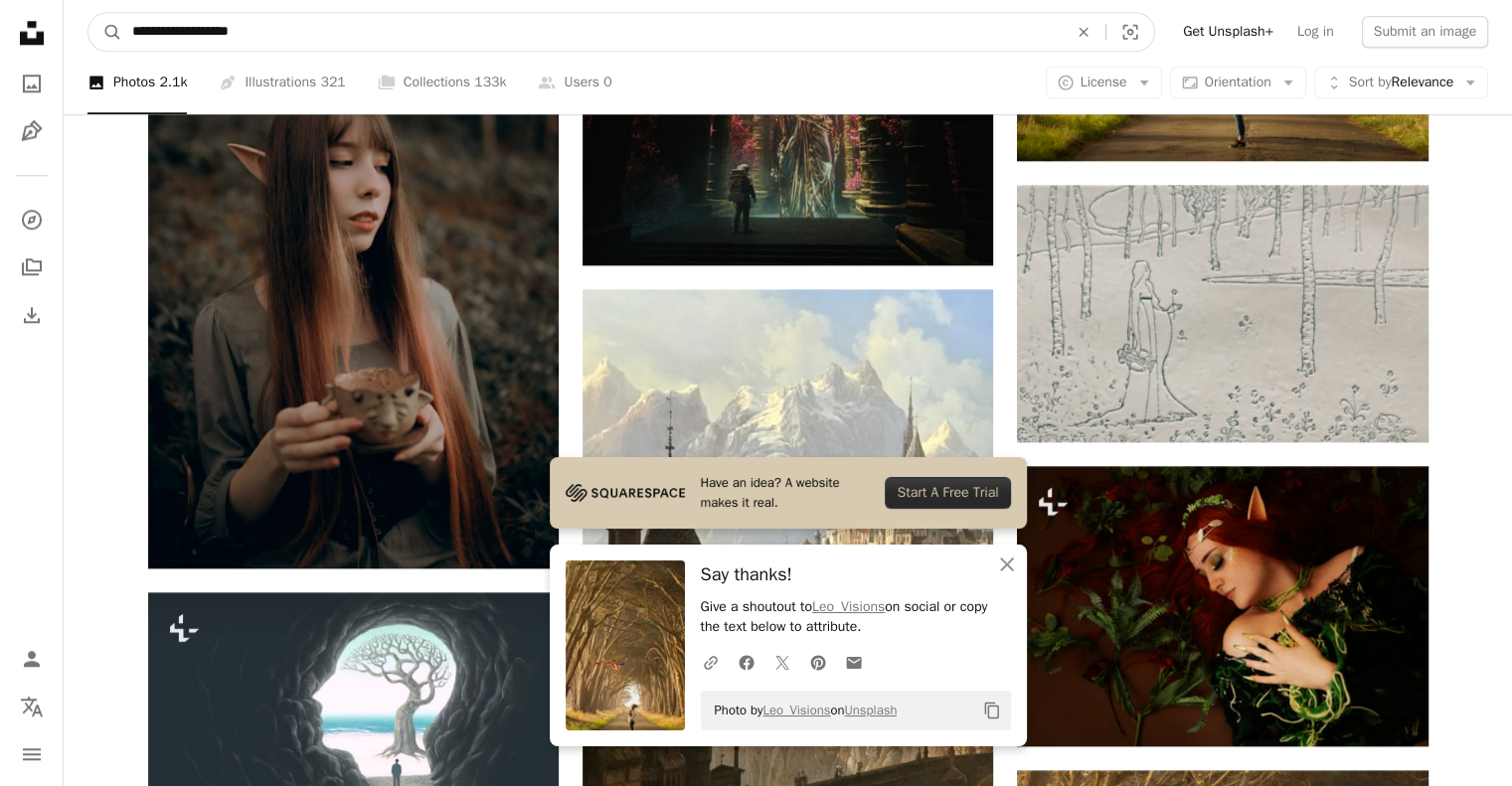 drag, startPoint x: 180, startPoint y: 28, endPoint x: 68, endPoint y: 18, distance: 112.44554 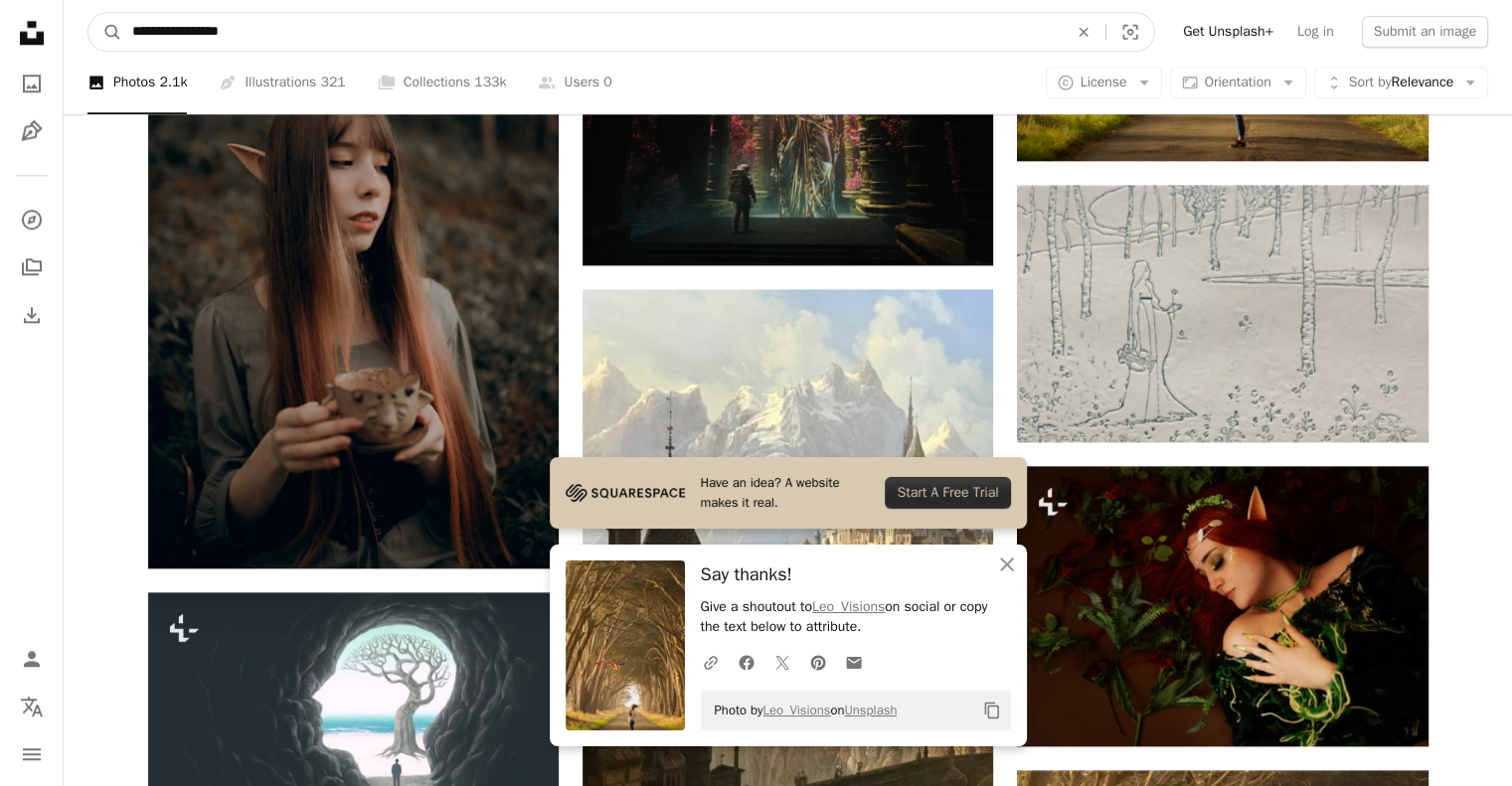 type on "**********" 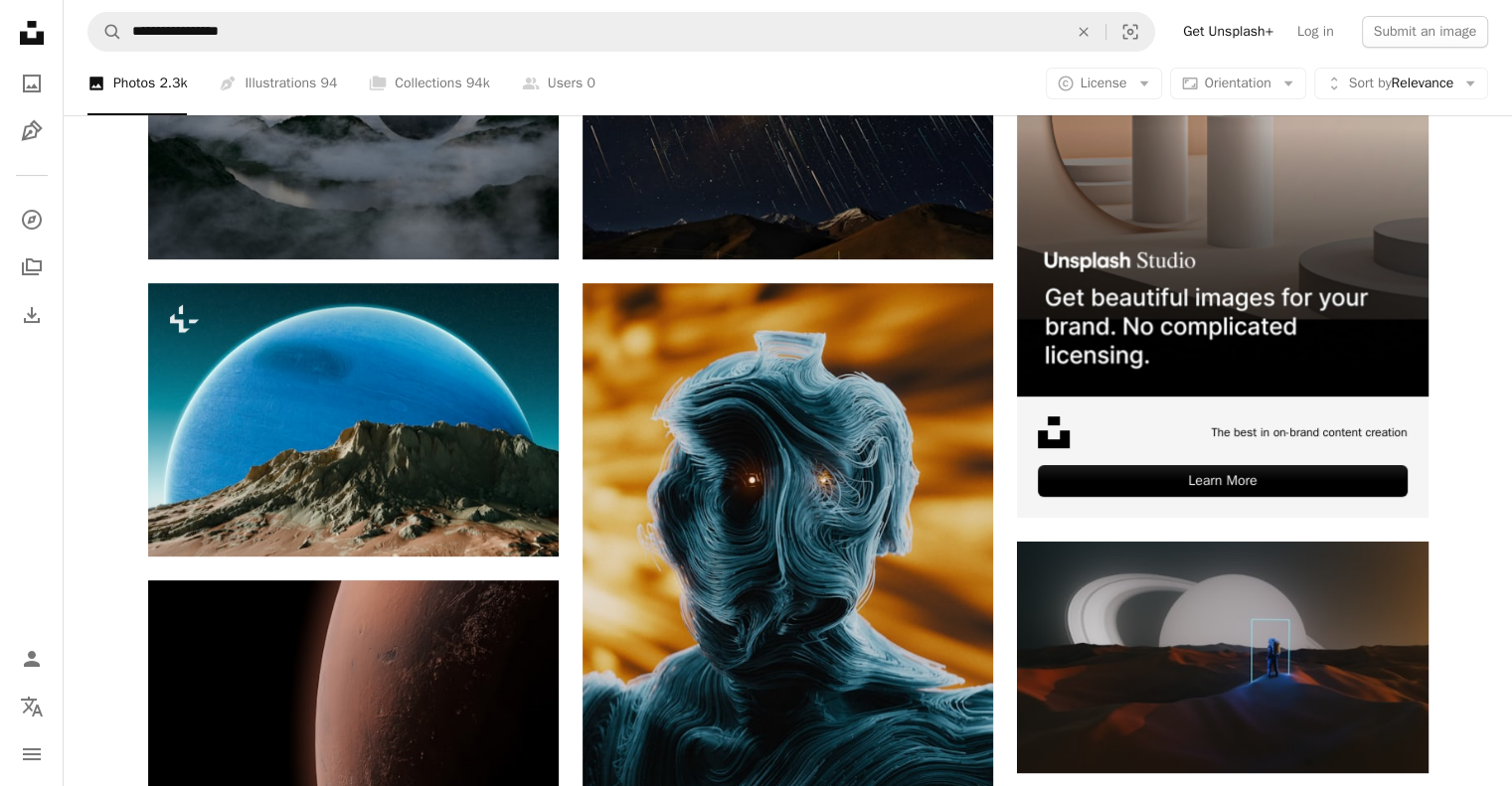 scroll, scrollTop: 543, scrollLeft: 0, axis: vertical 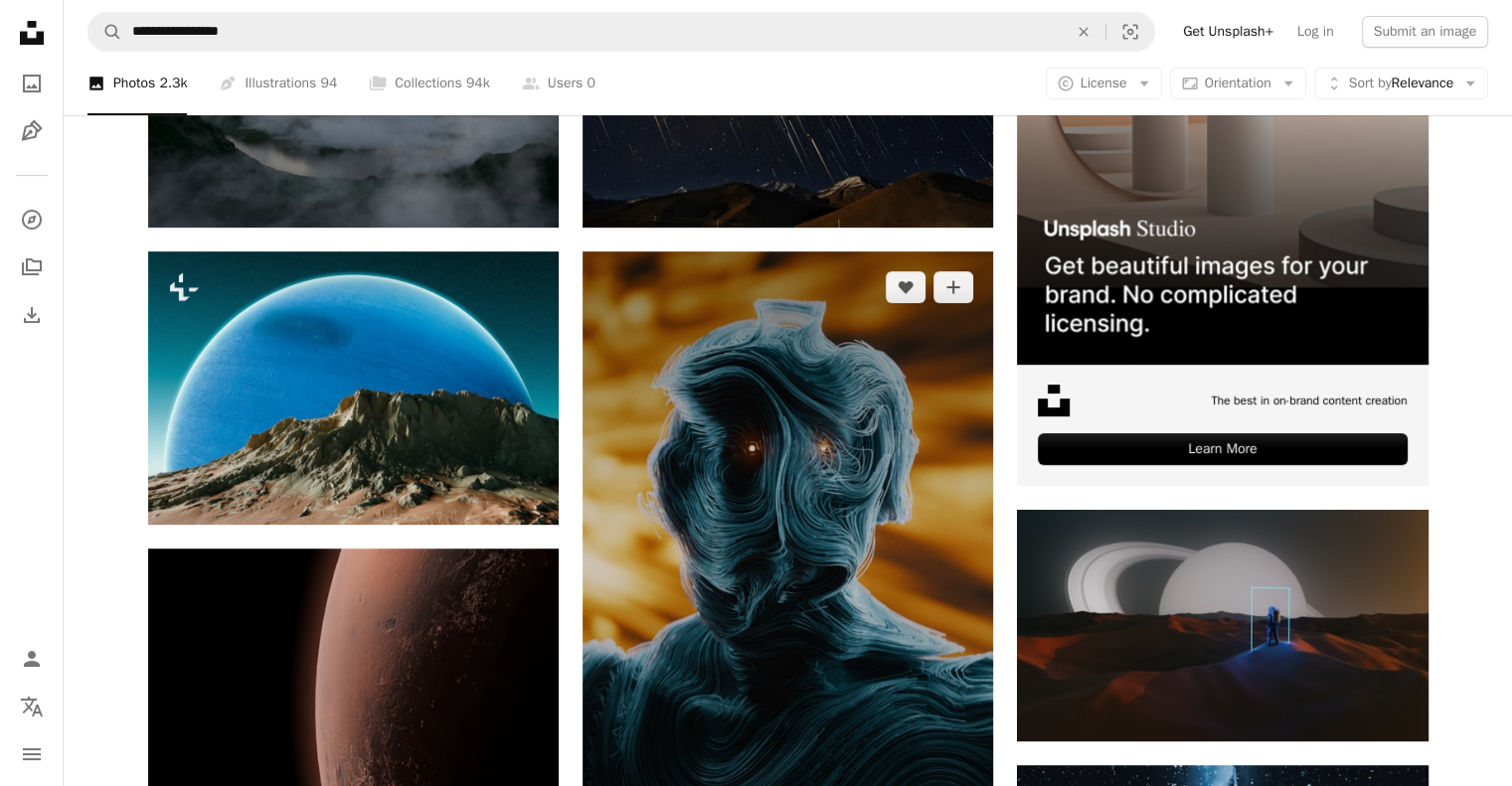 click on "Arrow pointing down" at bounding box center (953, 832) 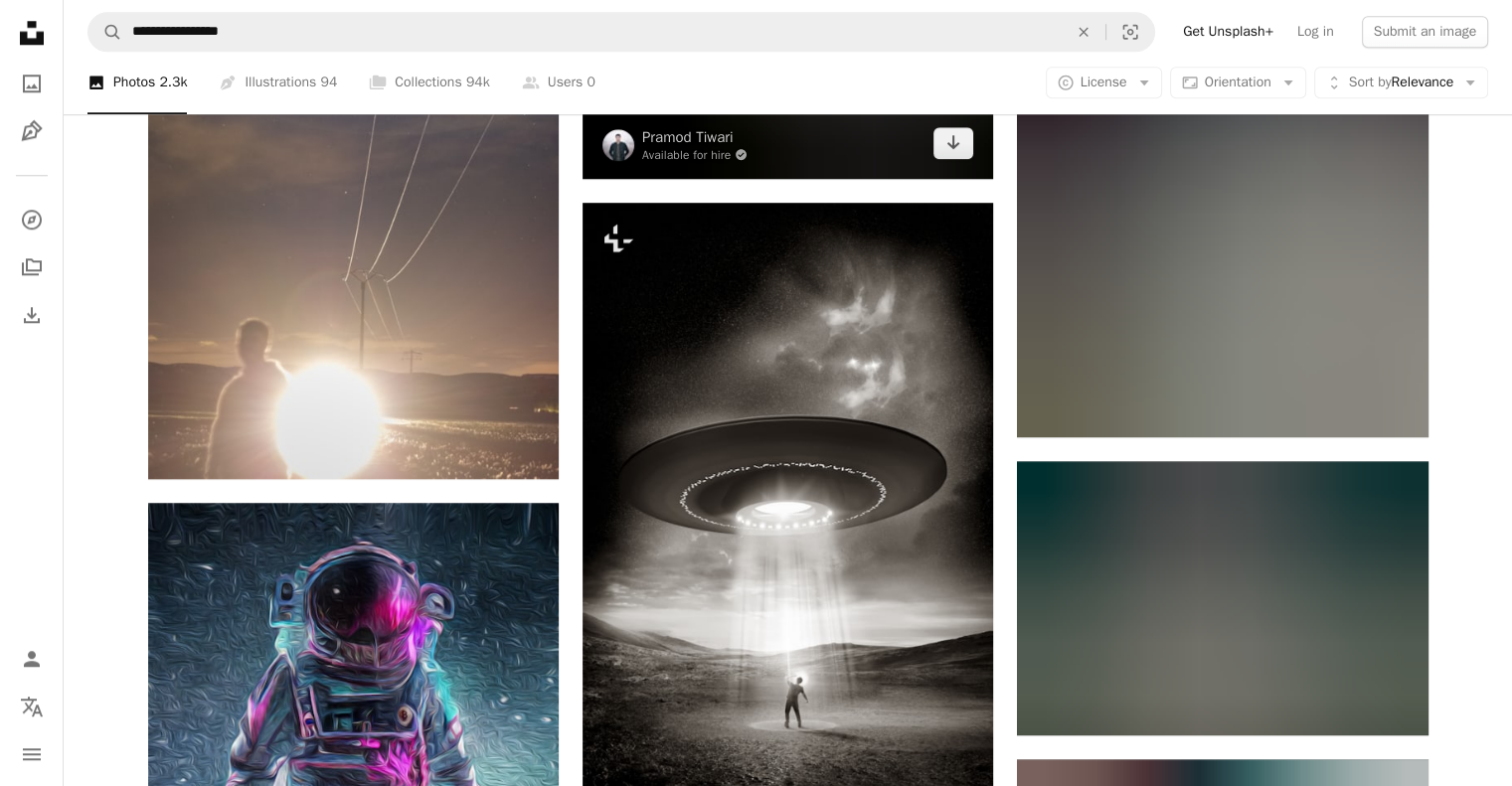 scroll, scrollTop: 2030, scrollLeft: 0, axis: vertical 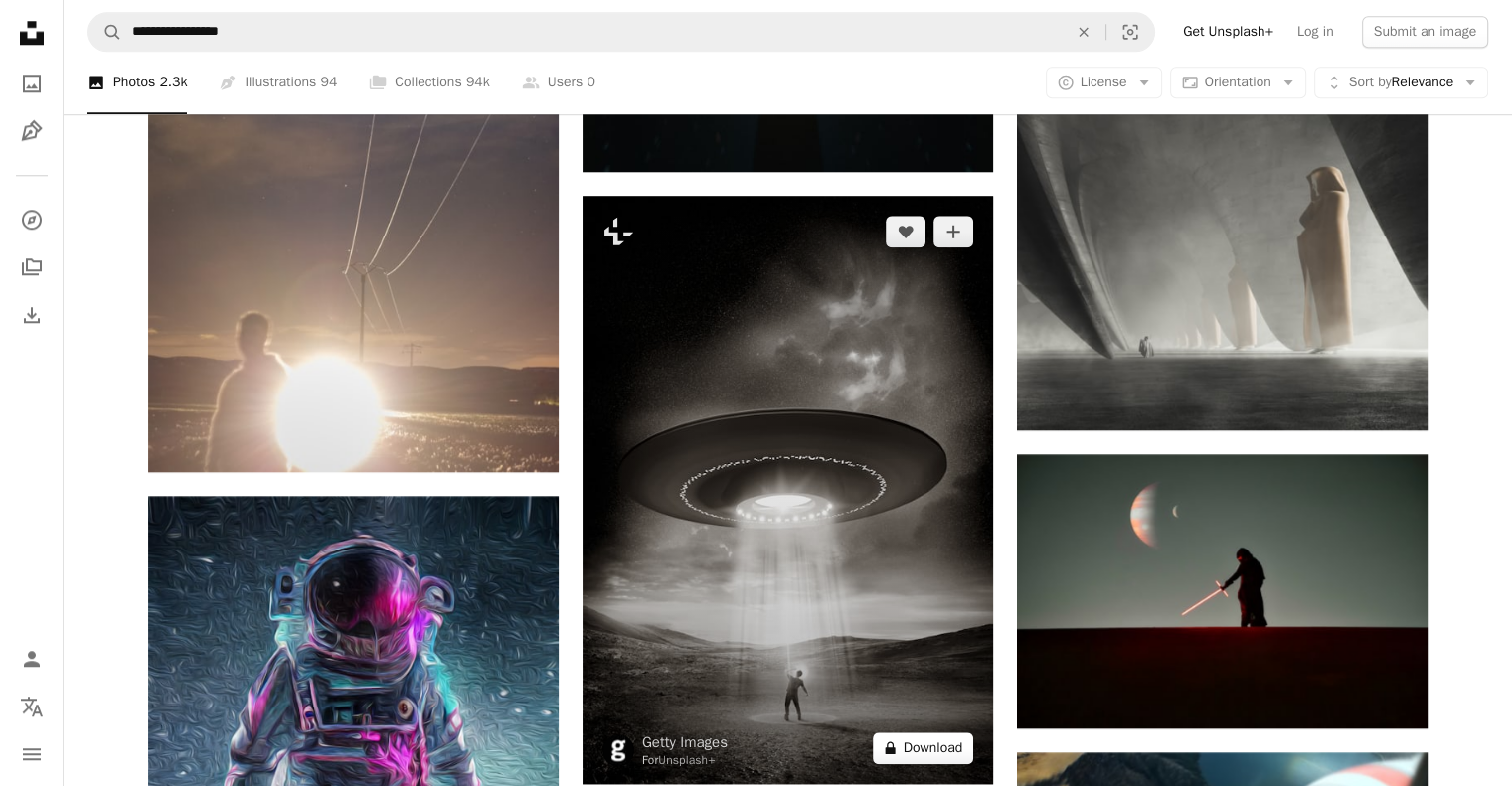 click on "A lock Download" at bounding box center (924, 748) 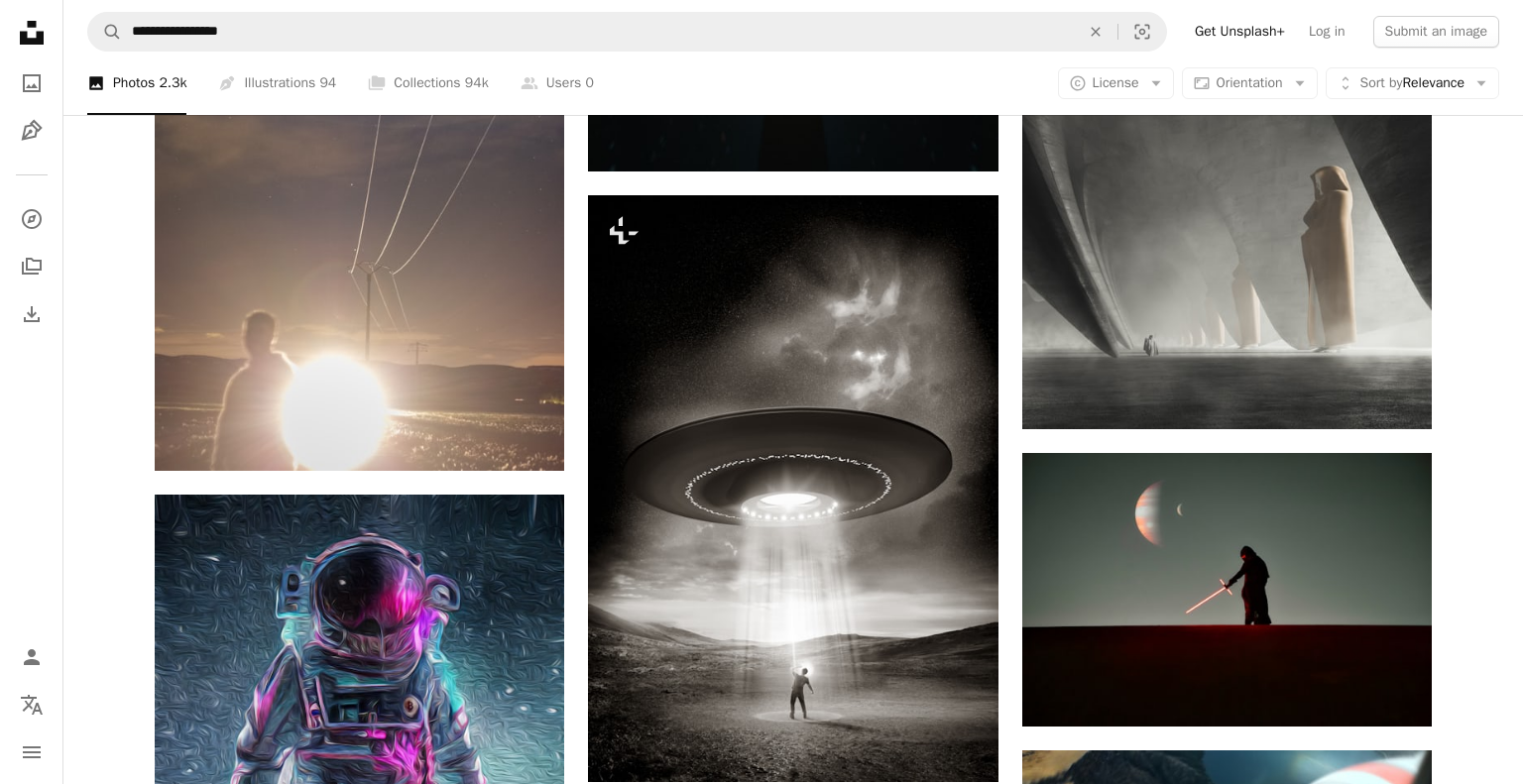 click on "An X shape Premium, ready to use images. Get unlimited access. A plus sign Members-only content added monthly A plus sign Unlimited royalty-free downloads A plus sign Illustrations  New A plus sign Enhanced legal protections yearly 66%  off monthly $12   $4 USD per month * Get  Unsplash+ * When paid annually, billed upfront  $48 Taxes where applicable. Renews automatically. Cancel anytime." at bounding box center (762, 3125) 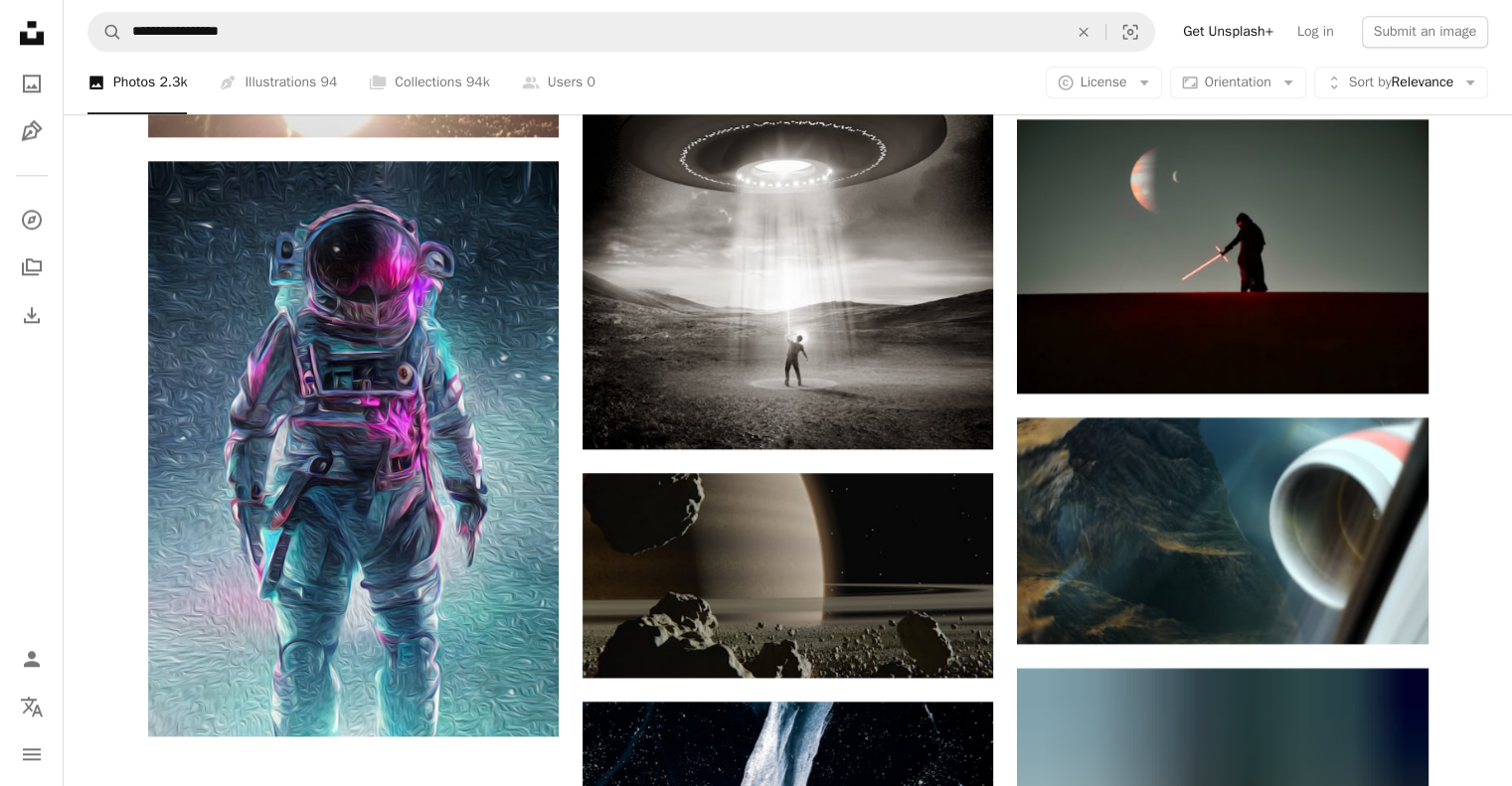 scroll, scrollTop: 2365, scrollLeft: 0, axis: vertical 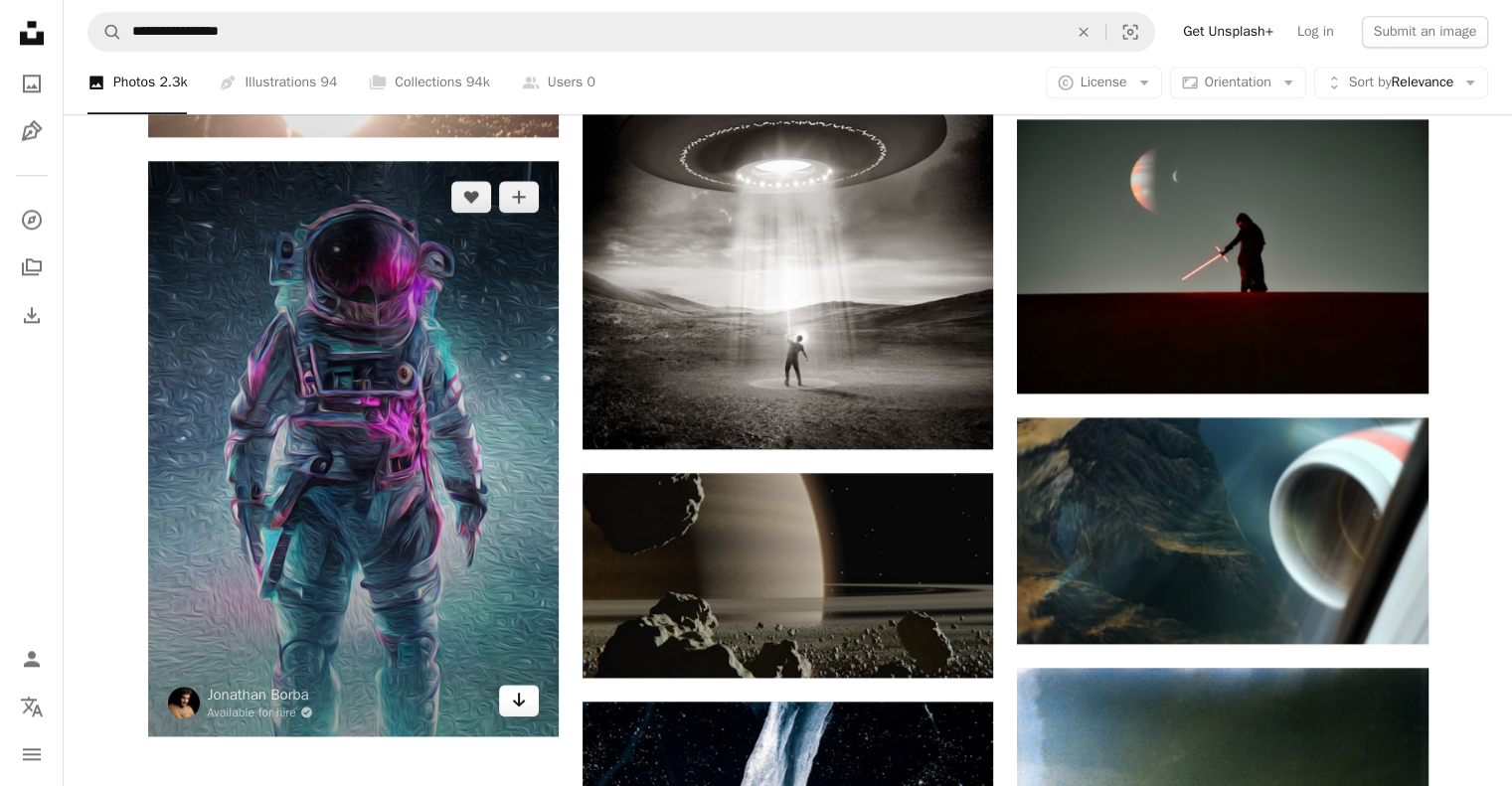 click on "Arrow pointing down" at bounding box center (519, 701) 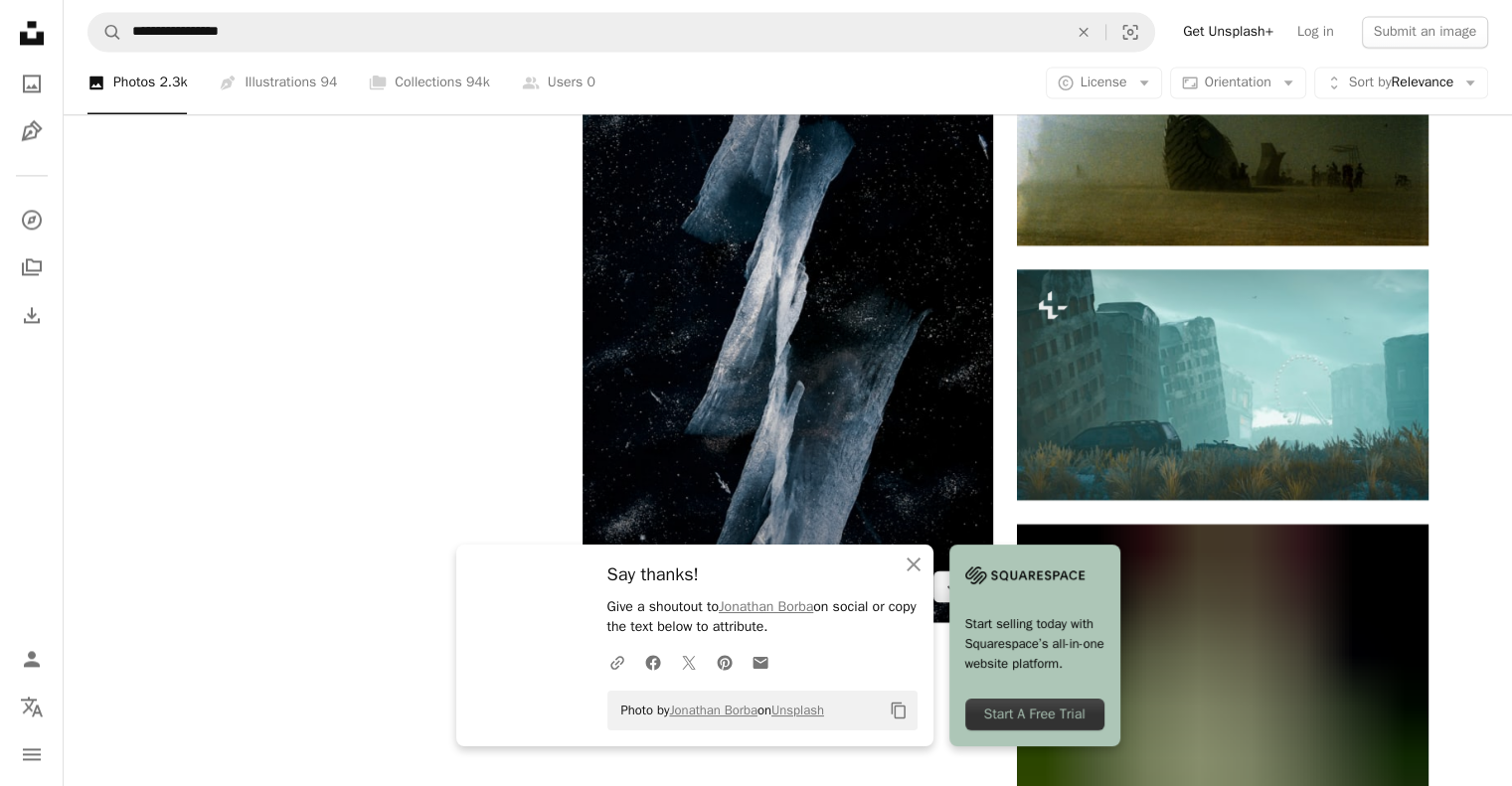 scroll, scrollTop: 3129, scrollLeft: 0, axis: vertical 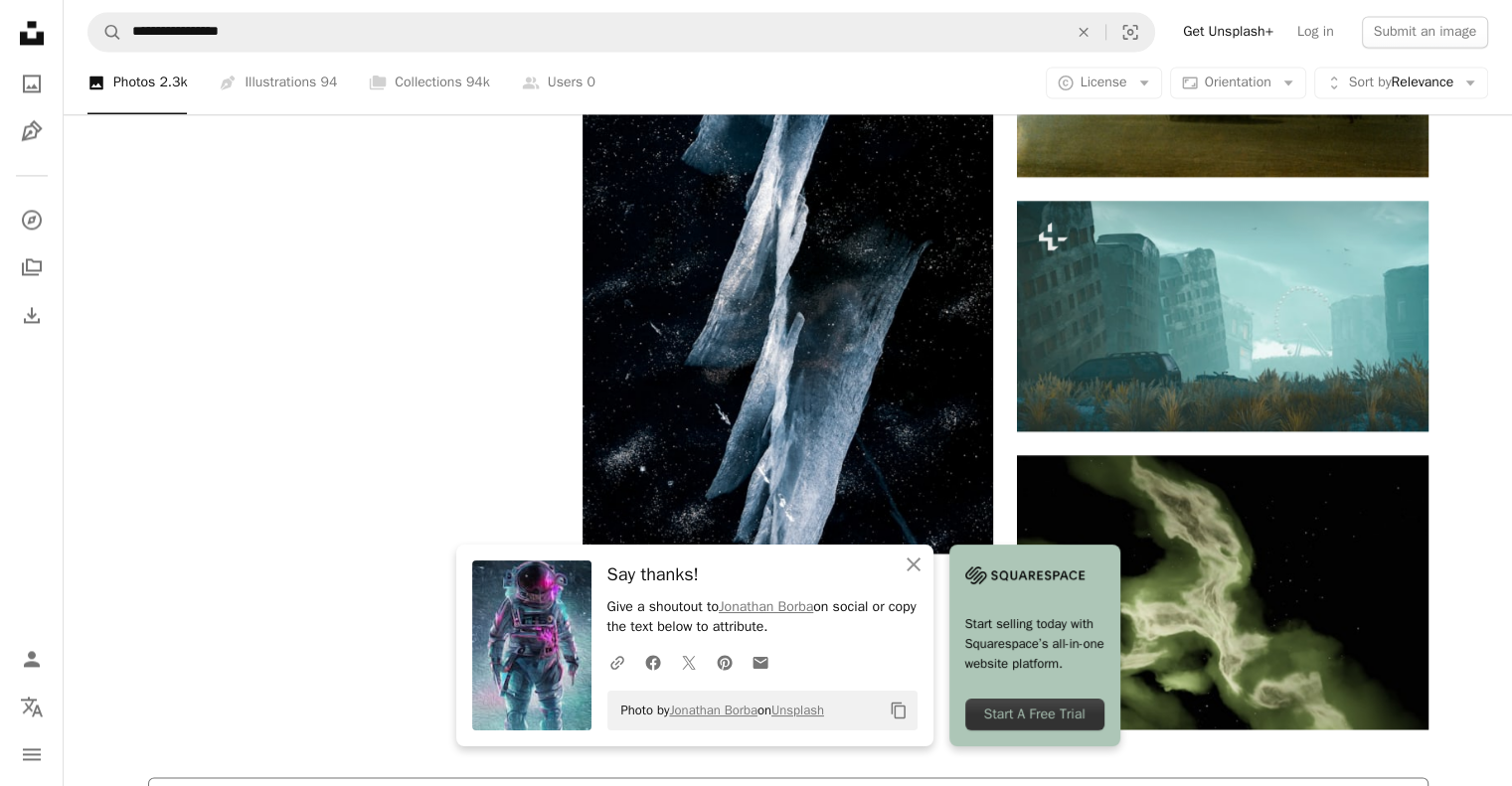 click on "Load more" at bounding box center (788, 809) 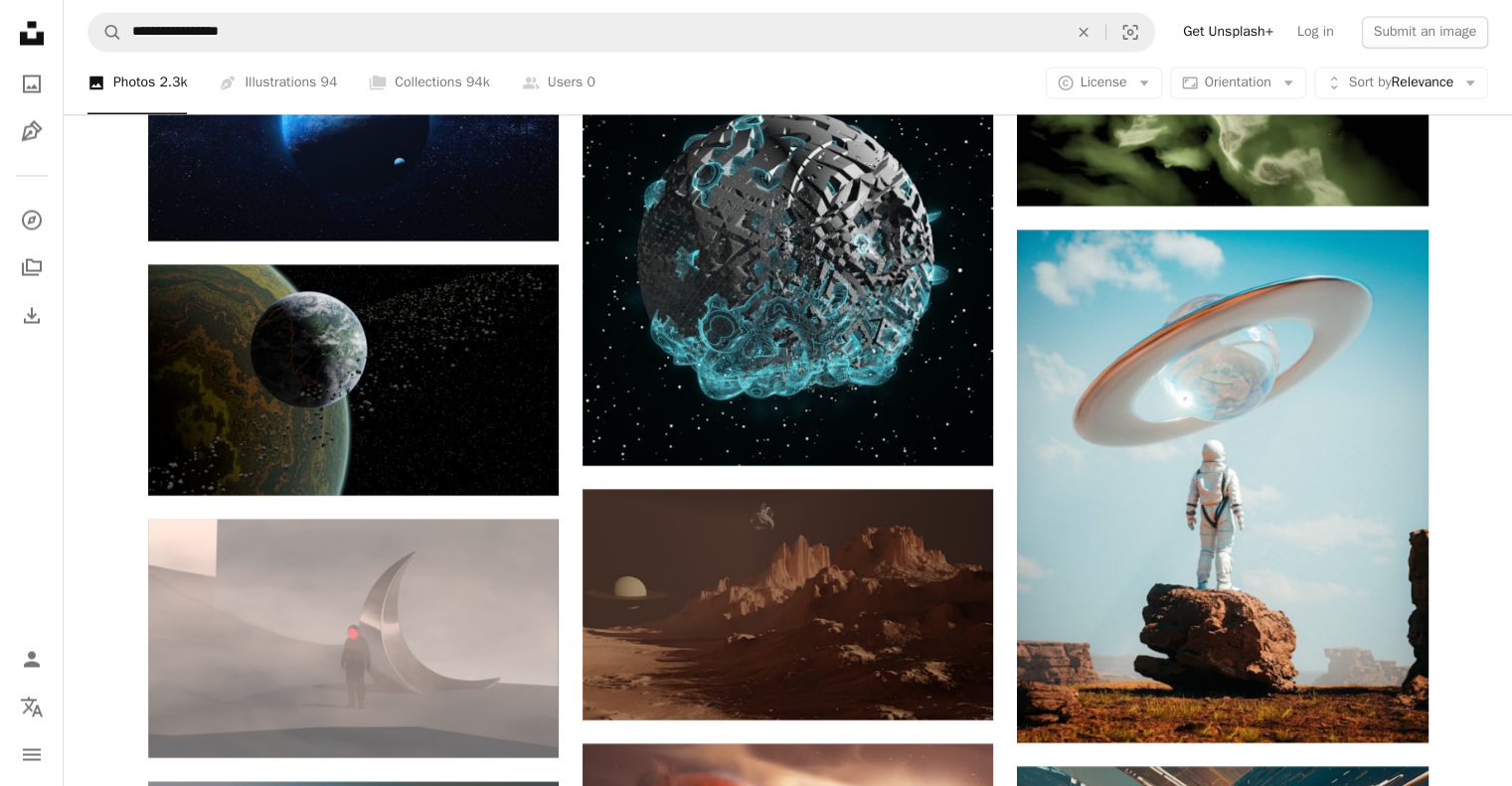 scroll, scrollTop: 3654, scrollLeft: 0, axis: vertical 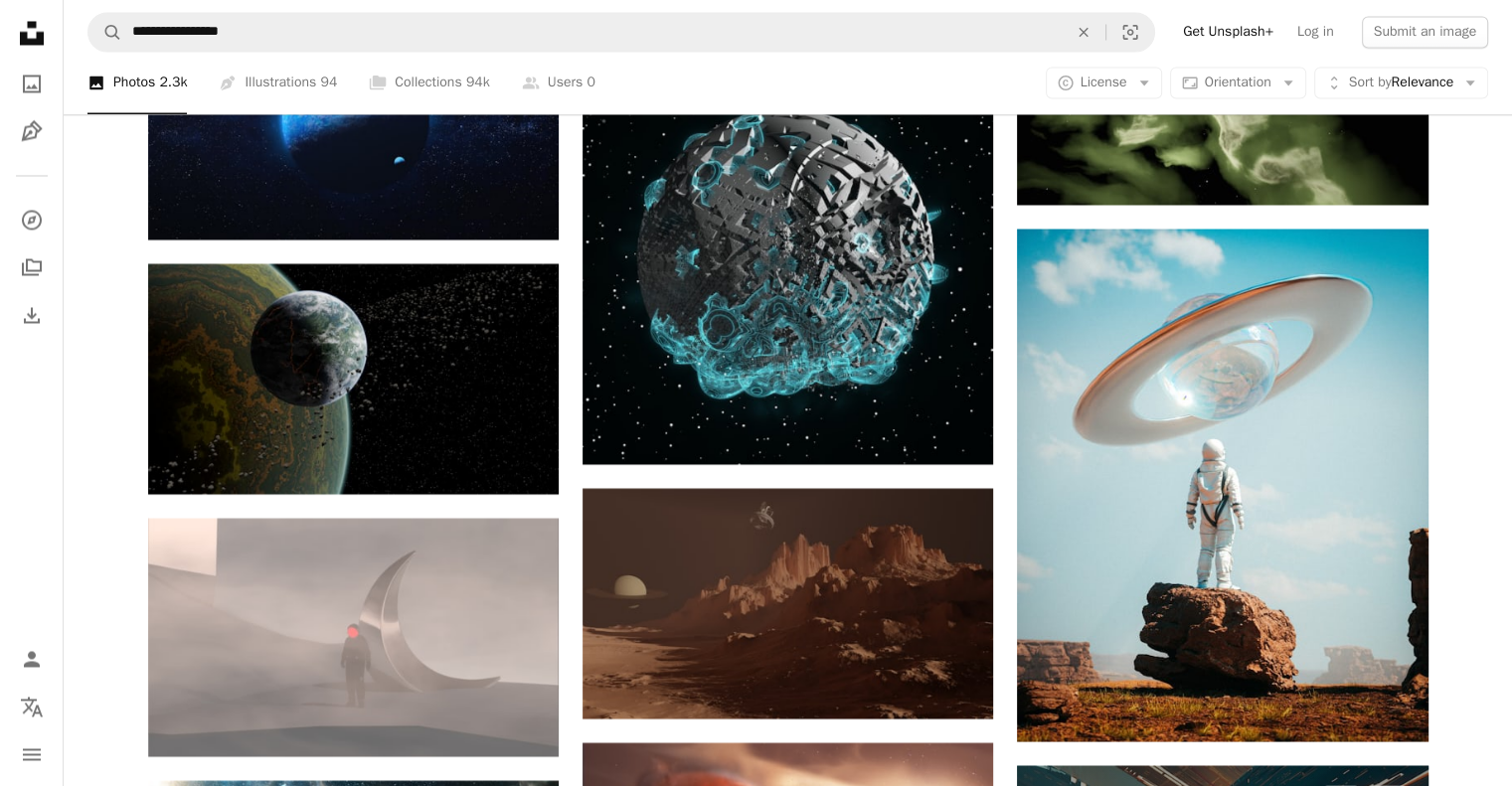 click on "A lock Download" at bounding box center [1358, 1141] 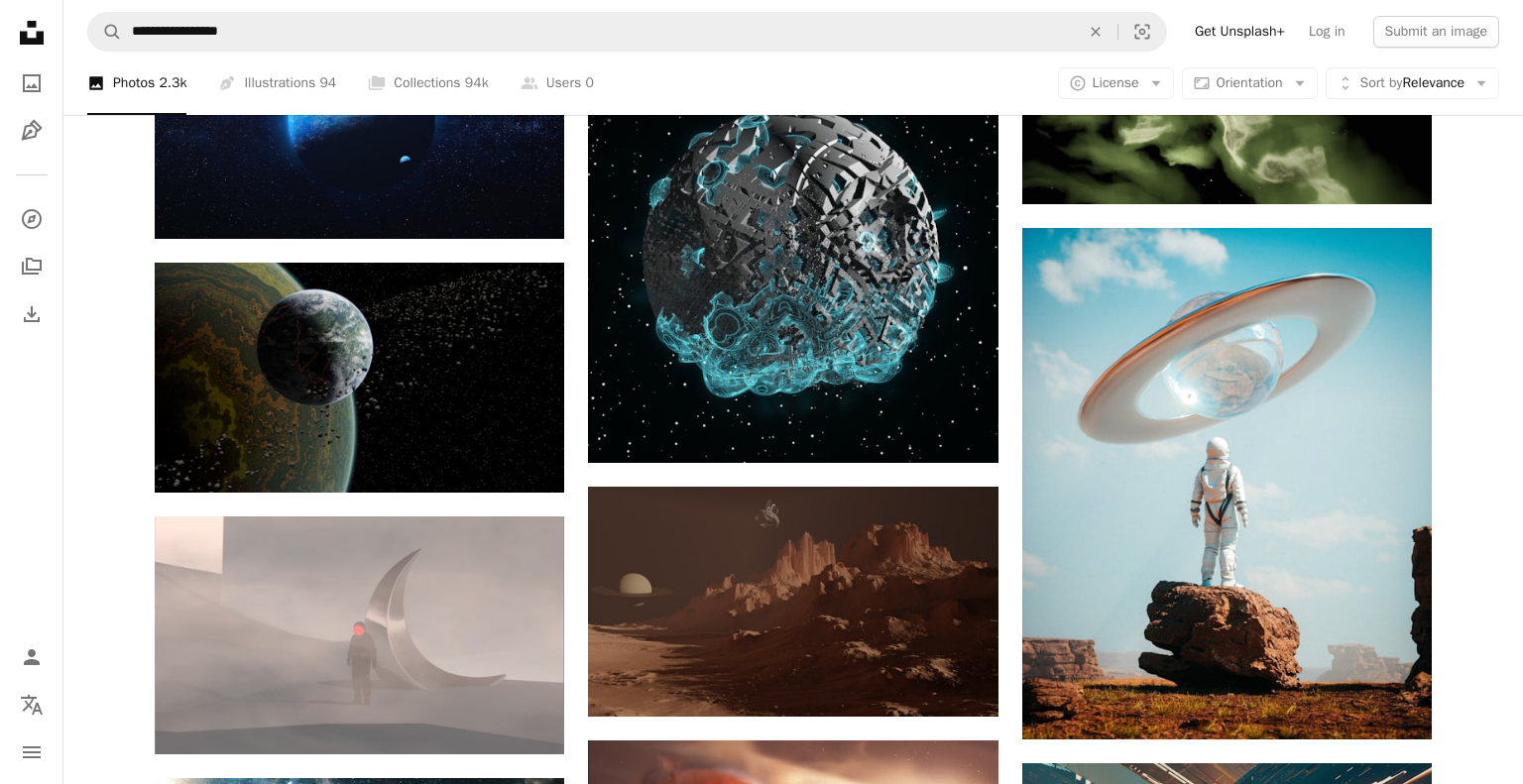 click on "An X shape Premium, ready to use images. Get unlimited access. A plus sign Members-only content added monthly A plus sign Unlimited royalty-free downloads A plus sign Illustrations  New A plus sign Enhanced legal protections yearly 66%  off monthly $12   $4 USD per month * Get  Unsplash+ * When paid annually, billed upfront  $48 Taxes where applicable. Renews automatically. Cancel anytime." at bounding box center (762, 6169) 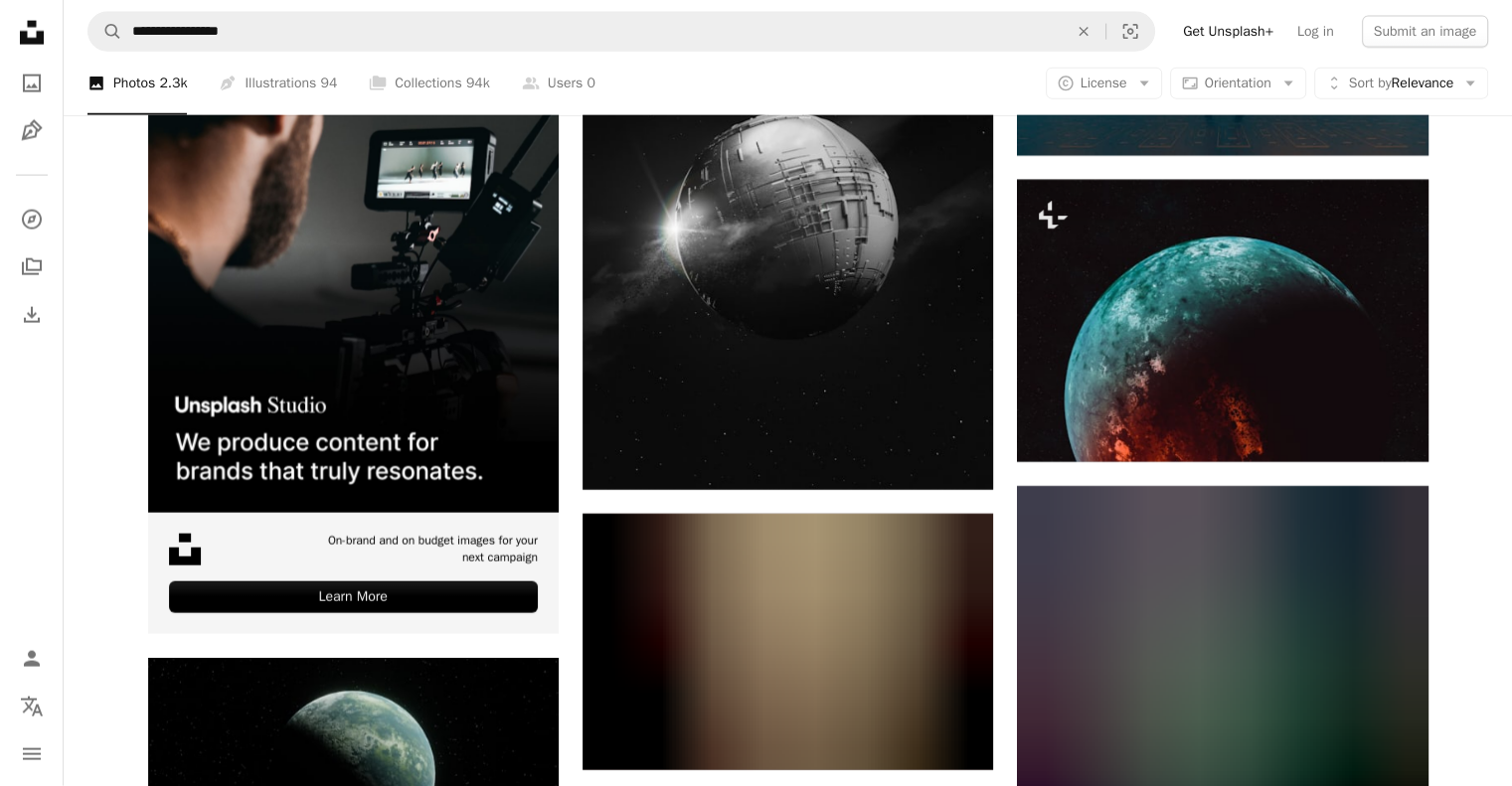 scroll, scrollTop: 4776, scrollLeft: 0, axis: vertical 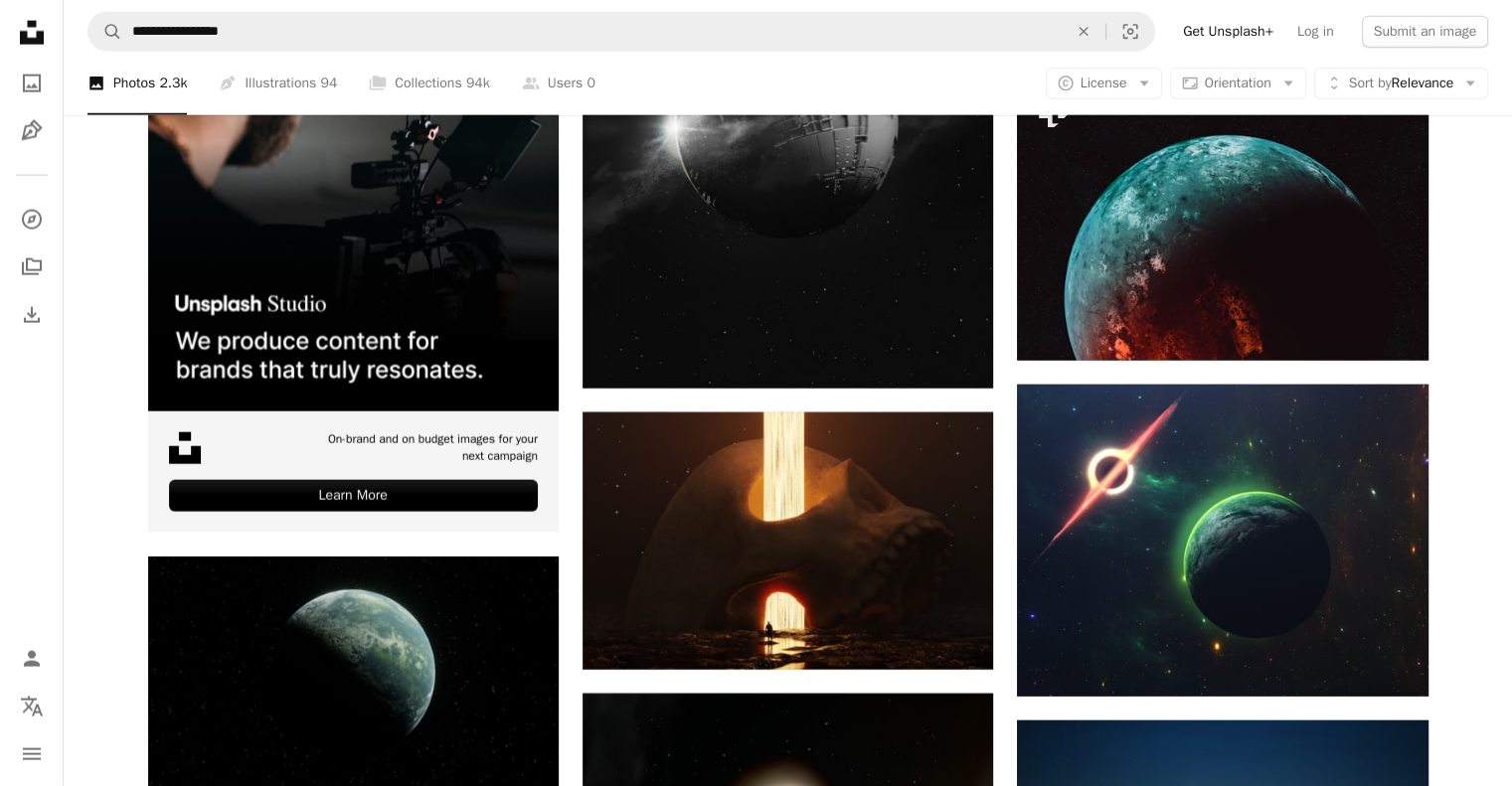 click on "A lock Download" at bounding box center [1358, 1126] 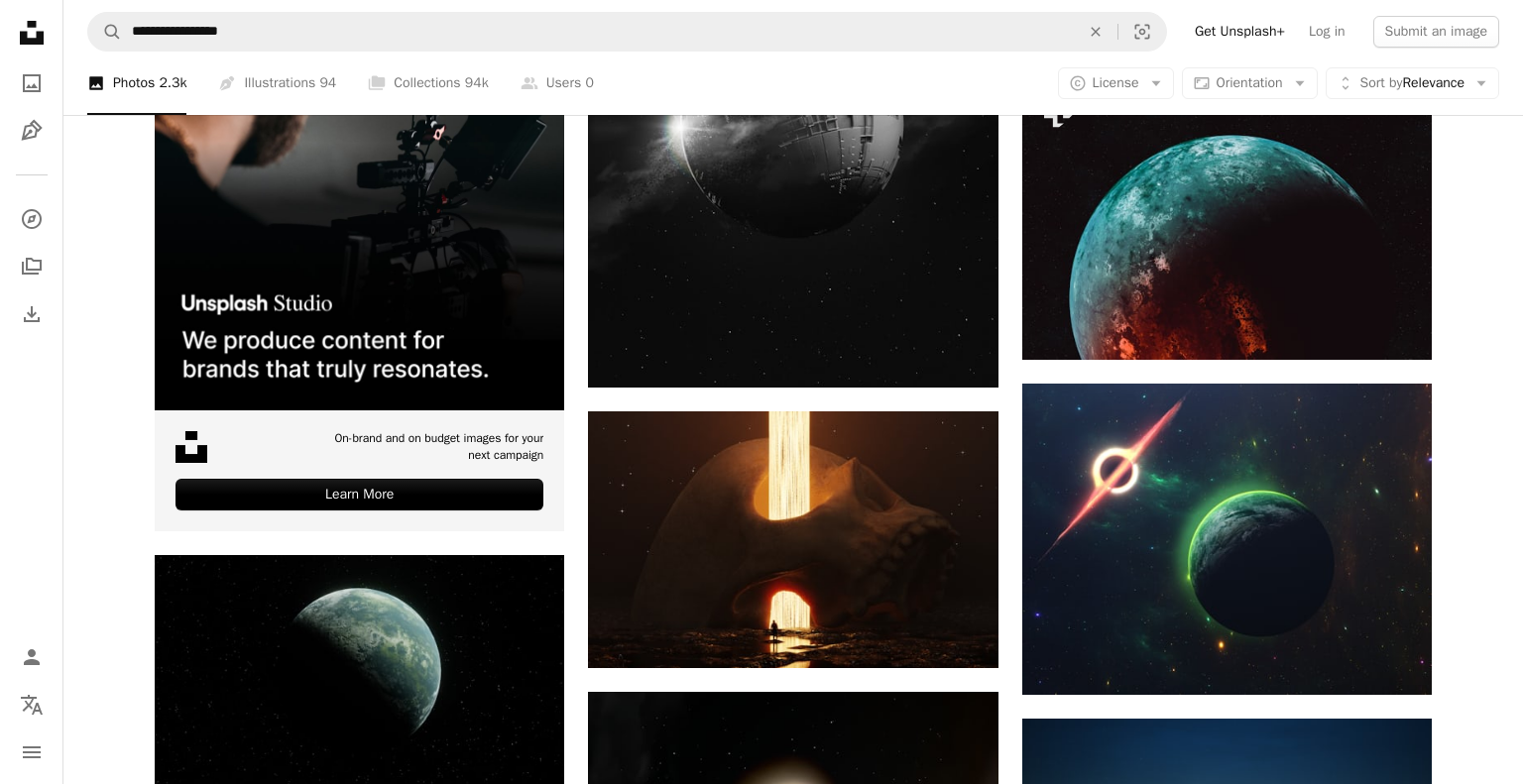 click on "An X shape Premium, ready to use images. Get unlimited access. A plus sign Members-only content added monthly A plus sign Unlimited royalty-free downloads A plus sign Illustrations  New A plus sign Enhanced legal protections yearly 66%  off monthly $12   $4 USD per month * Get  Unsplash+ * When paid annually, billed upfront  $48 Taxes where applicable. Renews automatically. Cancel anytime." at bounding box center (762, 5050) 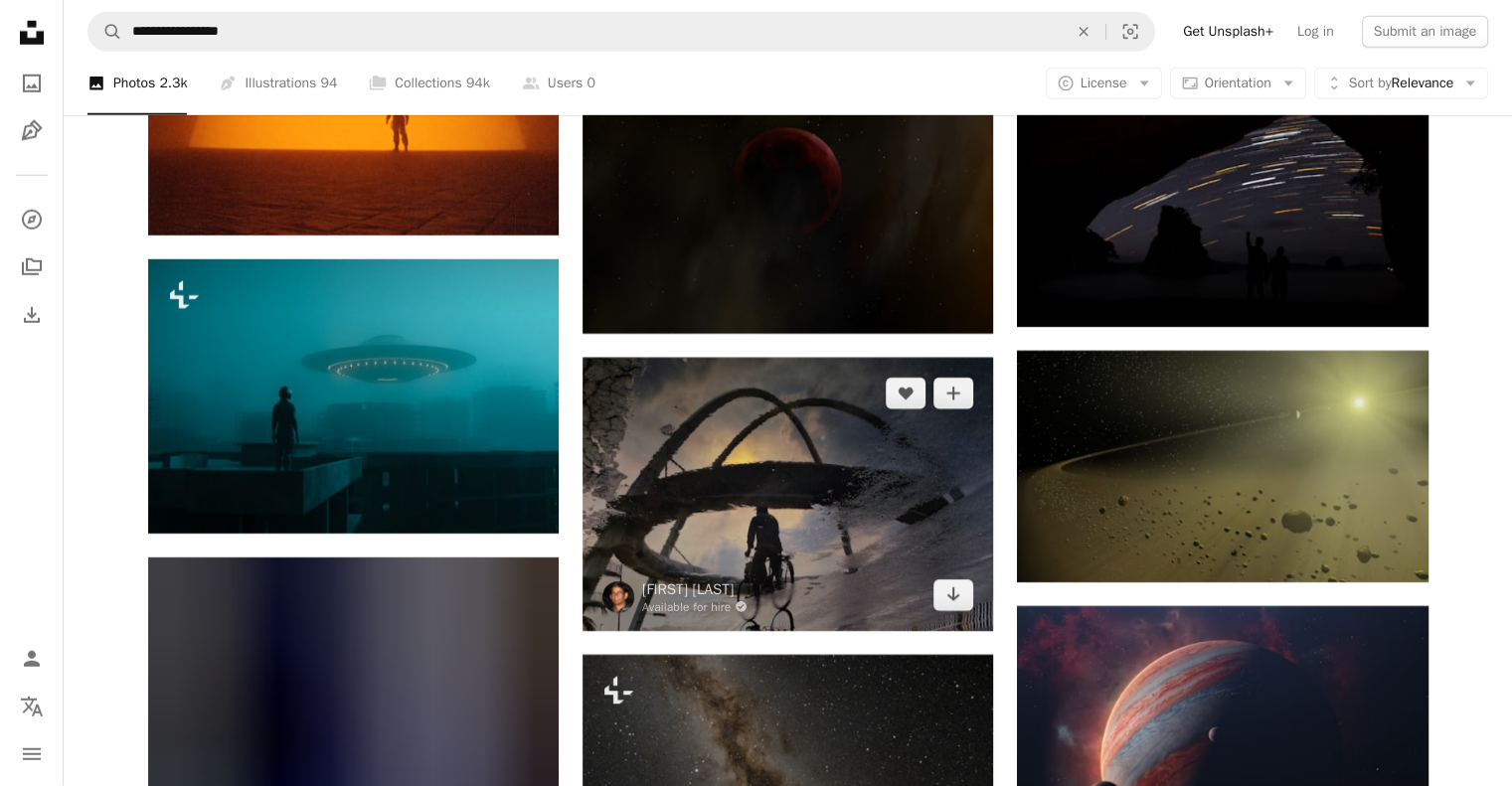 scroll, scrollTop: 5867, scrollLeft: 0, axis: vertical 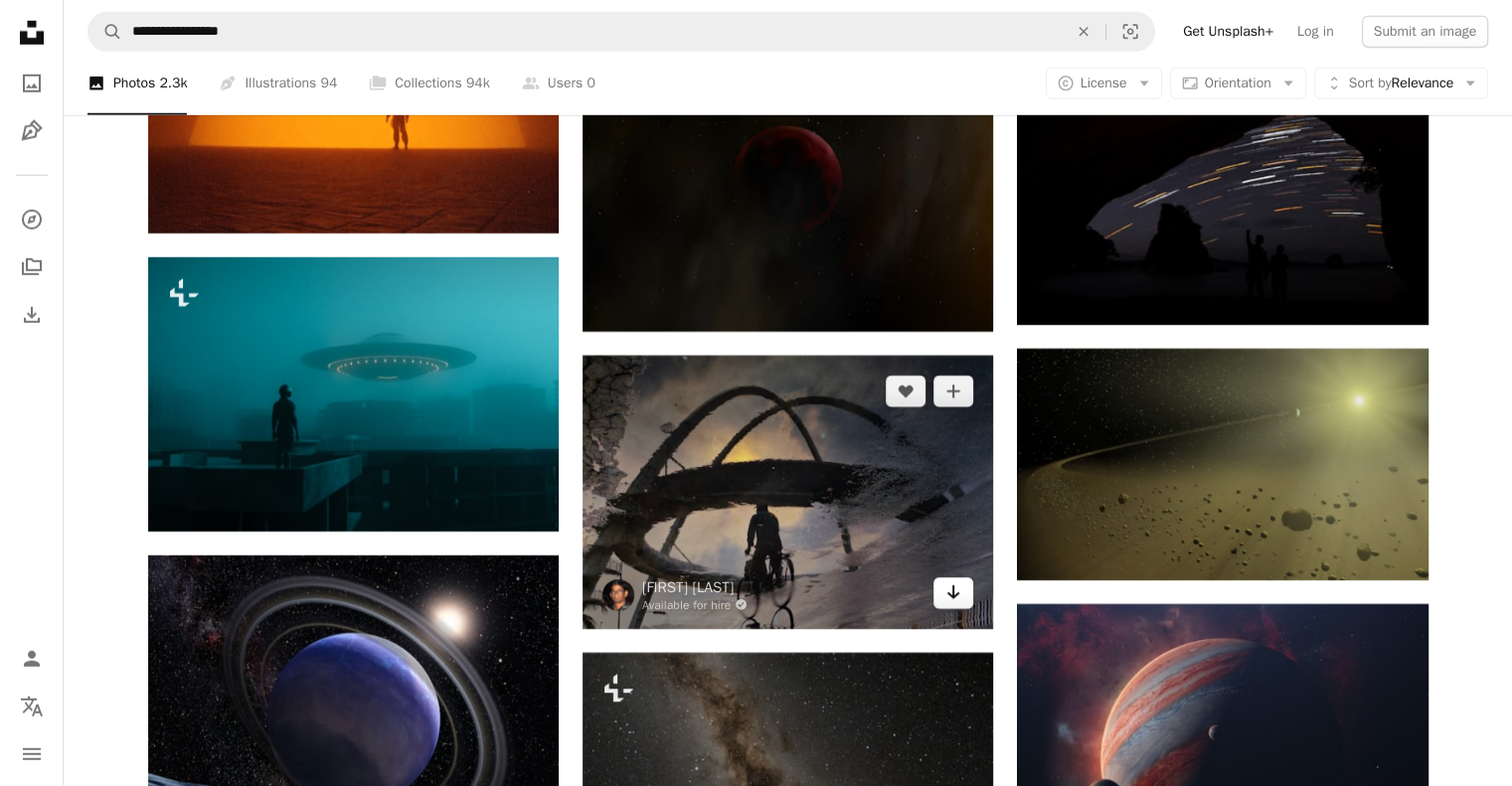 click 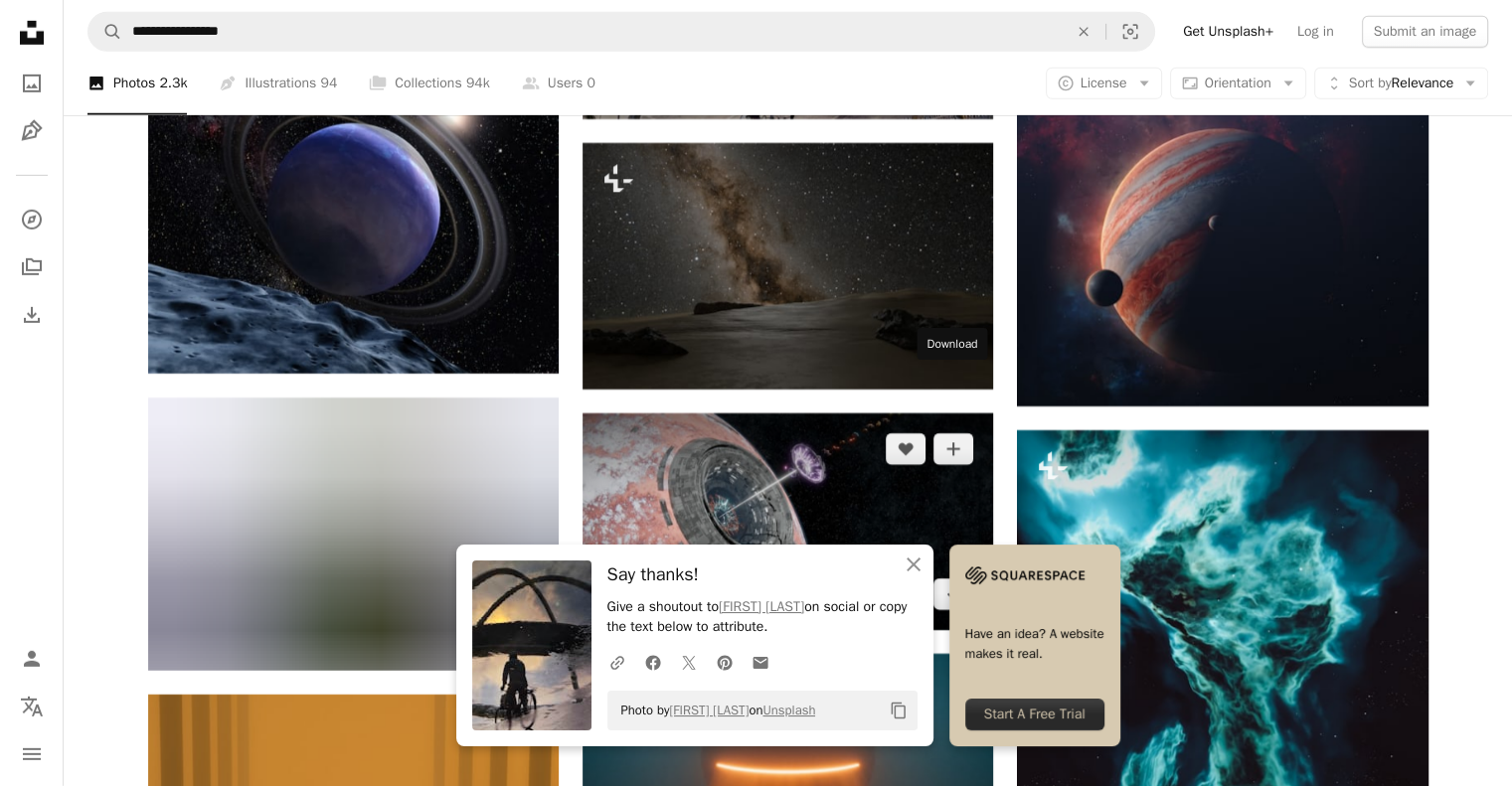 scroll, scrollTop: 6375, scrollLeft: 0, axis: vertical 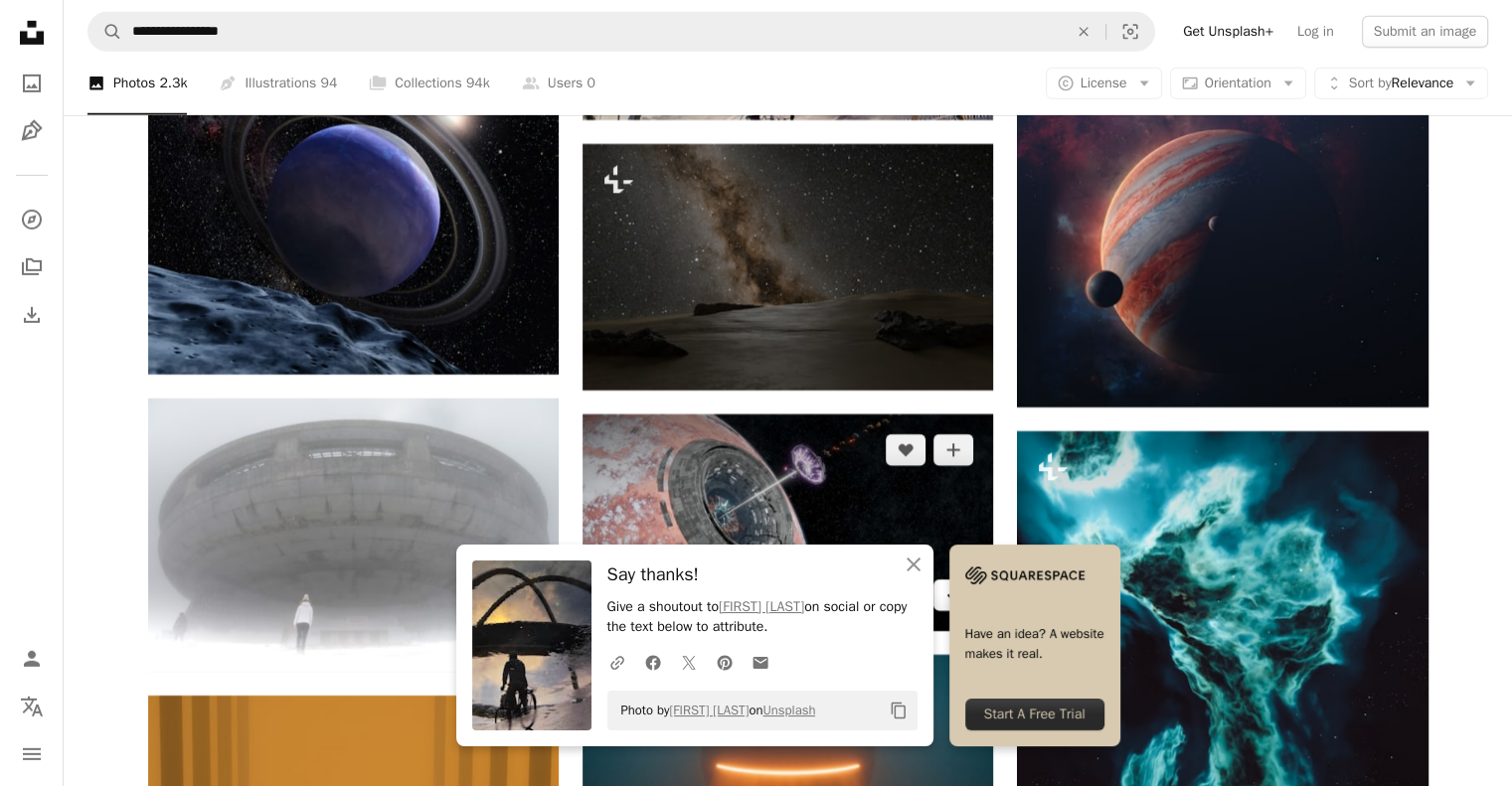 click 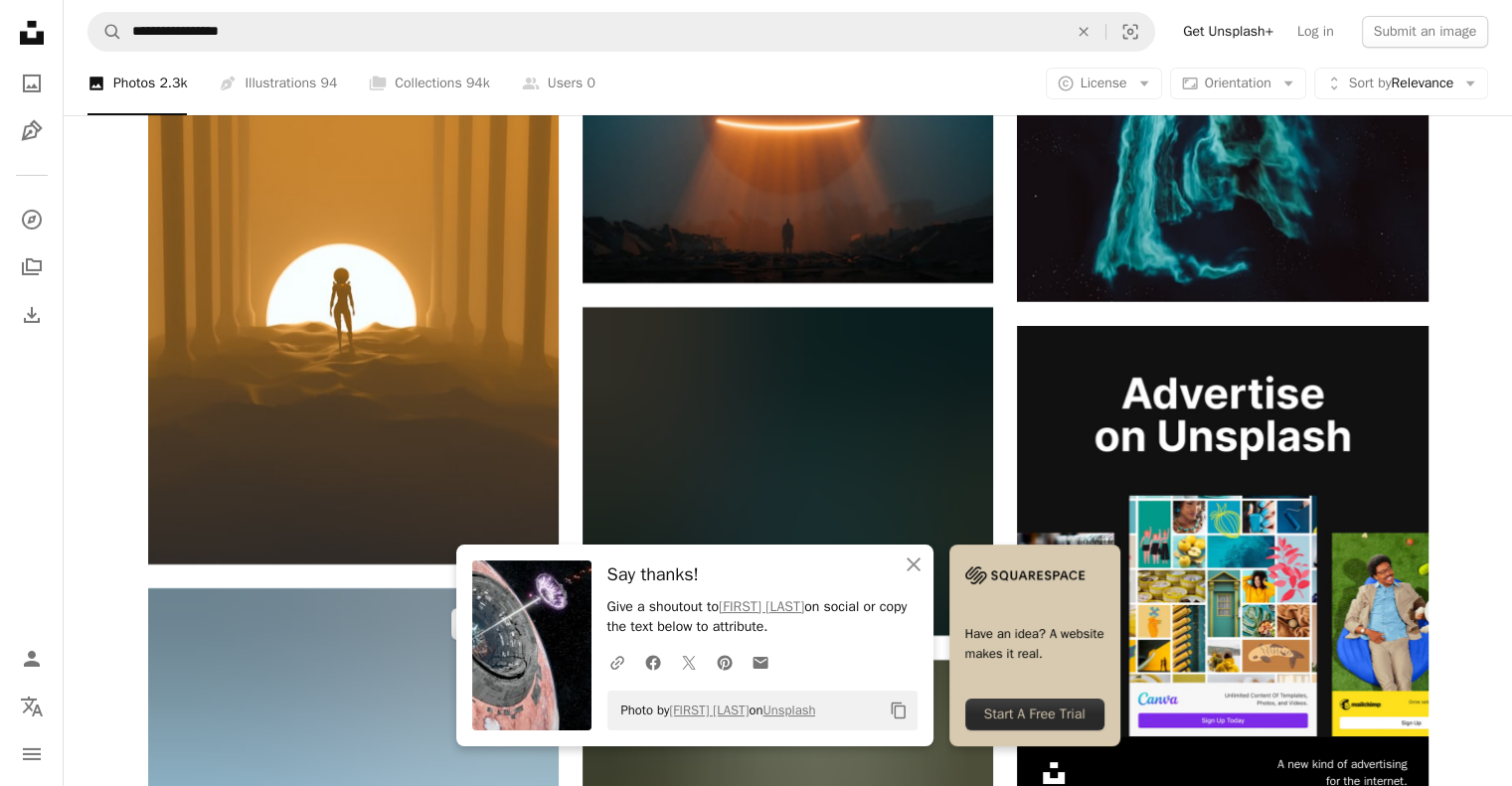 scroll, scrollTop: 7027, scrollLeft: 0, axis: vertical 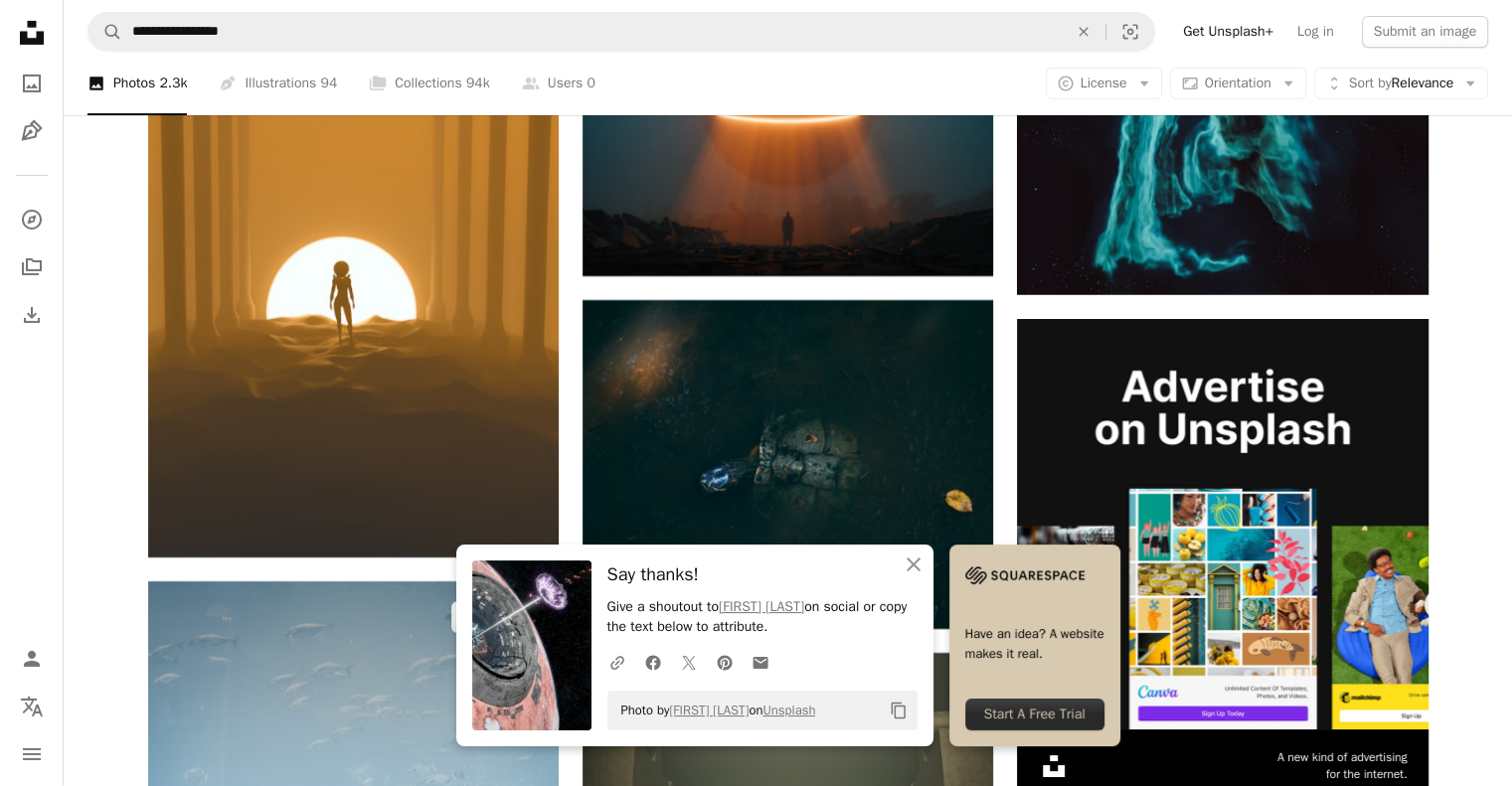 click 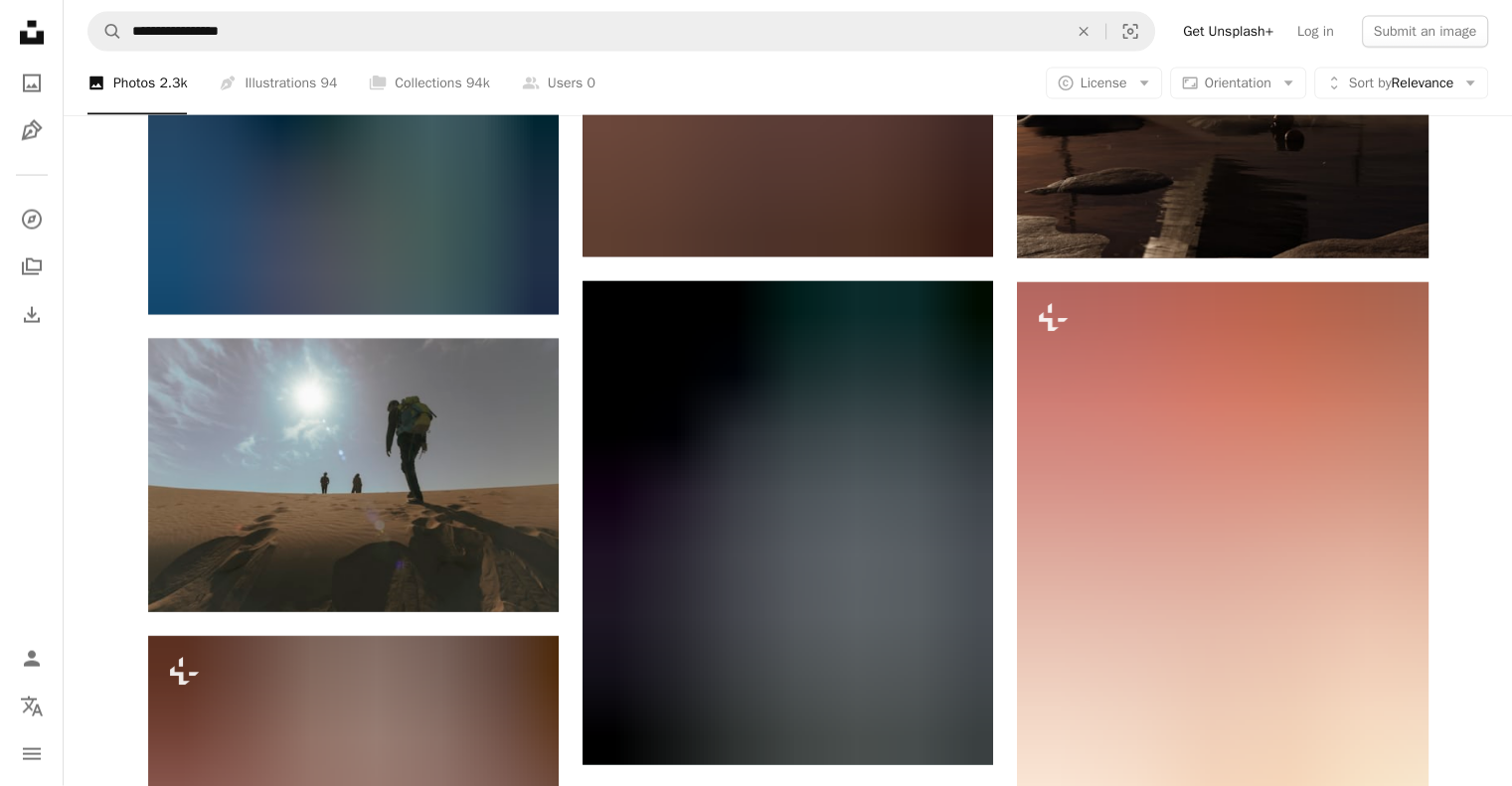 scroll, scrollTop: 11984, scrollLeft: 0, axis: vertical 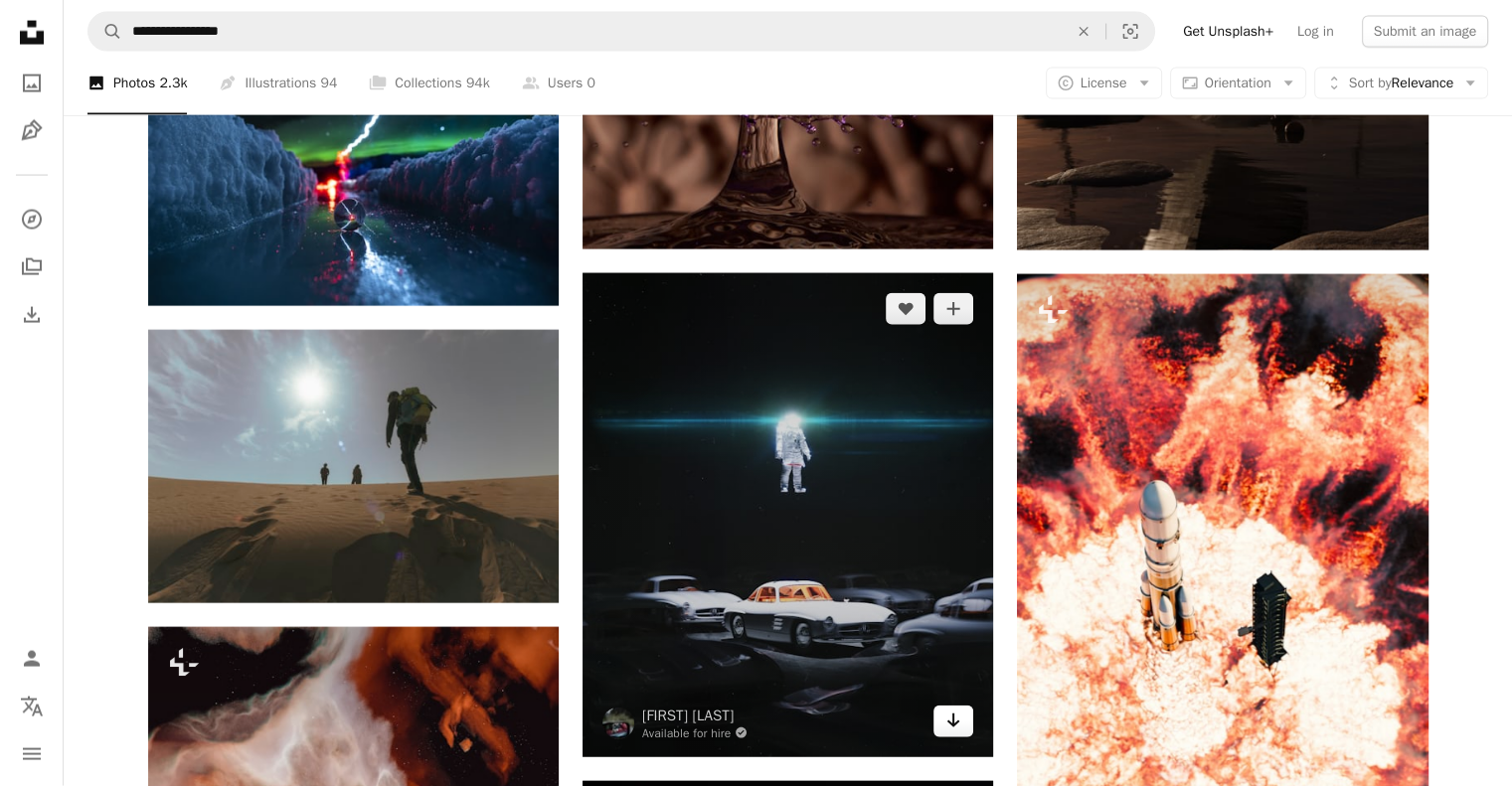 click on "Arrow pointing down" at bounding box center (953, 721) 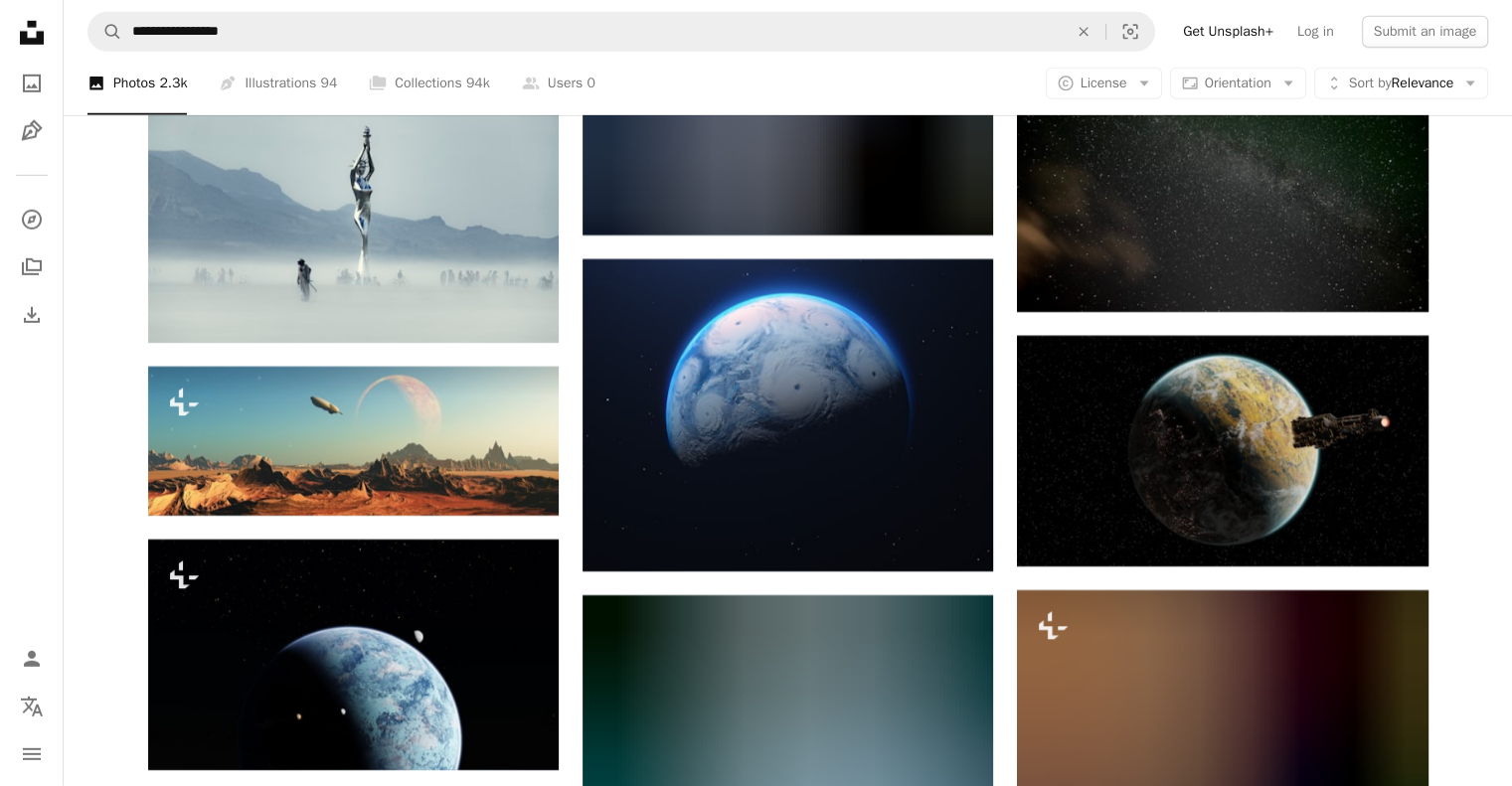 scroll, scrollTop: 13713, scrollLeft: 0, axis: vertical 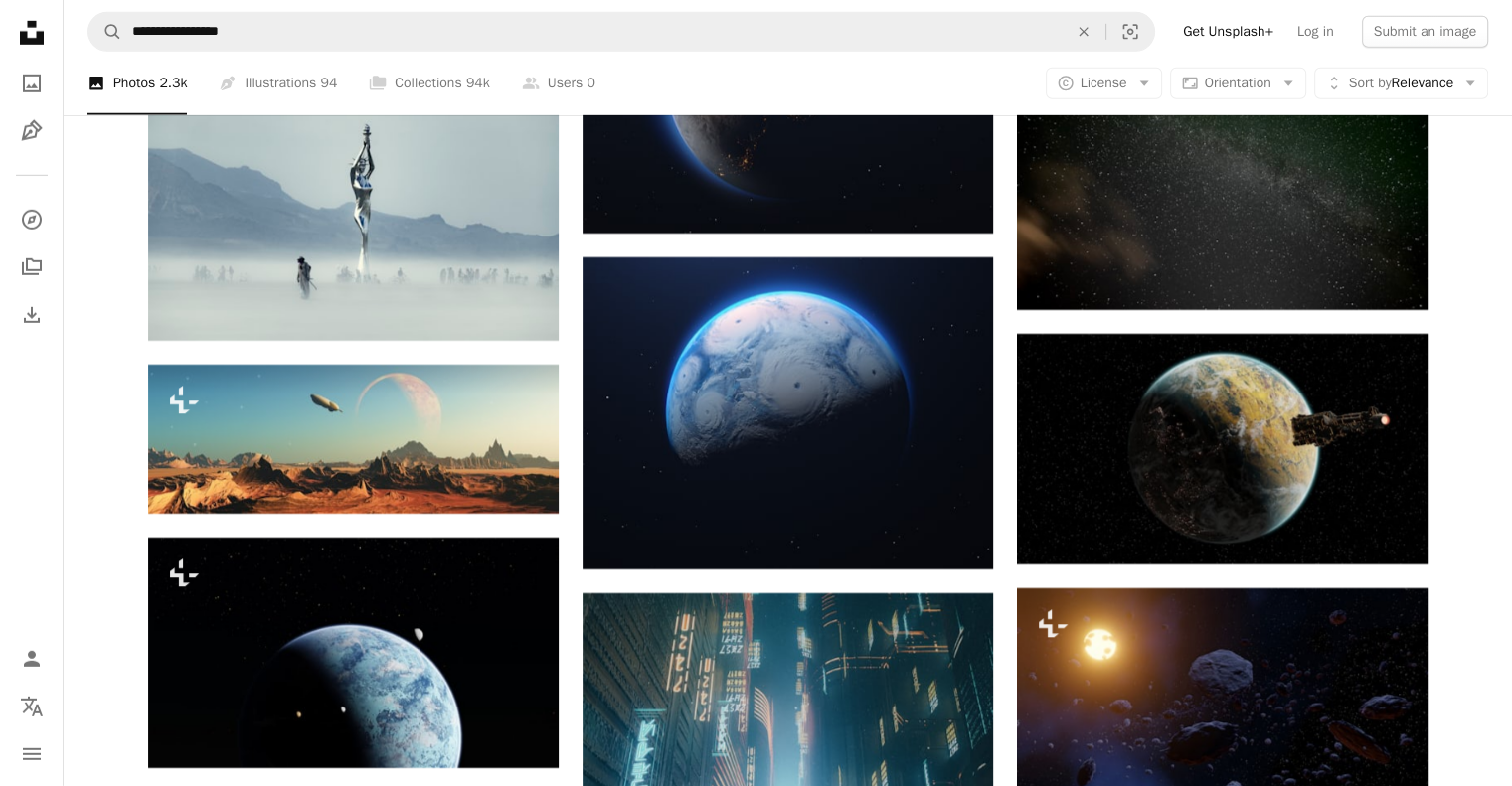 click on "Arrow pointing down" at bounding box center (519, 1270) 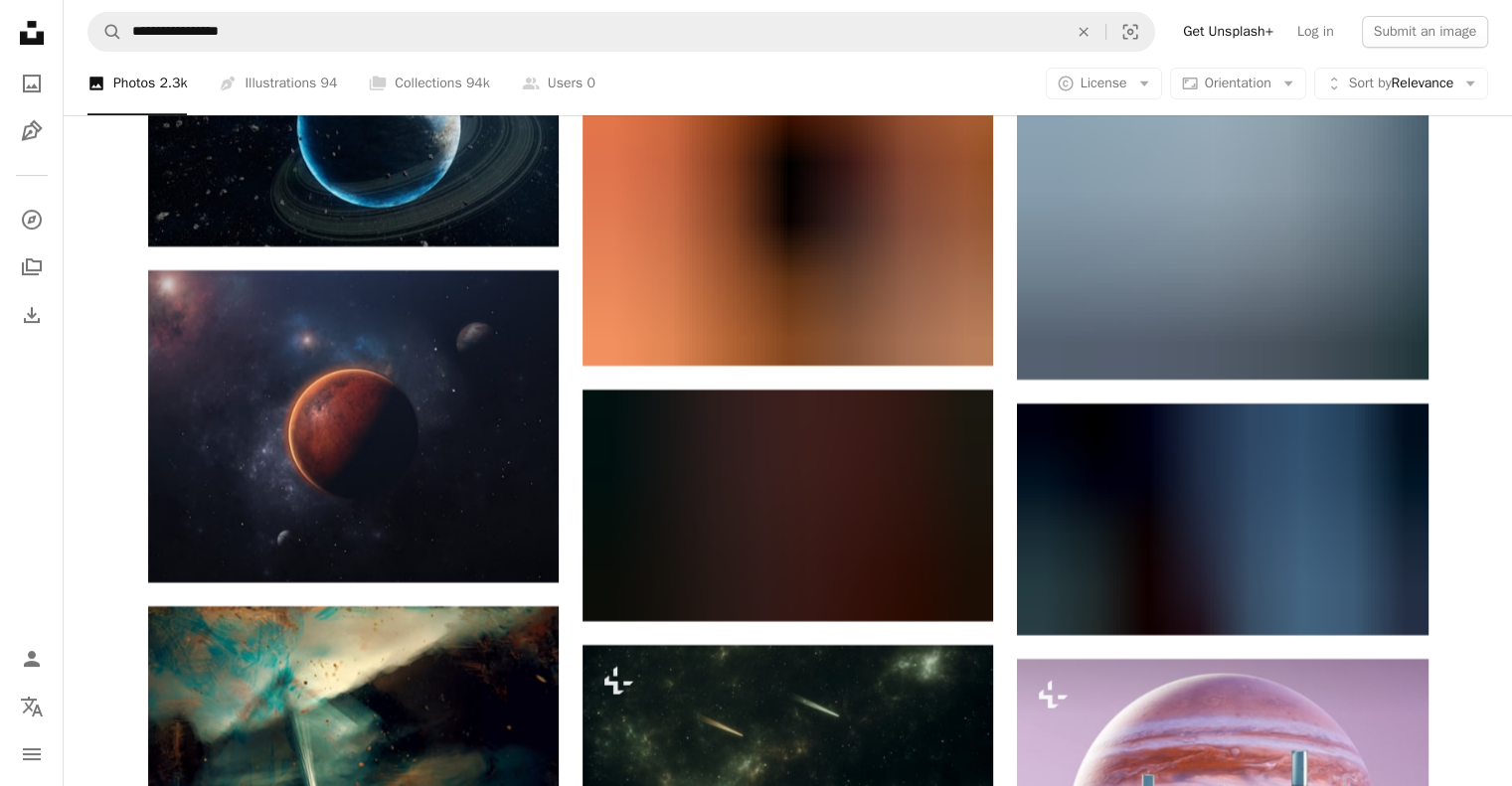 scroll, scrollTop: 15970, scrollLeft: 0, axis: vertical 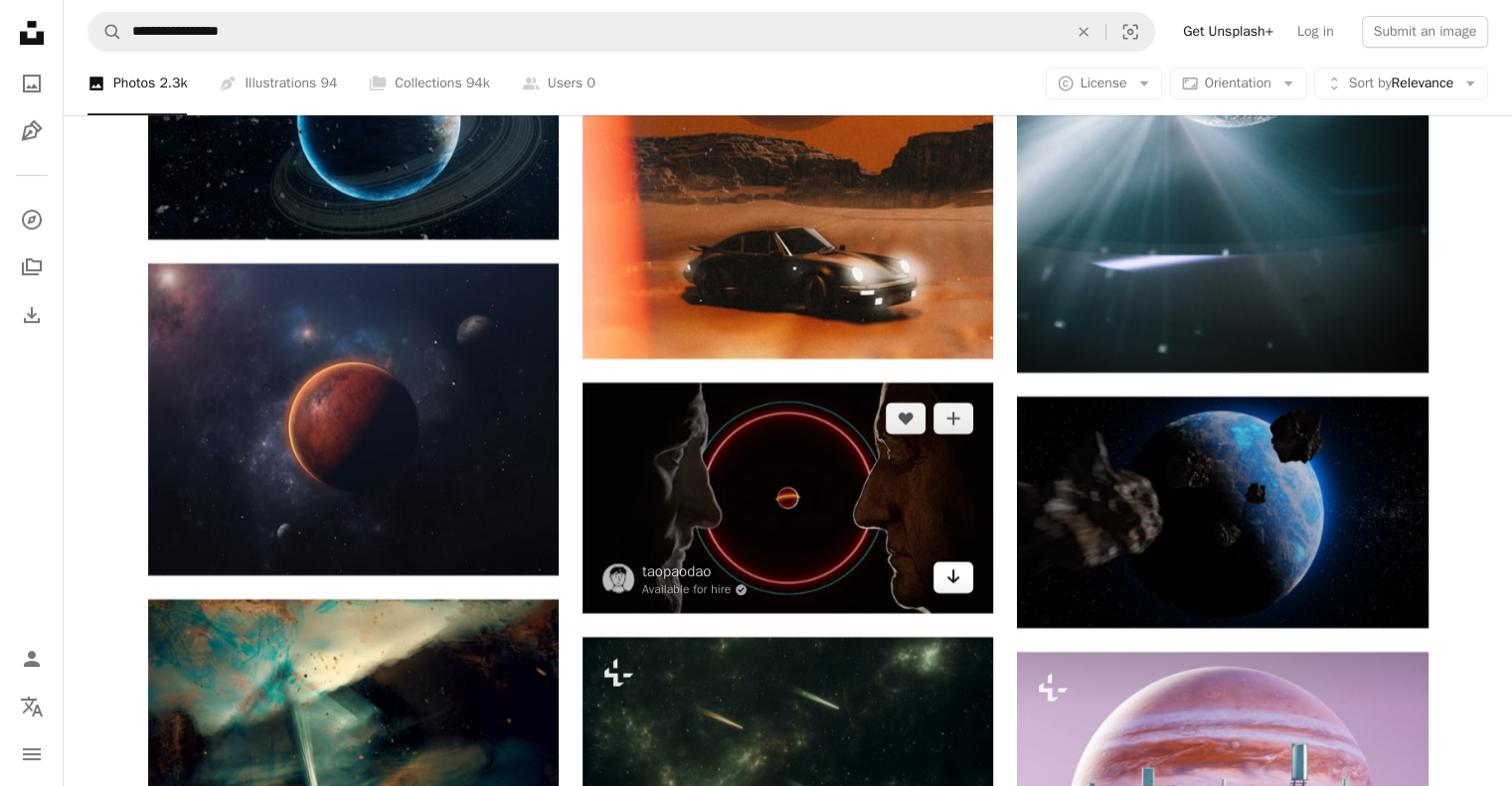 click on "Arrow pointing down" at bounding box center [953, 577] 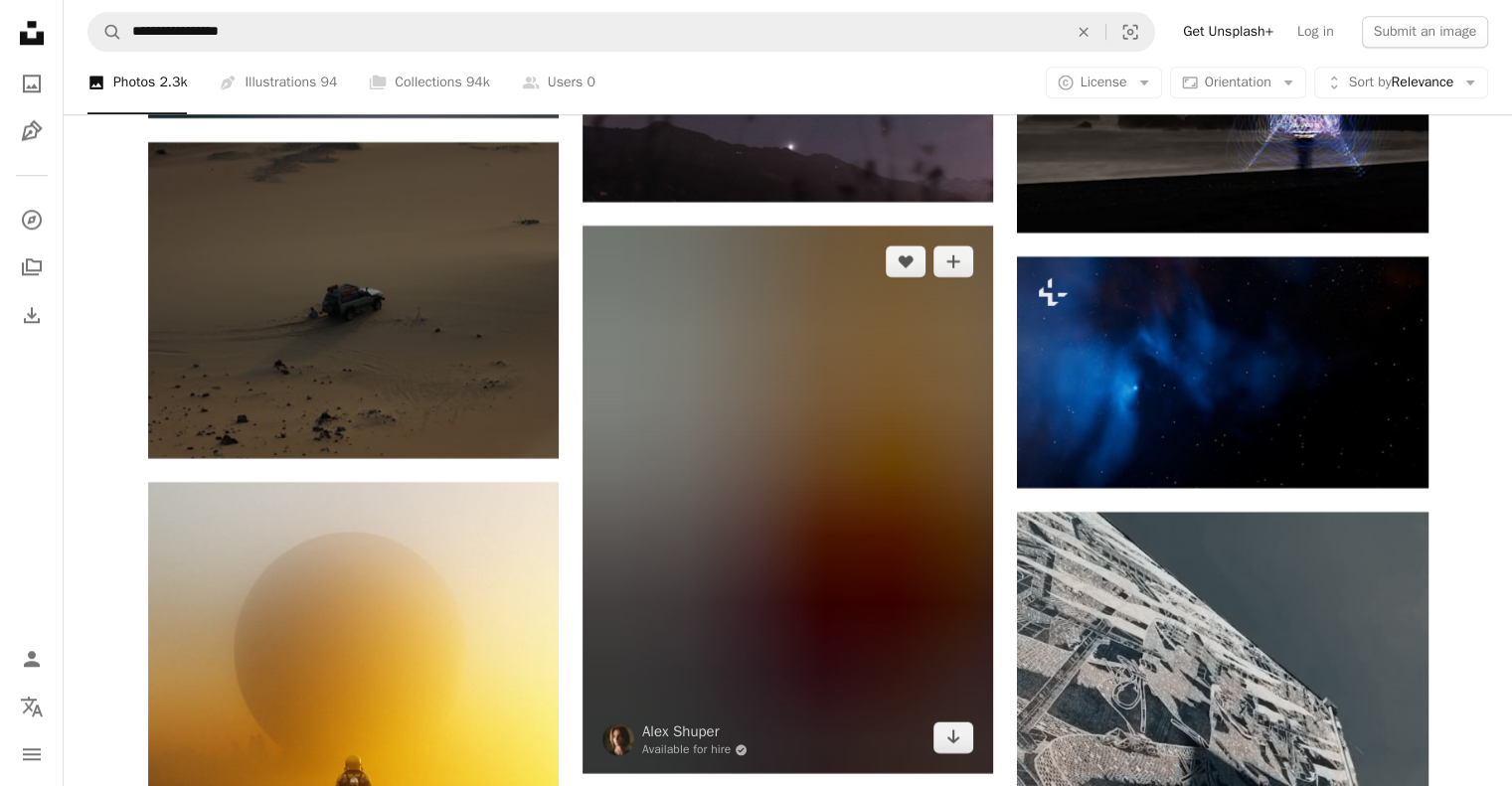 scroll, scrollTop: 17220, scrollLeft: 0, axis: vertical 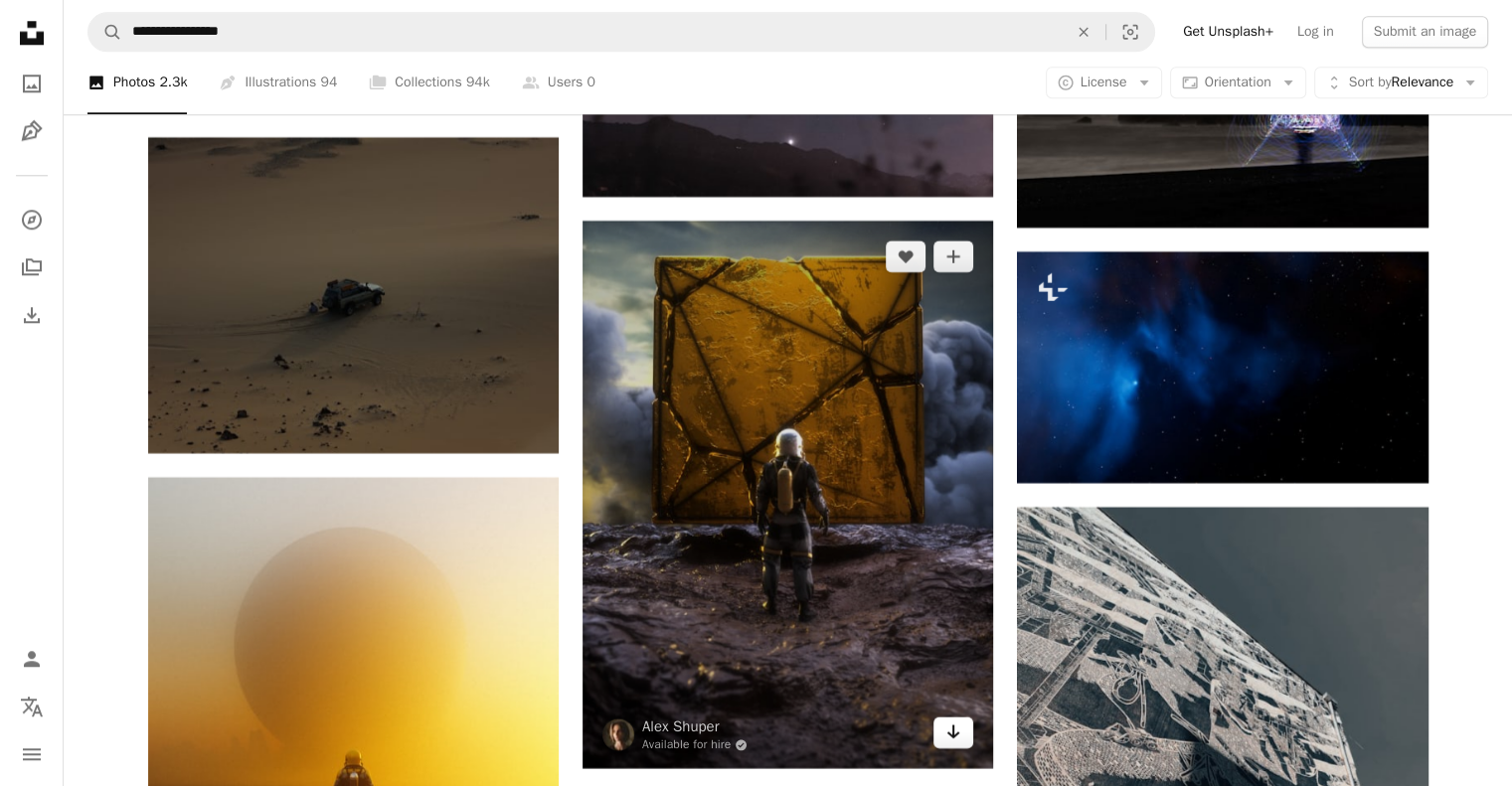 click on "Arrow pointing down" 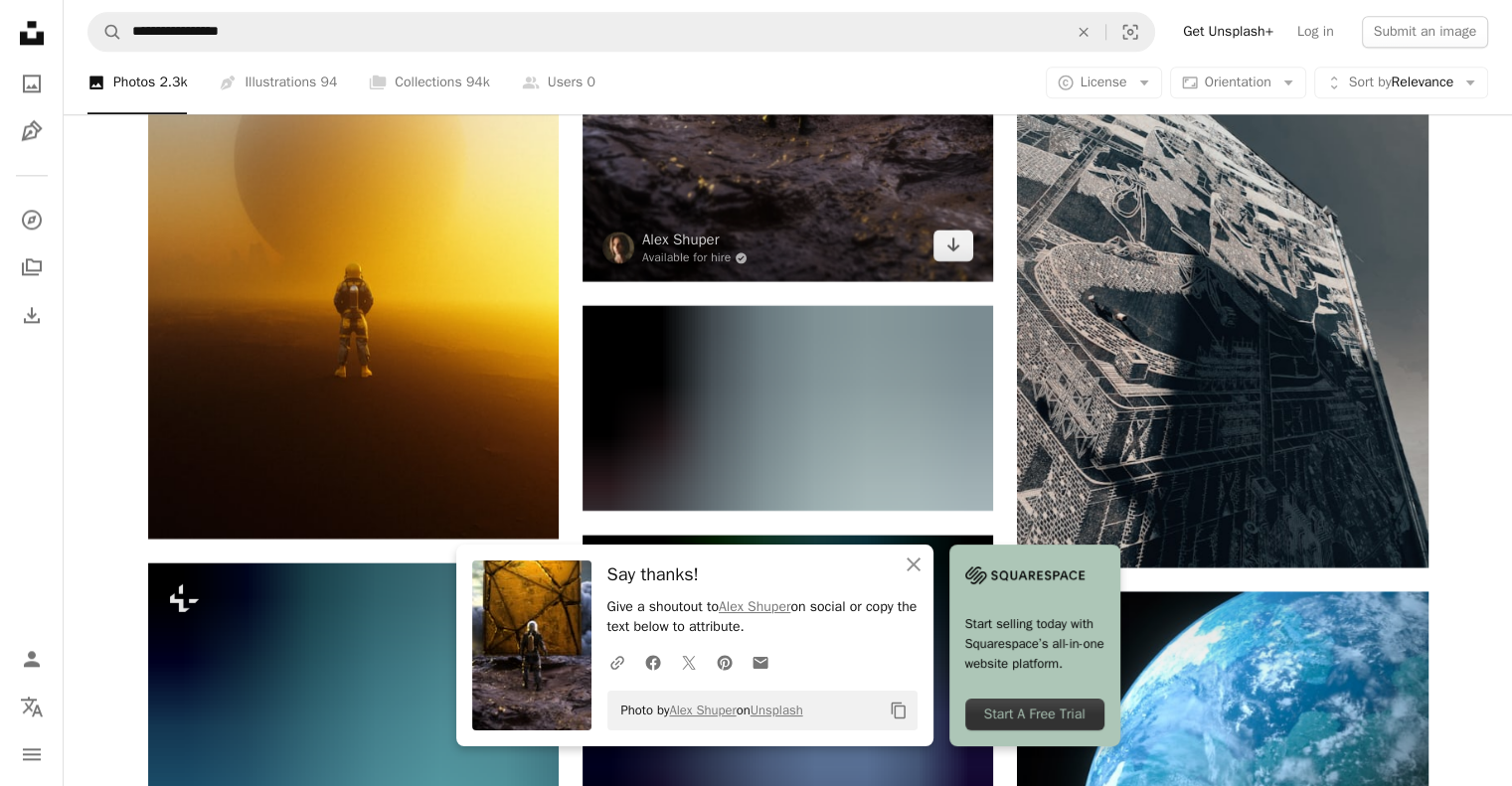 scroll, scrollTop: 17711, scrollLeft: 0, axis: vertical 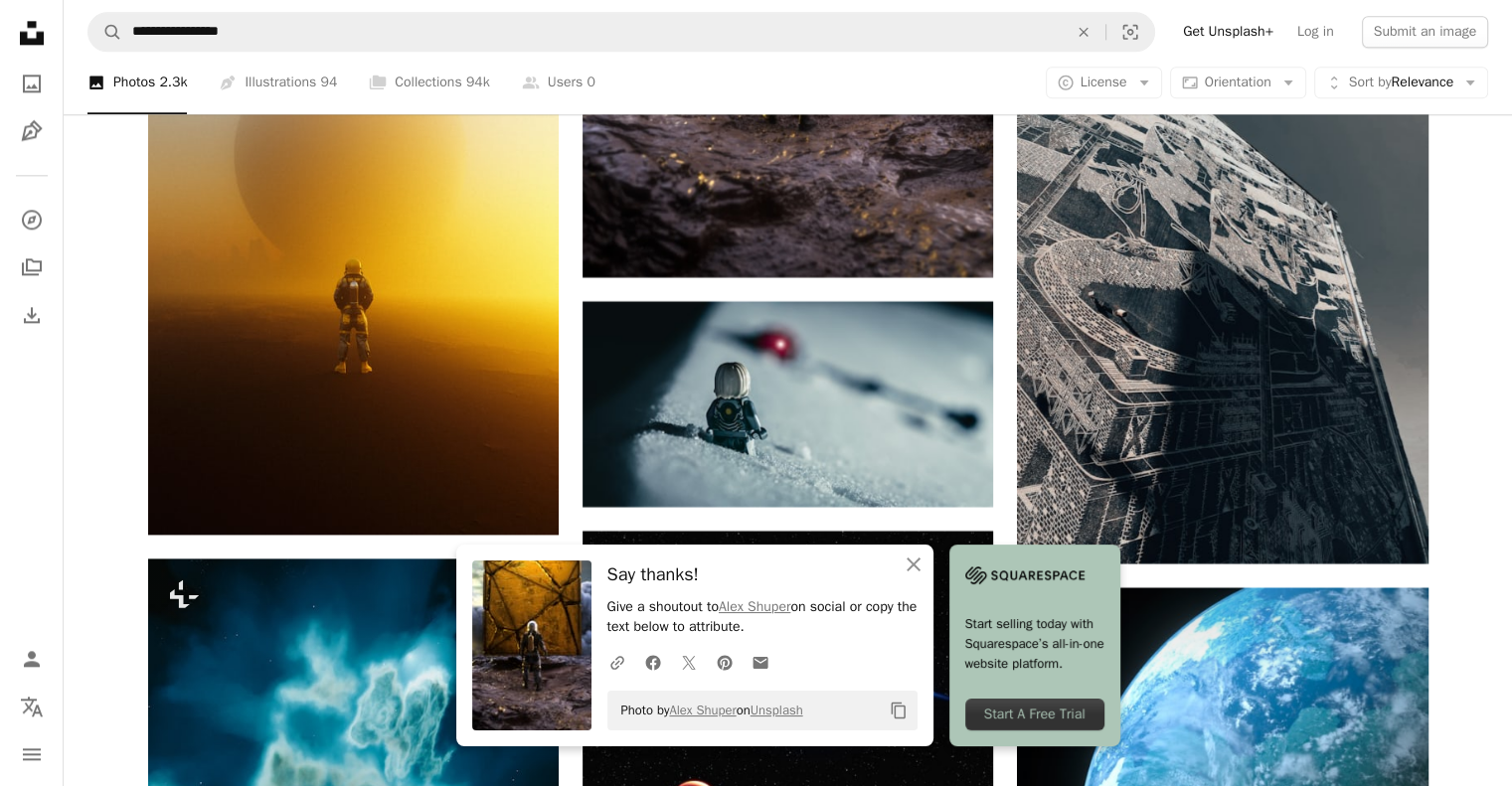 click on "A lock Download" at bounding box center [488, 1370] 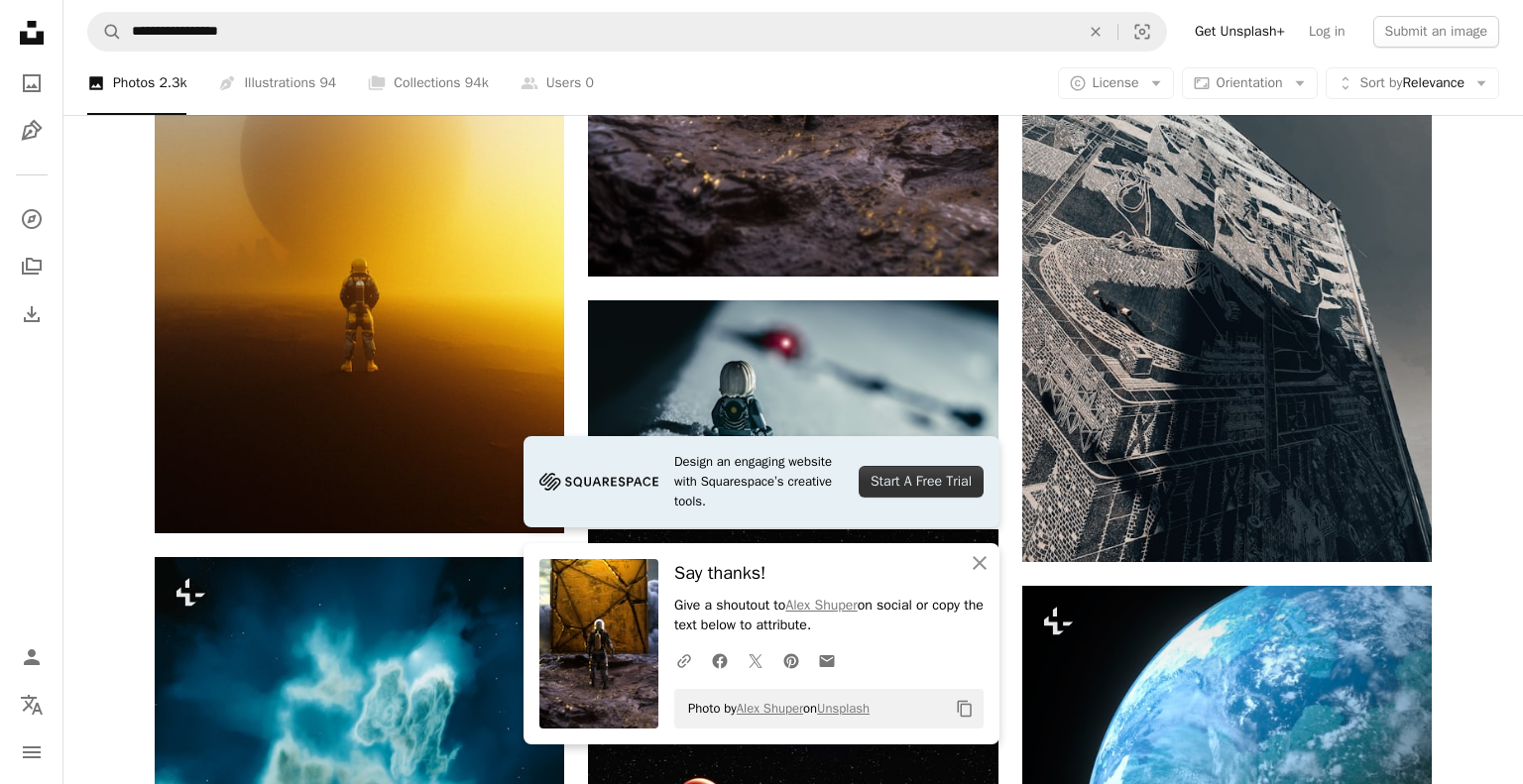 click on "An X shape Design an engaging website with Squarespace’s creative tools. Start A Free Trial An X shape Close Say thanks! Give a shoutout to  [PERSON]  on social or copy the text below to attribute. A URL sharing icon (chains) Facebook icon X (formerly Twitter) icon Pinterest icon An envelope Photo by  [PERSON]  on  Unsplash
Copy content Premium, ready to use images. Get unlimited access. A plus sign Members-only content added monthly A plus sign Unlimited royalty-free downloads A plus sign Illustrations  New A plus sign Enhanced legal protections yearly 66%  off monthly $12   $4 USD per month * Get  Unsplash+ * When paid annually, billed upfront  $48 Taxes where applicable. Renews automatically. Cancel anytime." at bounding box center (762, 5211) 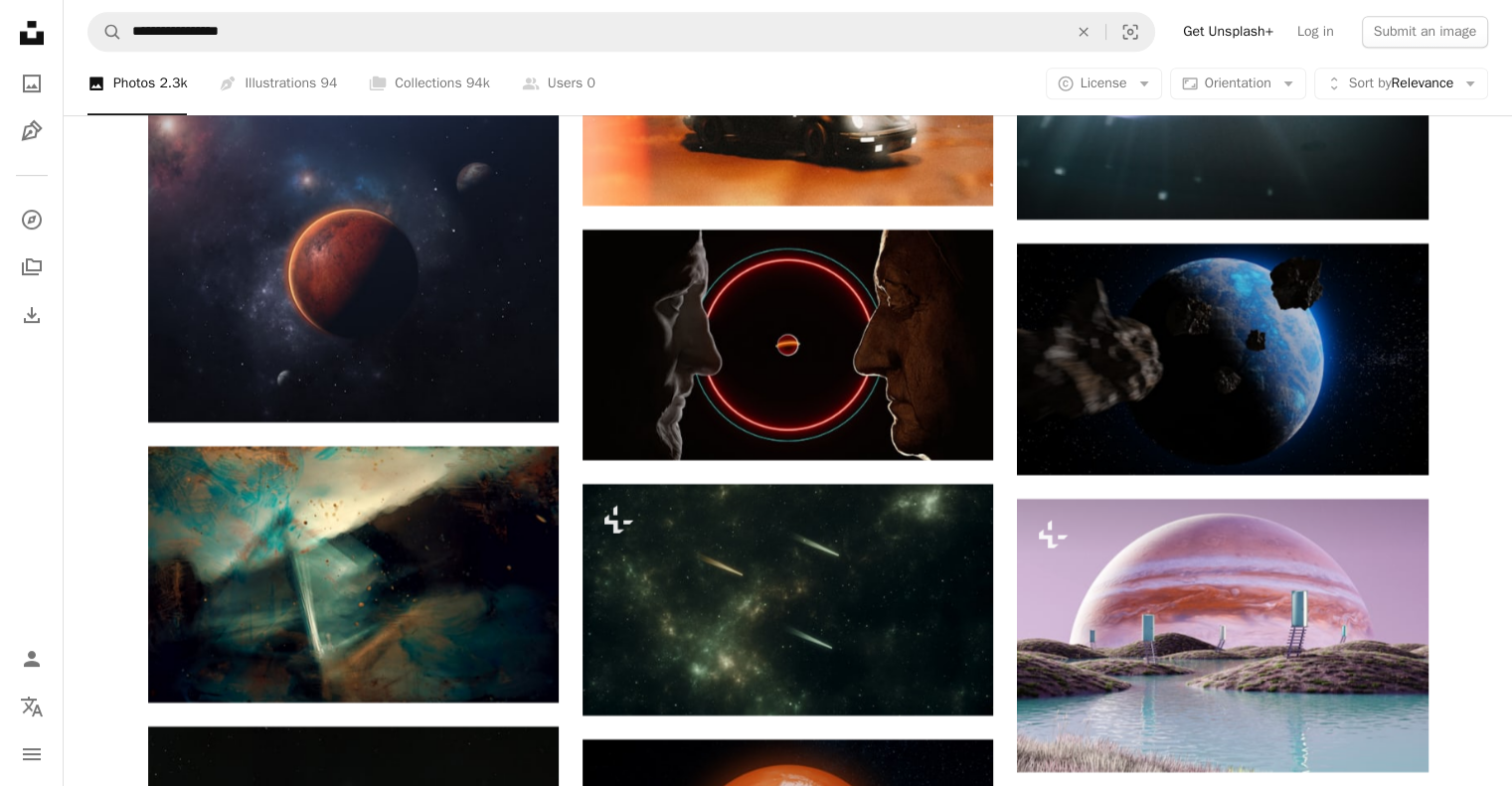 scroll, scrollTop: 16107, scrollLeft: 0, axis: vertical 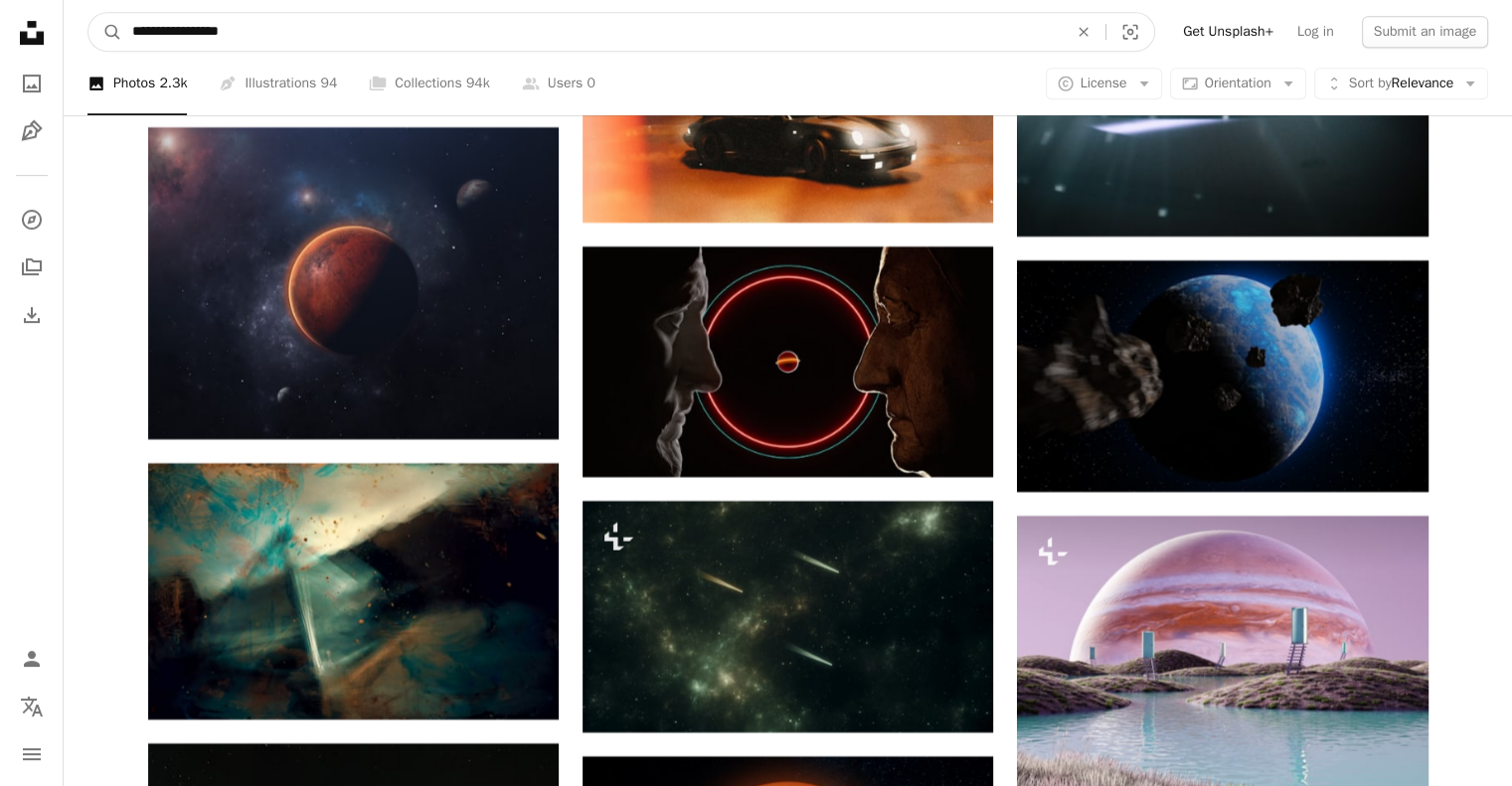 drag, startPoint x: 262, startPoint y: 33, endPoint x: 0, endPoint y: 78, distance: 265.83642 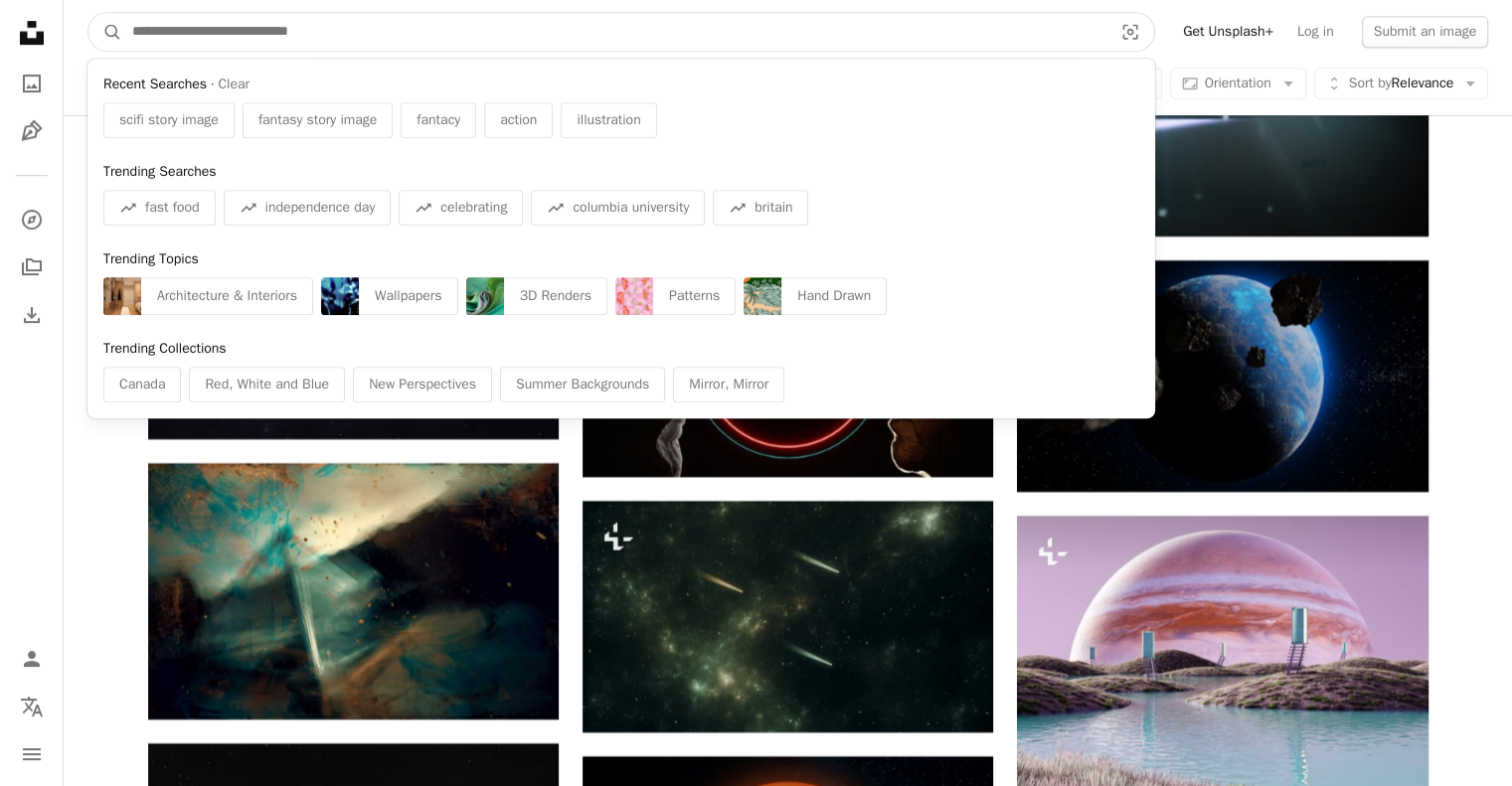 click at bounding box center [614, 32] 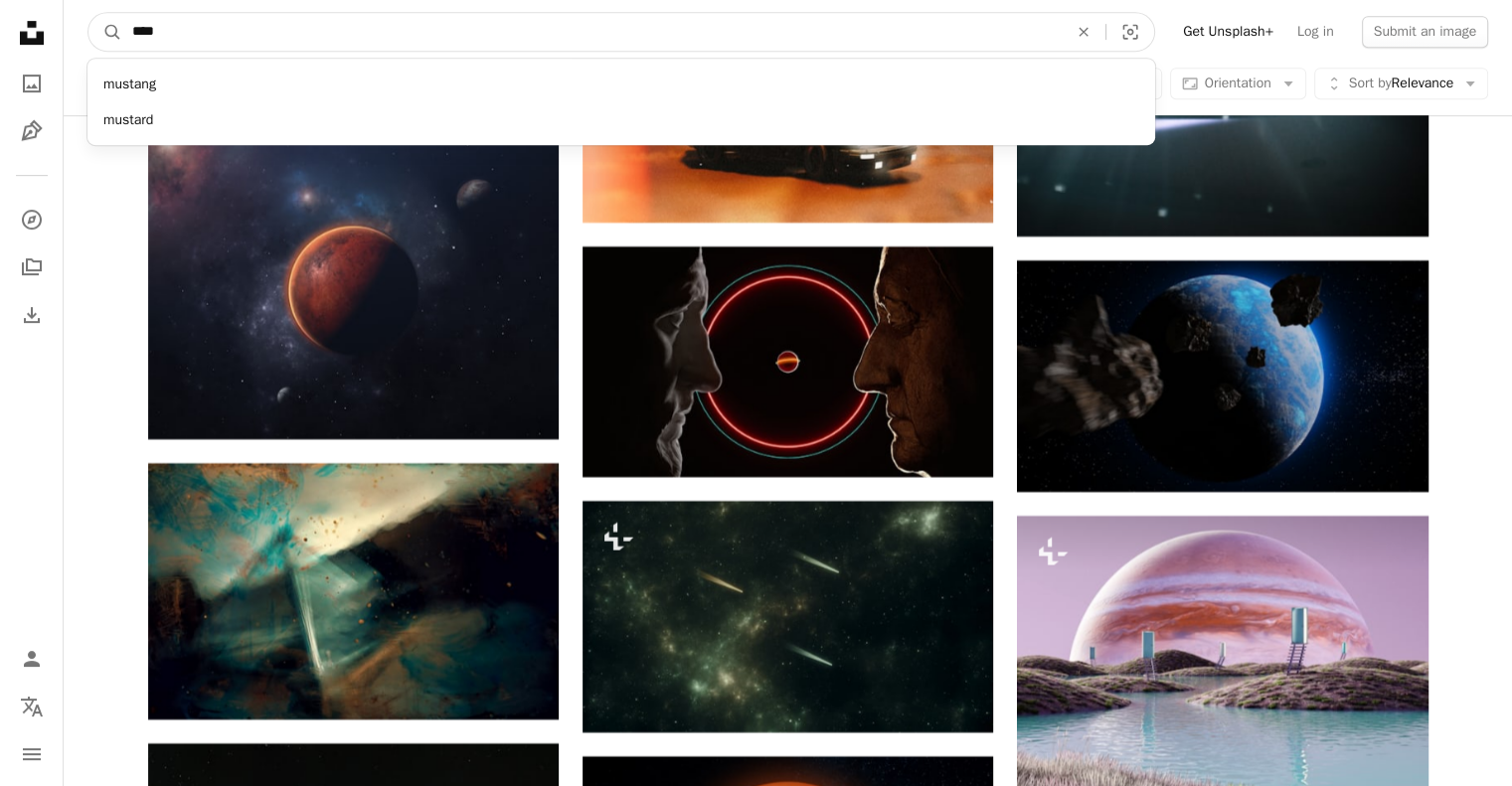 click on "****" at bounding box center [591, 32] 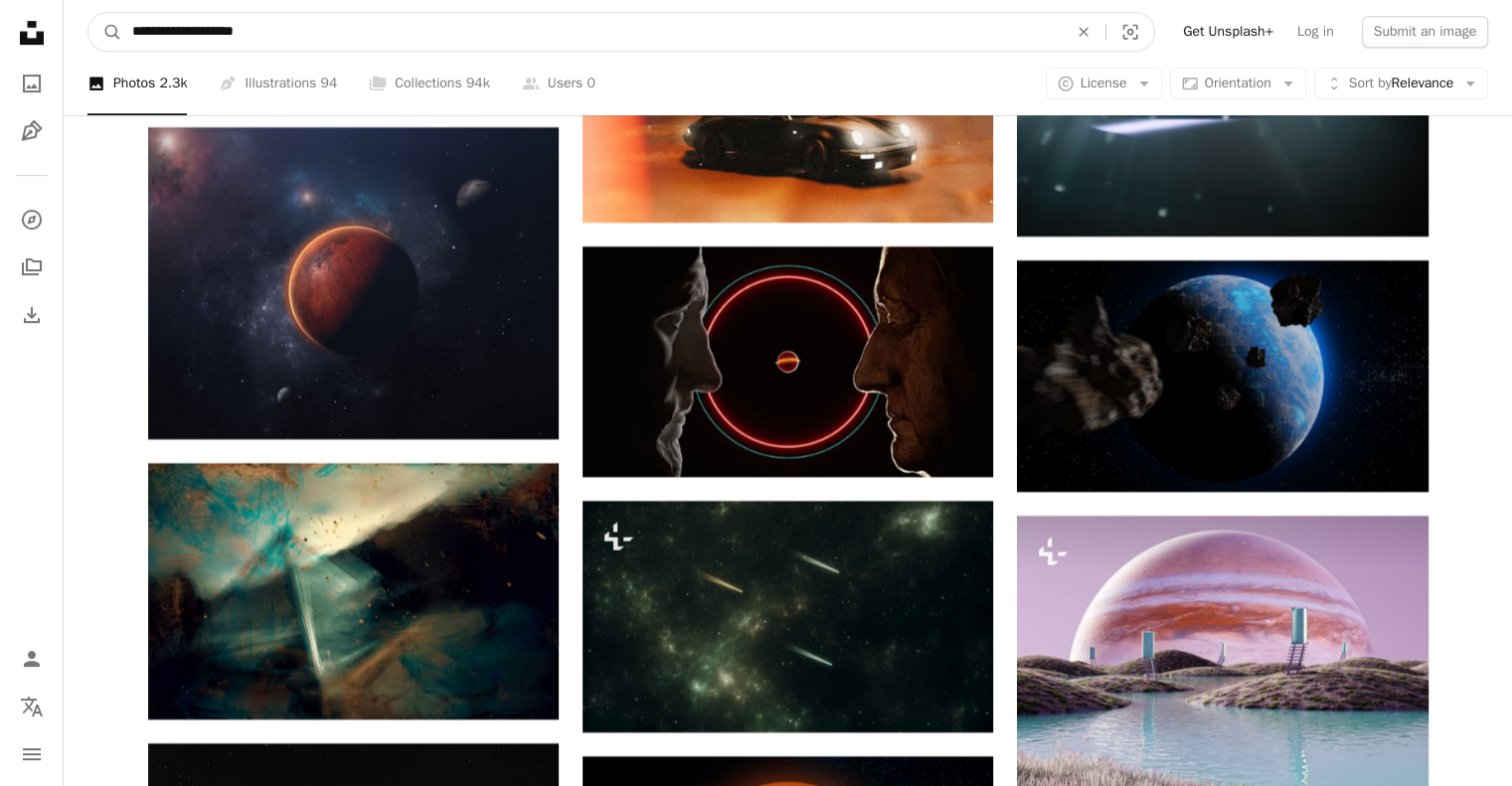 type on "**********" 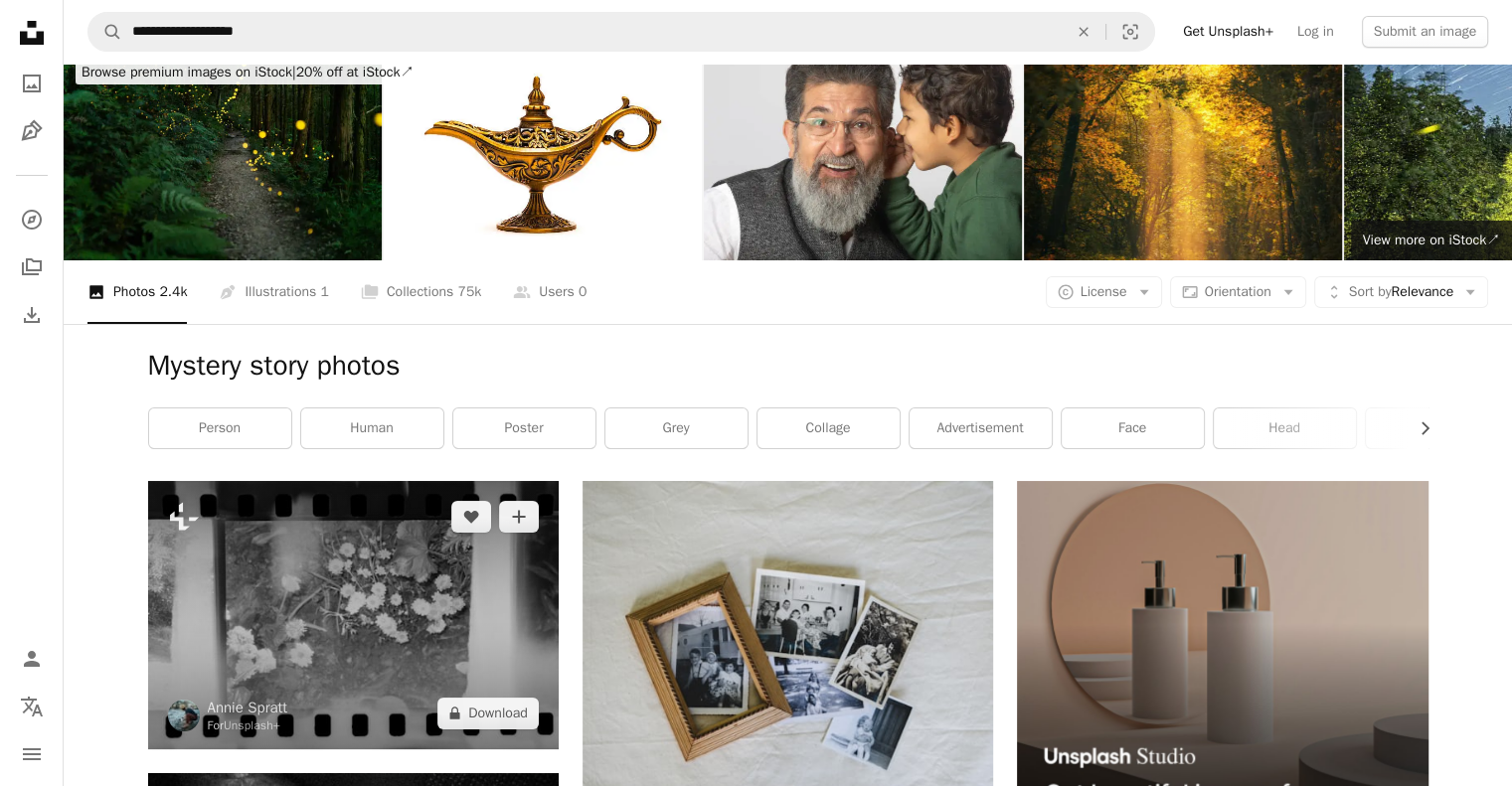 scroll, scrollTop: 0, scrollLeft: 0, axis: both 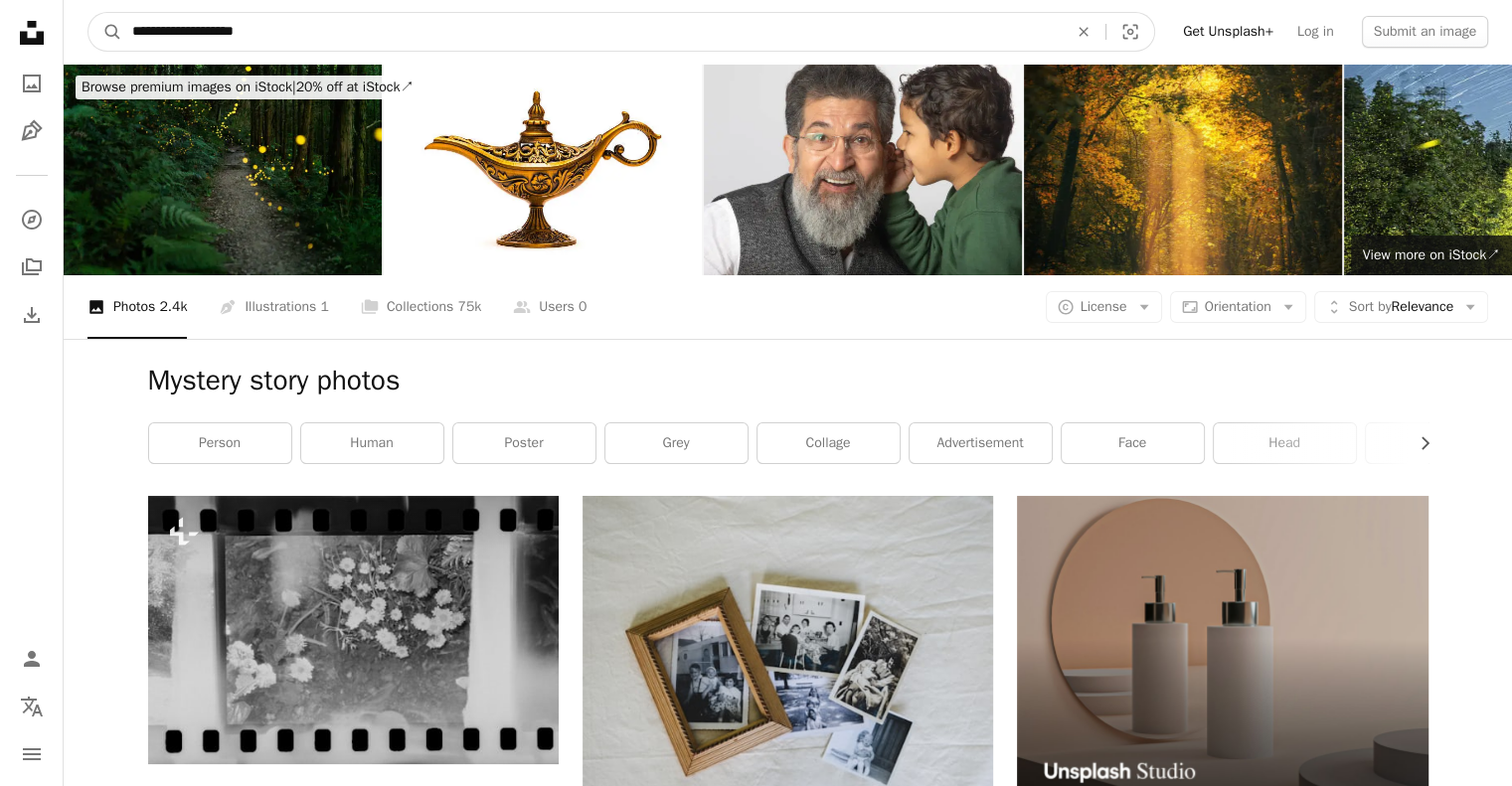 click on "**********" at bounding box center [591, 32] 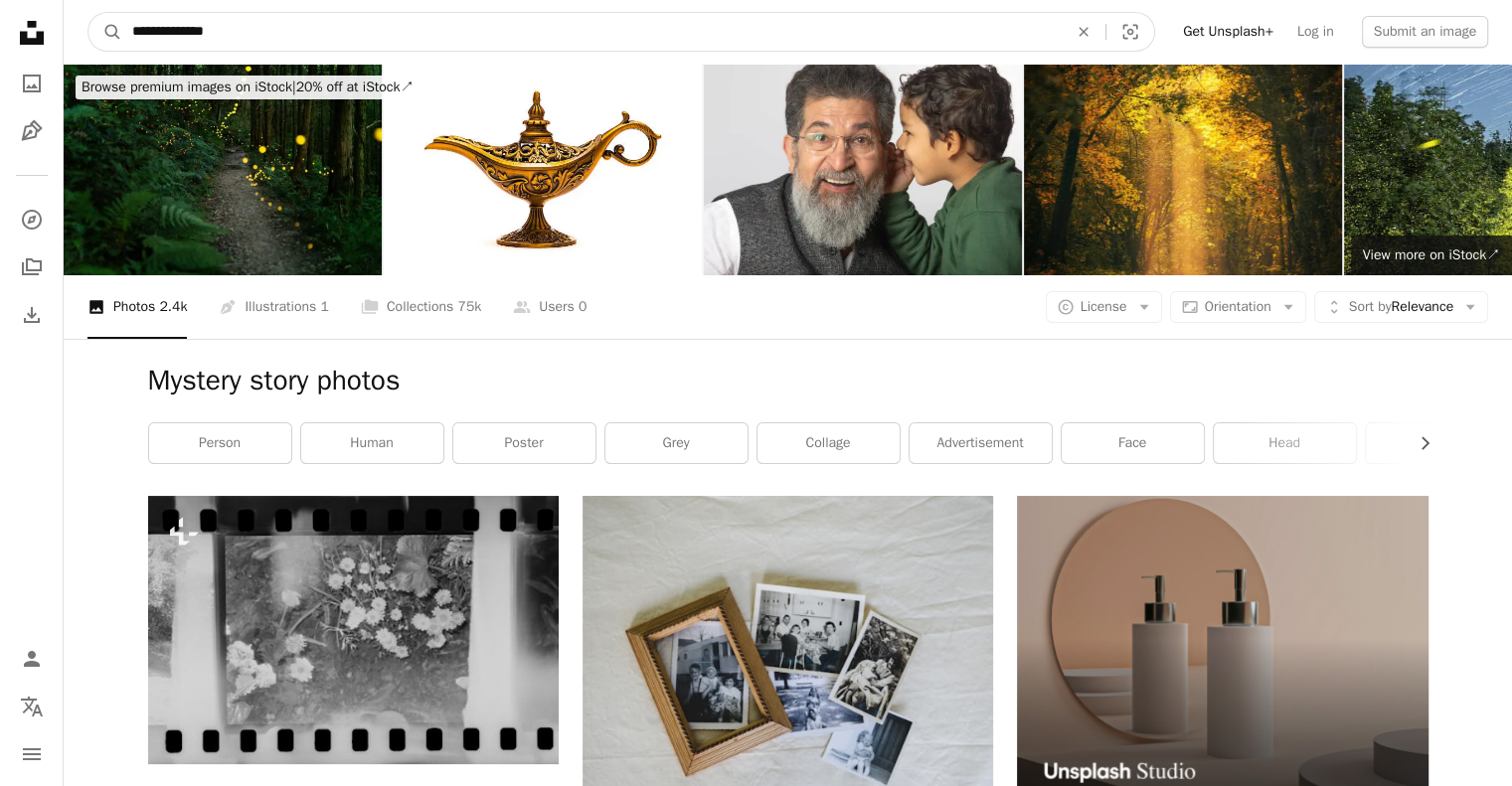click on "A magnifying glass" at bounding box center (105, 32) 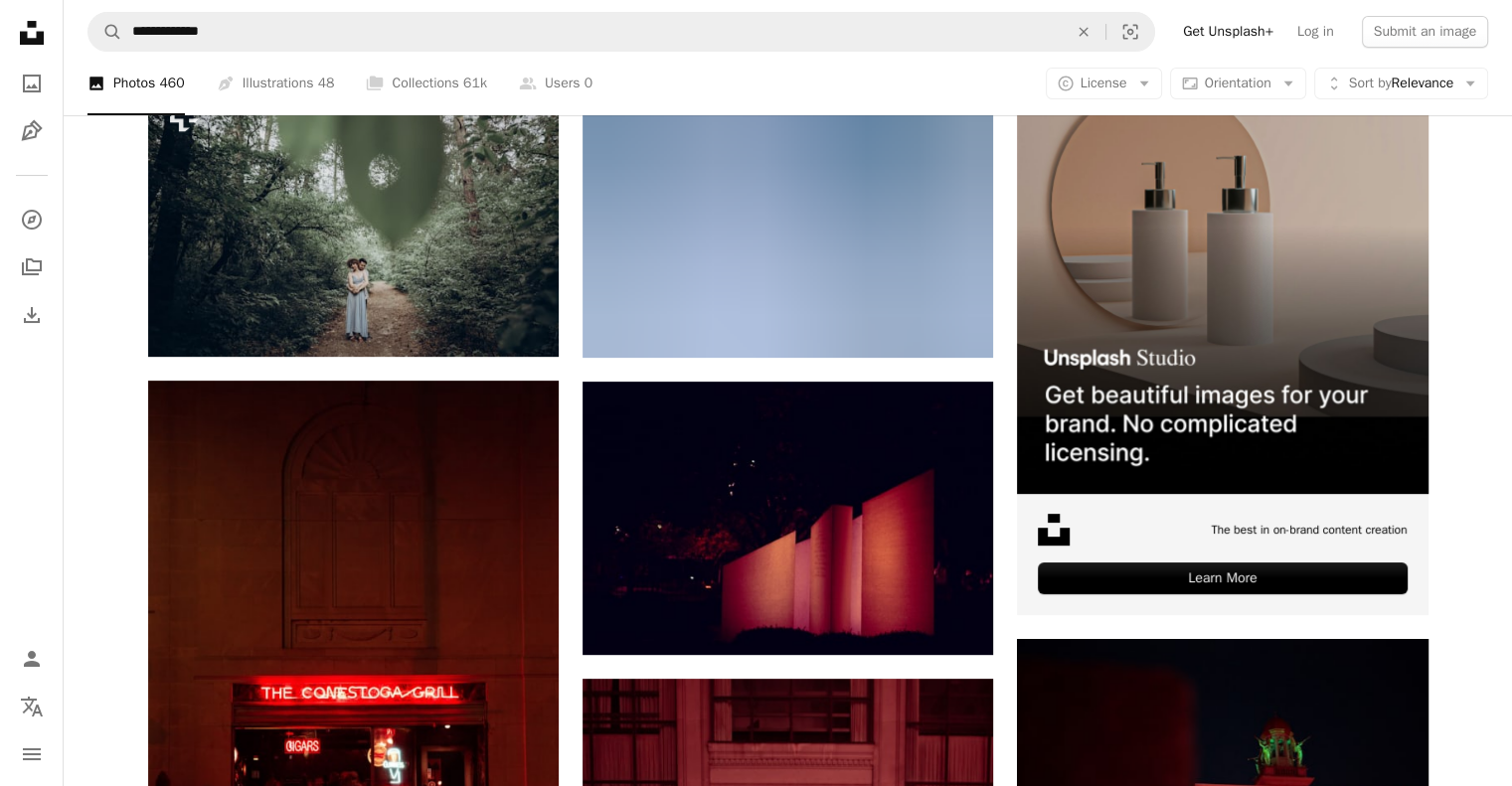 scroll, scrollTop: 433, scrollLeft: 0, axis: vertical 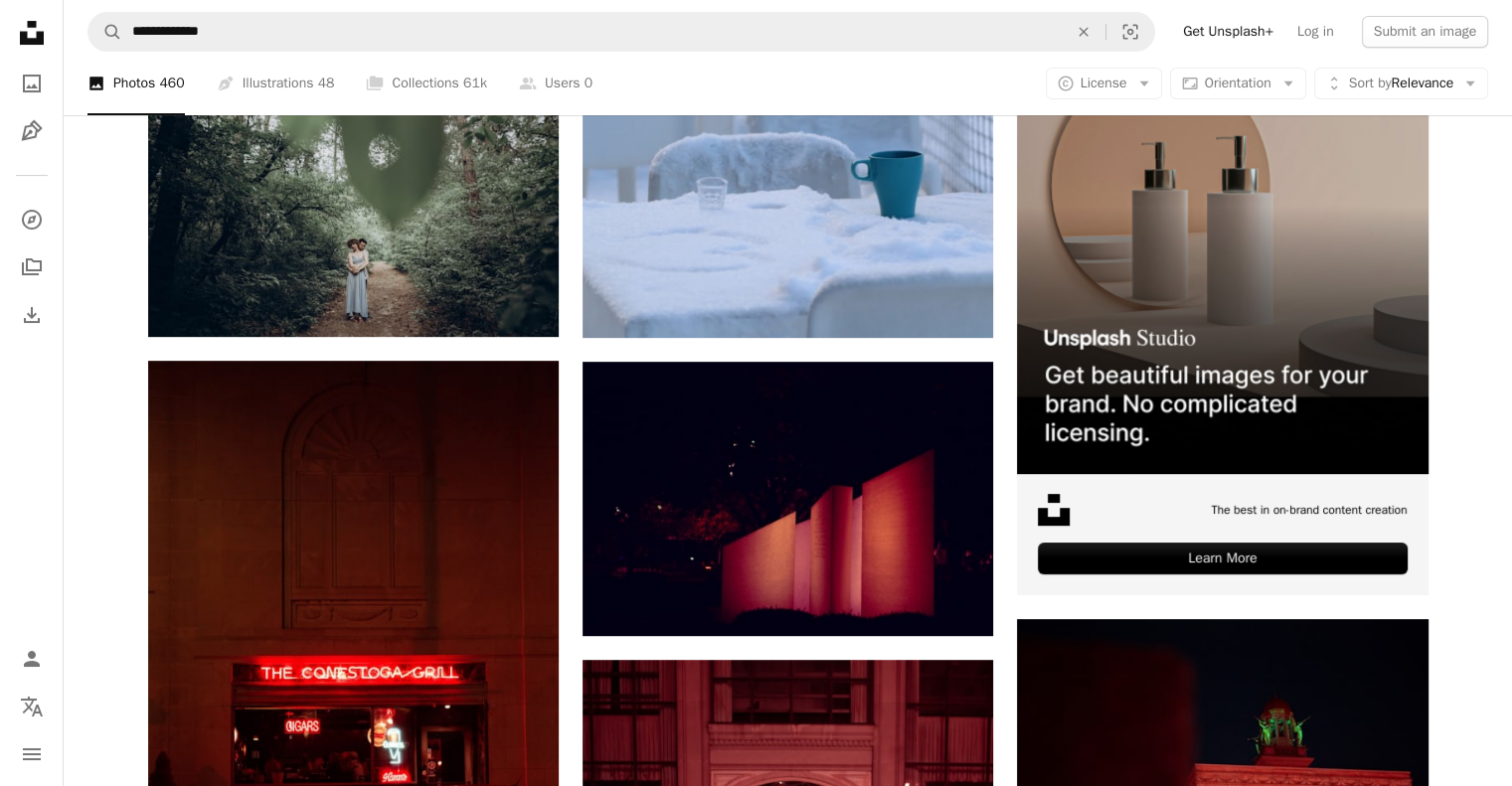 click on "A lock Download" at bounding box center (1358, 1209) 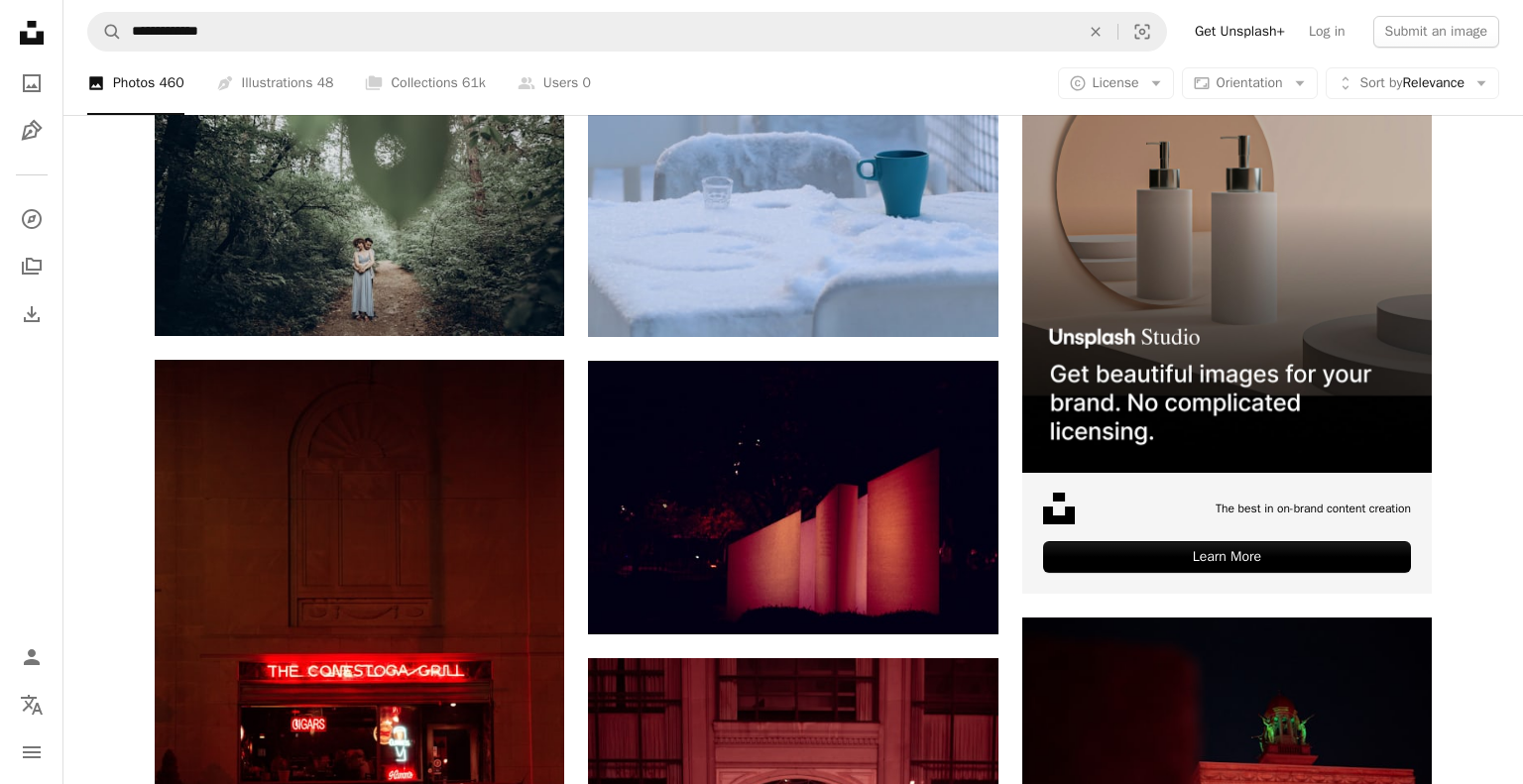 click on "An X shape Premium, ready to use images. Get unlimited access. A plus sign Members-only content added monthly A plus sign Unlimited royalty-free downloads A plus sign Illustrations  New A plus sign Enhanced legal protections yearly 66%  off monthly $12   $4 USD per month * Get  Unsplash+ * When paid annually, billed upfront  $48 Taxes where applicable. Renews automatically. Cancel anytime." at bounding box center (762, 4459) 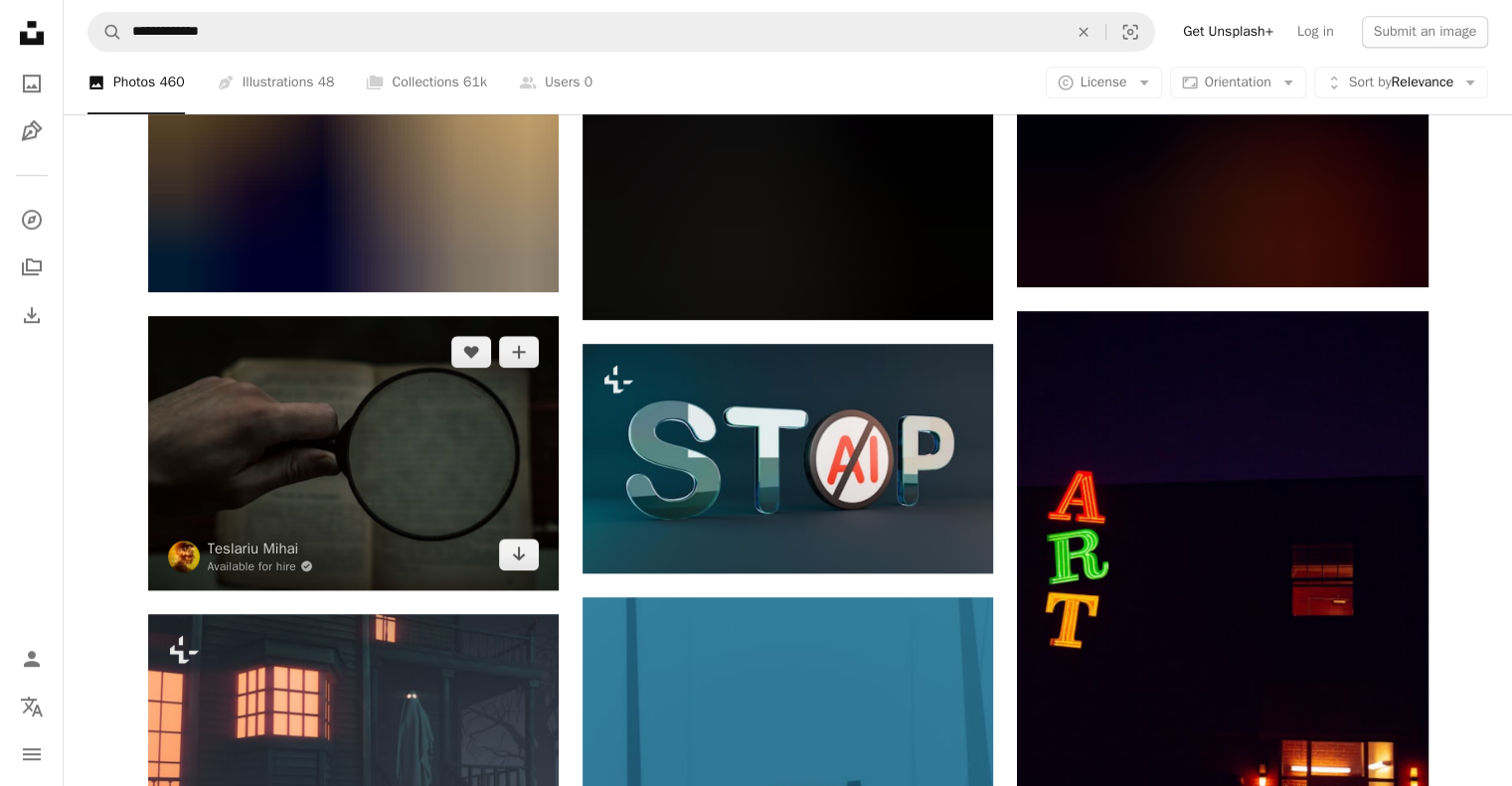 scroll, scrollTop: 1715, scrollLeft: 0, axis: vertical 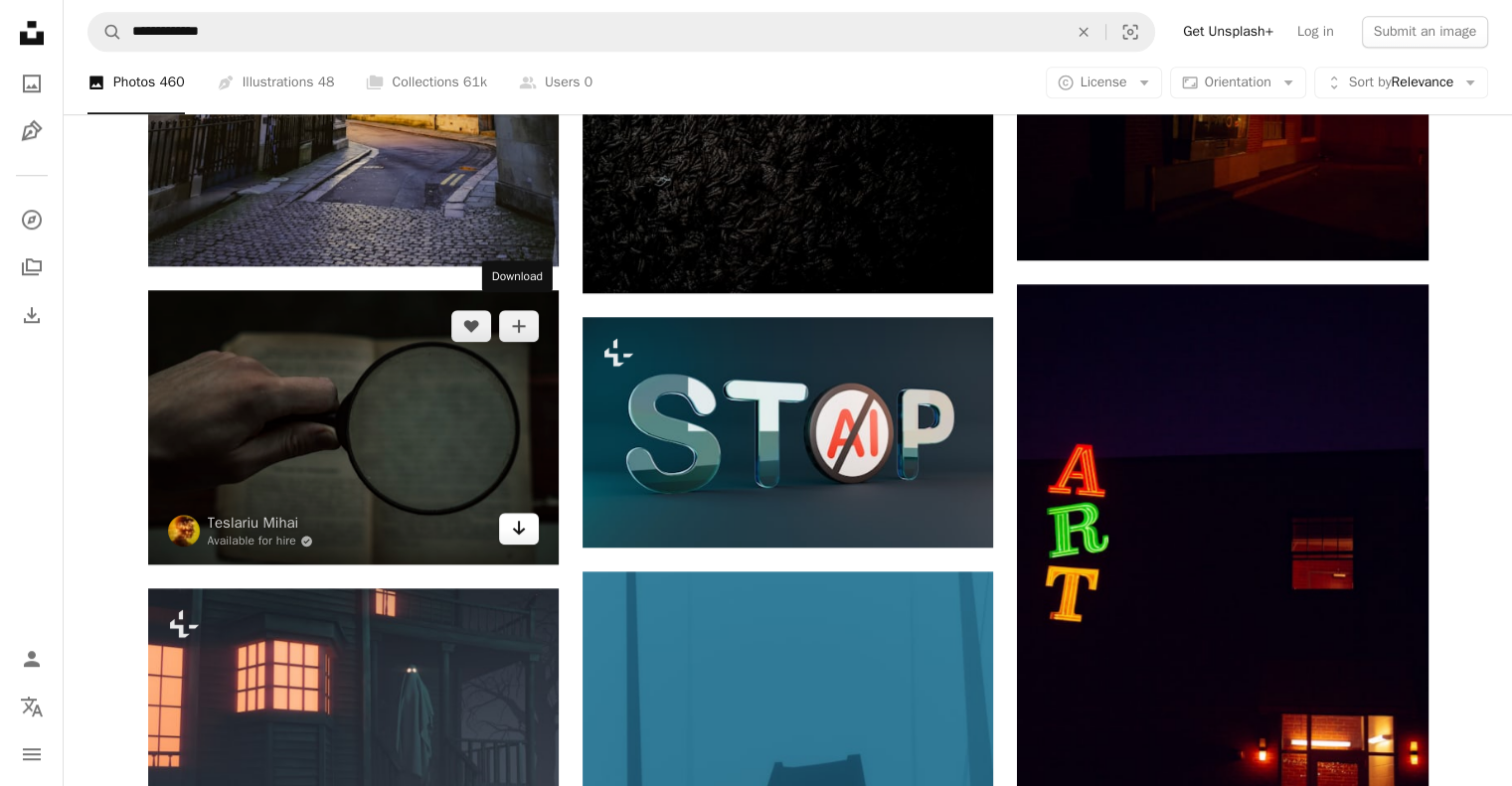 click on "Arrow pointing down" at bounding box center [519, 529] 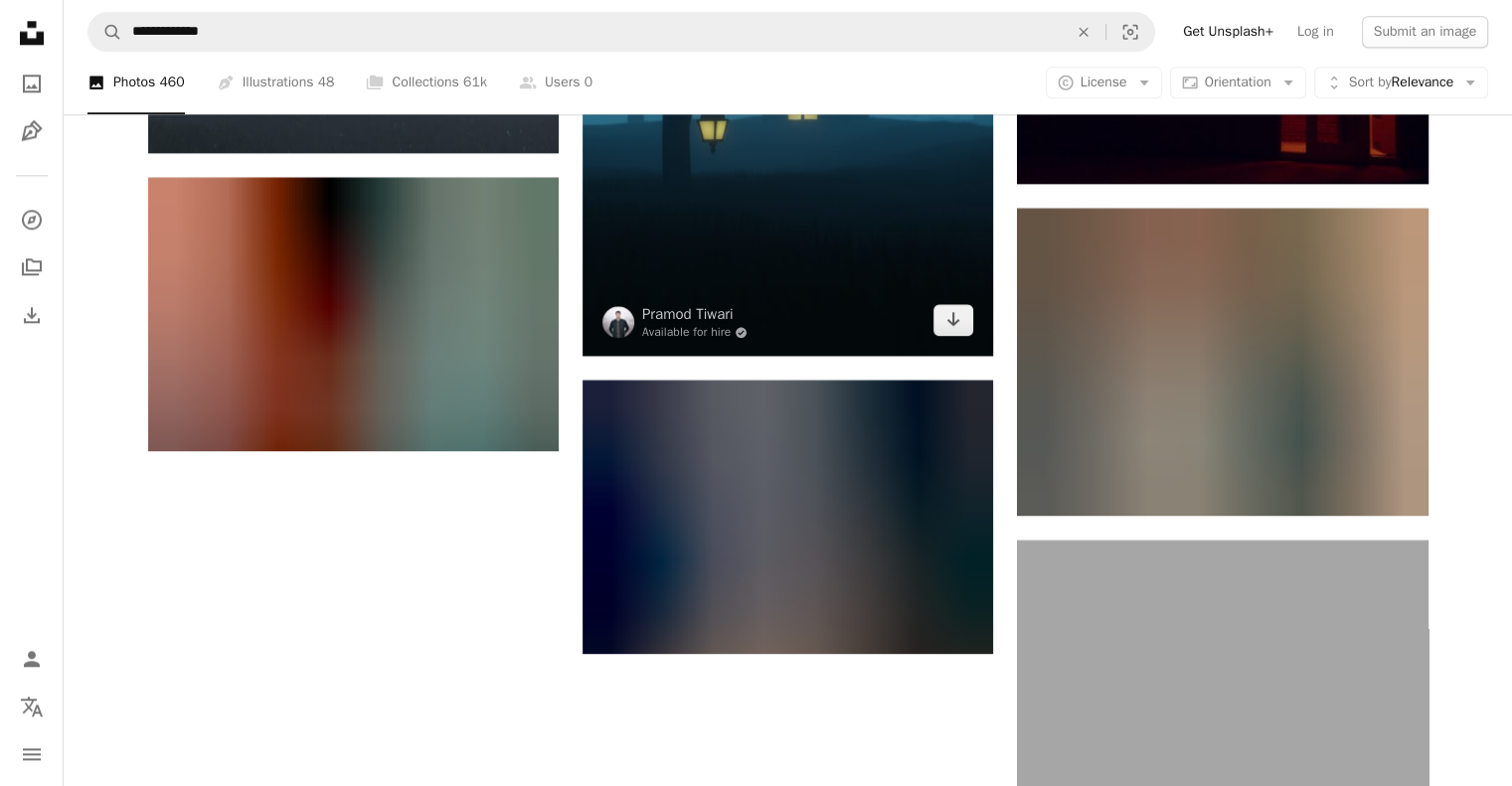 scroll, scrollTop: 2450, scrollLeft: 0, axis: vertical 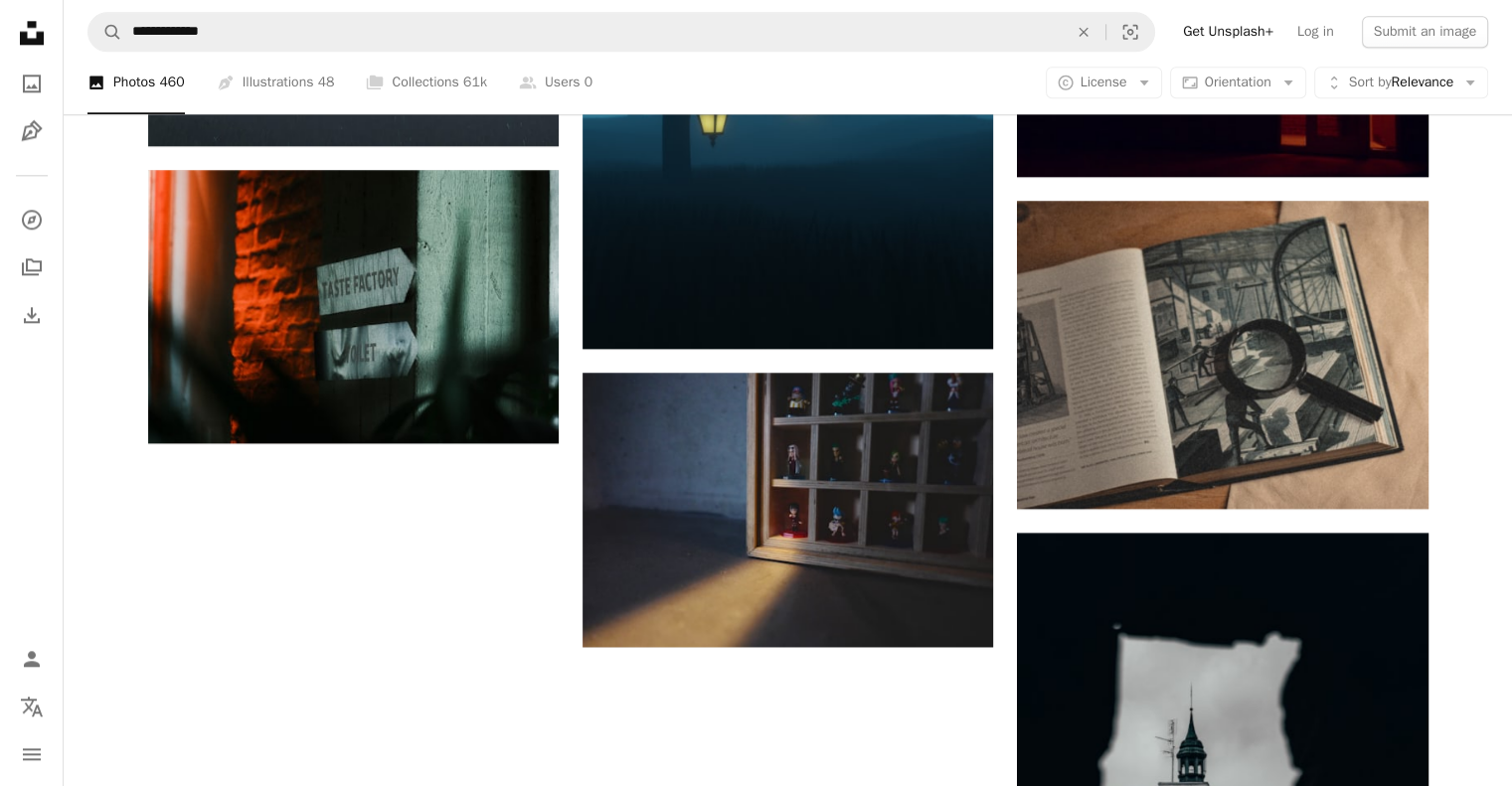 click on "Load more" at bounding box center [788, 1228] 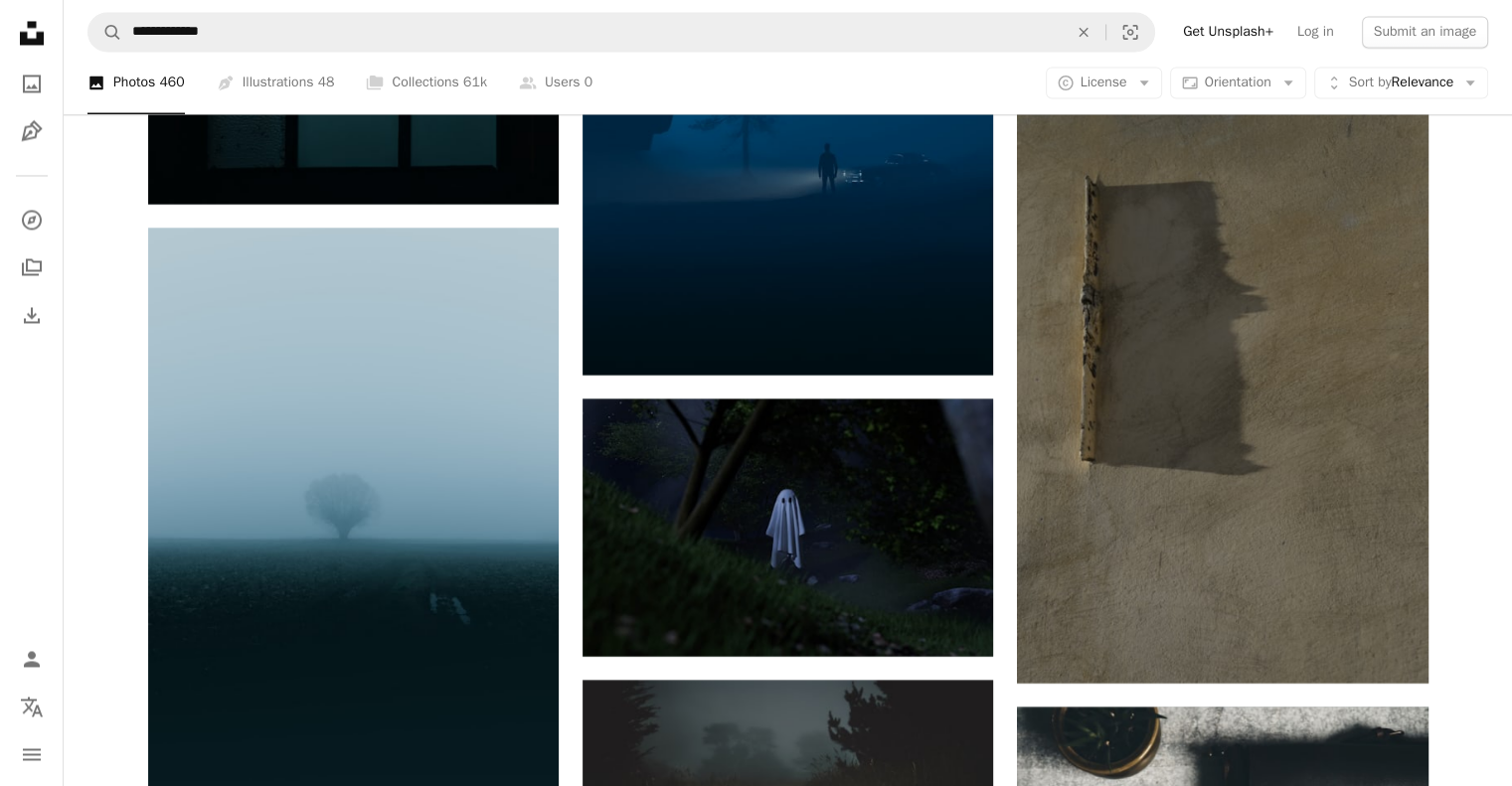 scroll, scrollTop: 3532, scrollLeft: 0, axis: vertical 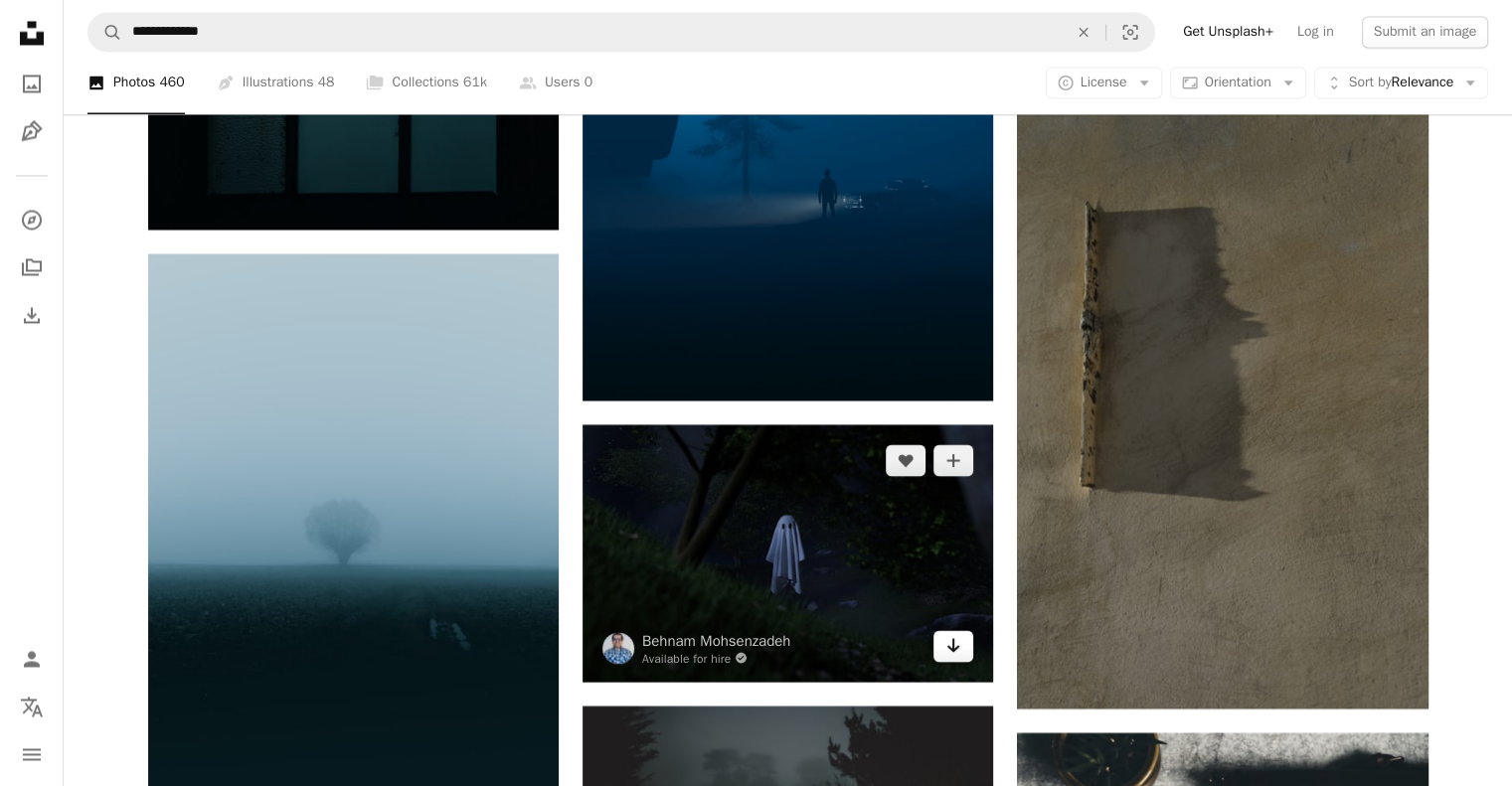 click 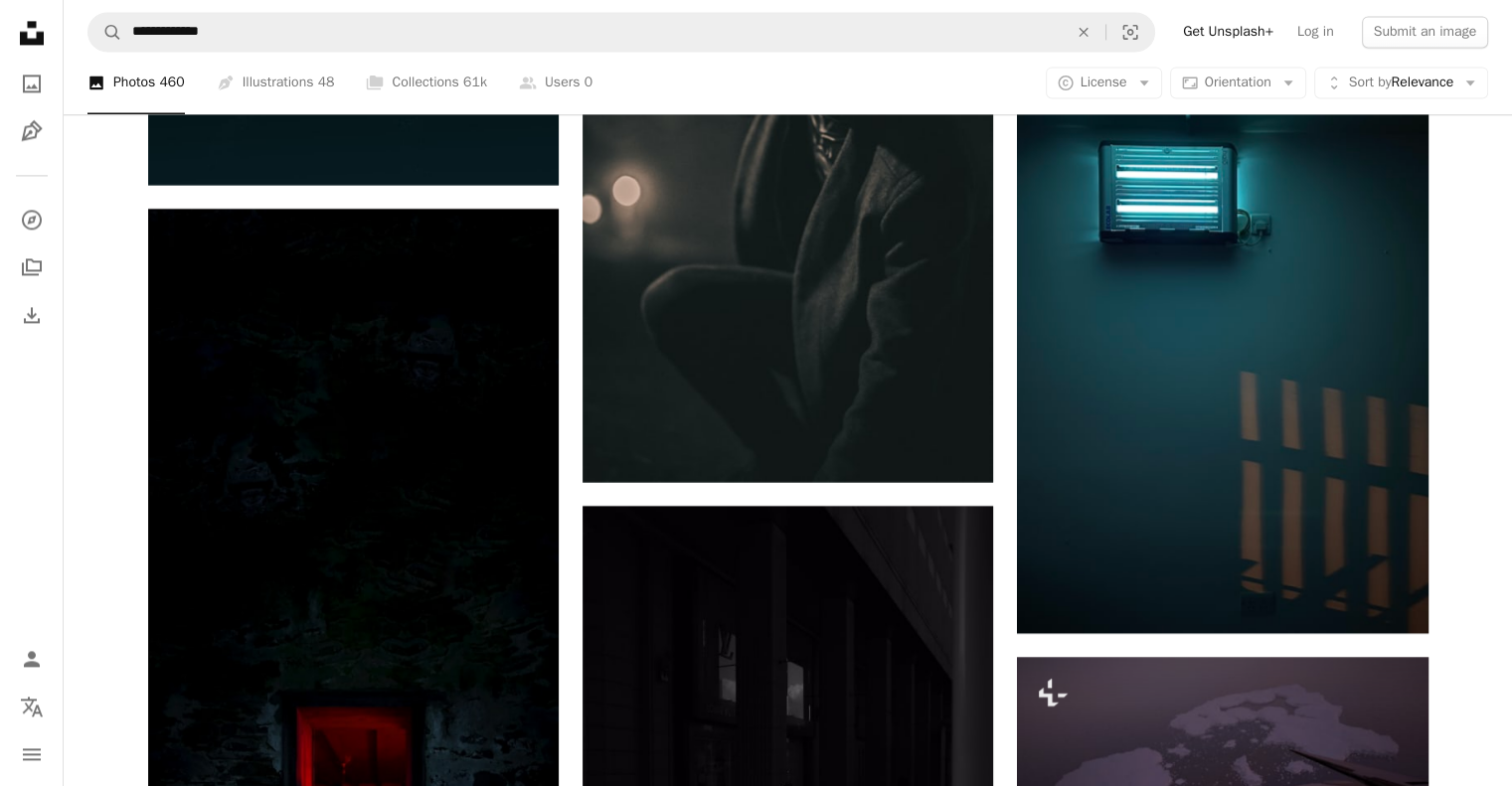 scroll, scrollTop: 10543, scrollLeft: 0, axis: vertical 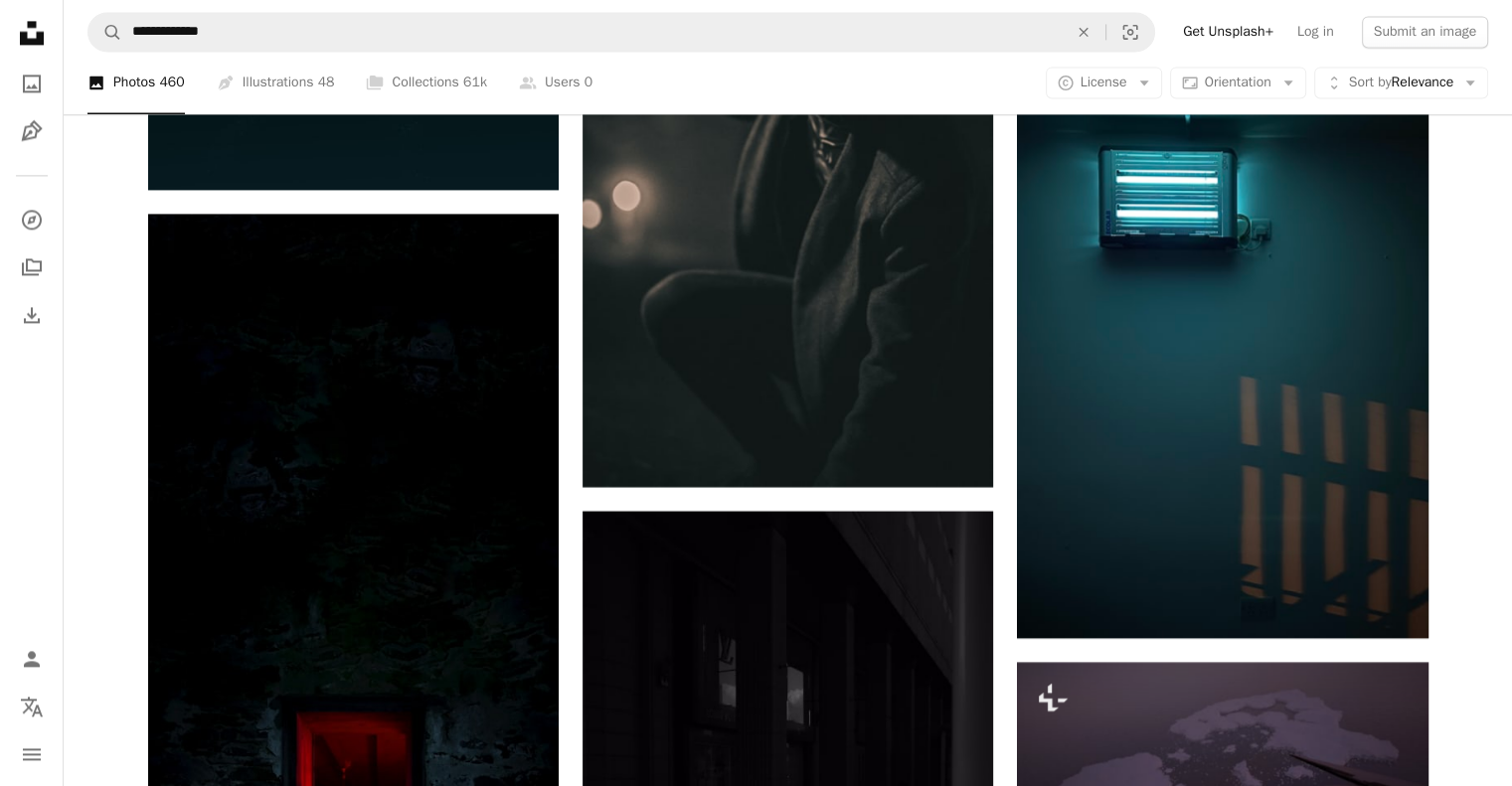 click on "A lock Download" at bounding box center [488, 1164] 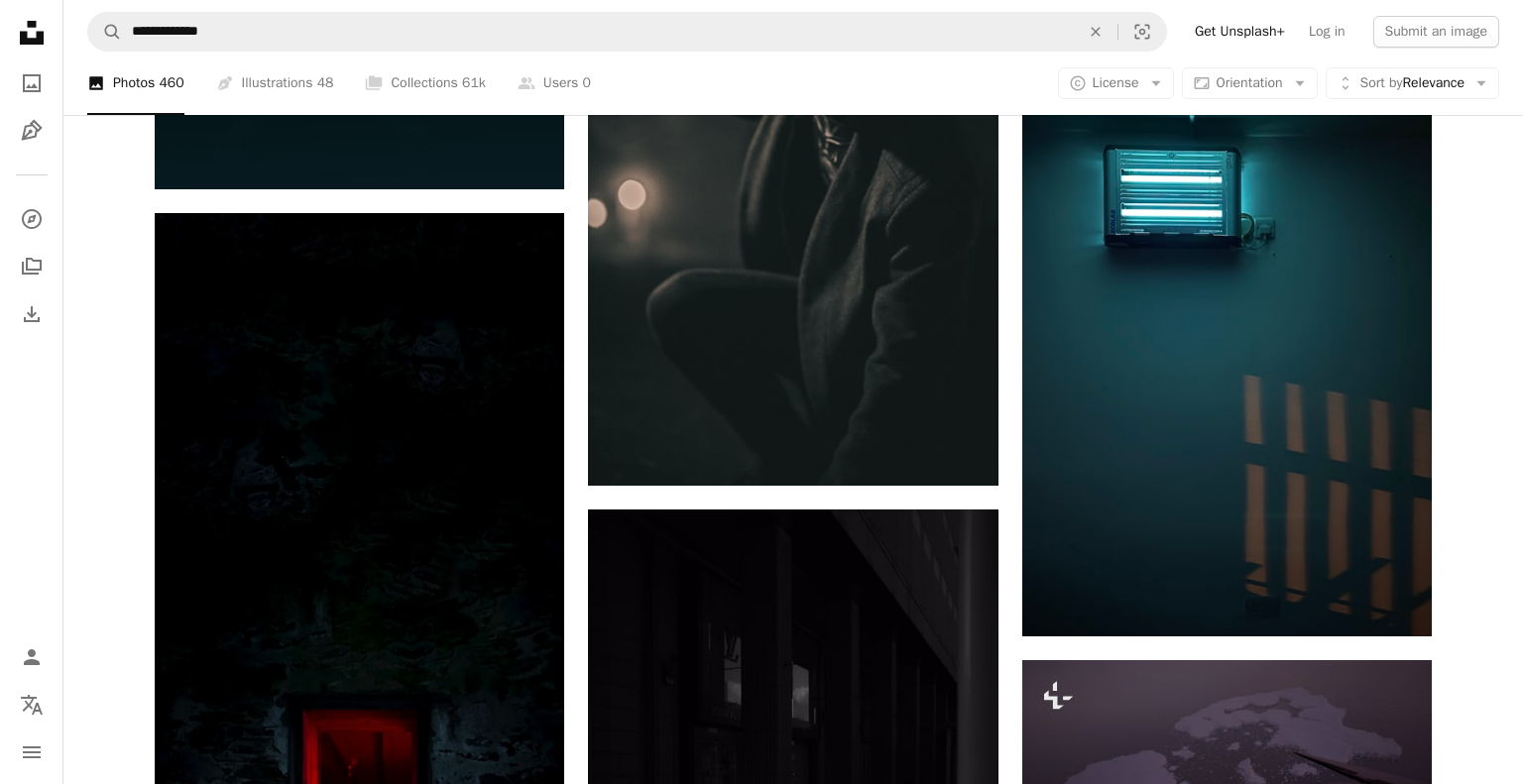 click on "An X shape Premium, ready to use images. Get unlimited access. A plus sign Members-only content added monthly A plus sign Unlimited royalty-free downloads A plus sign Illustrations  New A plus sign Enhanced legal protections yearly 66%  off monthly $12   $4 USD per month * Get  Unsplash+ * When paid annually, billed upfront  $48 Taxes where applicable. Renews automatically. Cancel anytime." at bounding box center [762, 5239] 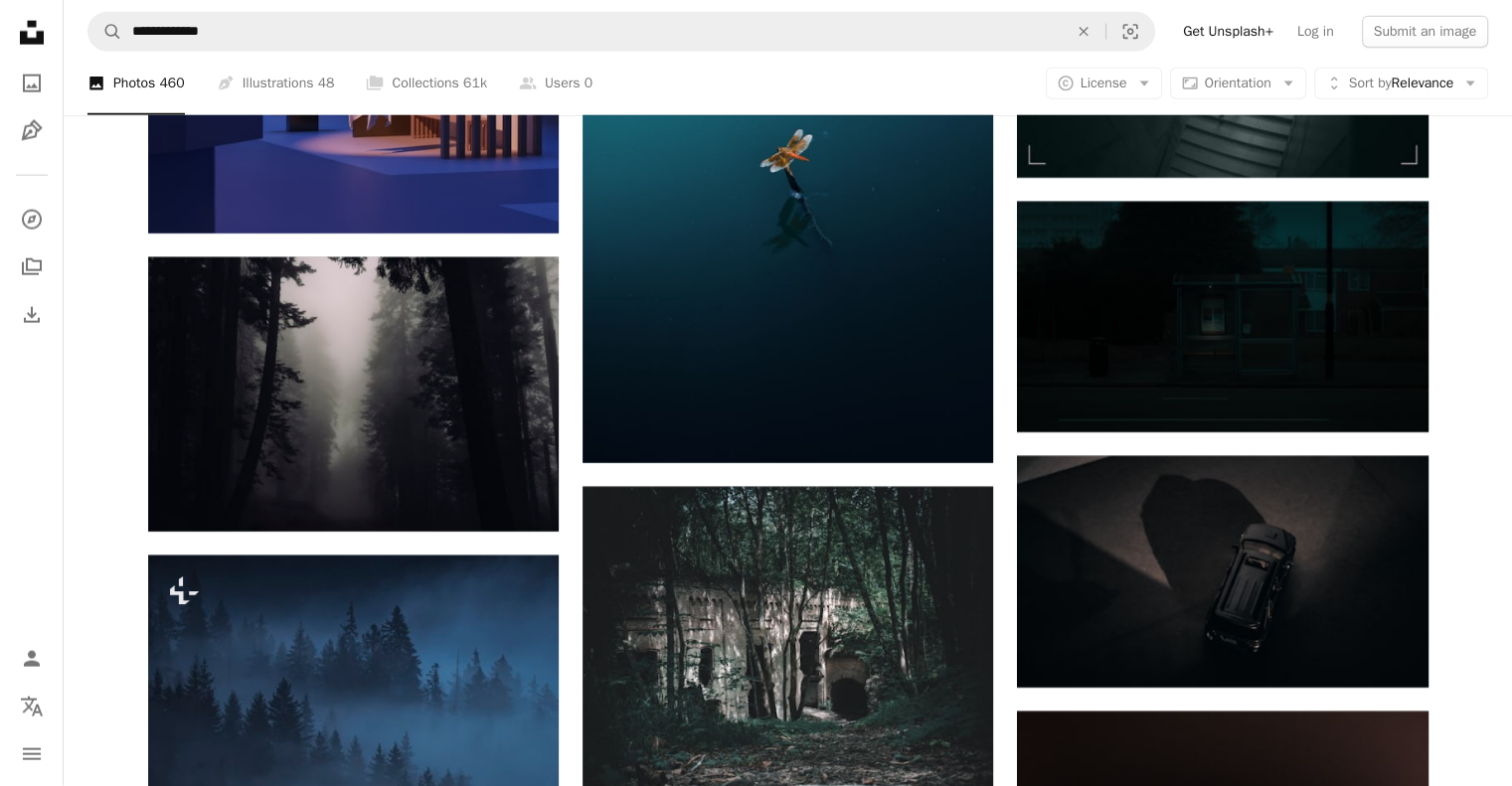 scroll, scrollTop: 12485, scrollLeft: 0, axis: vertical 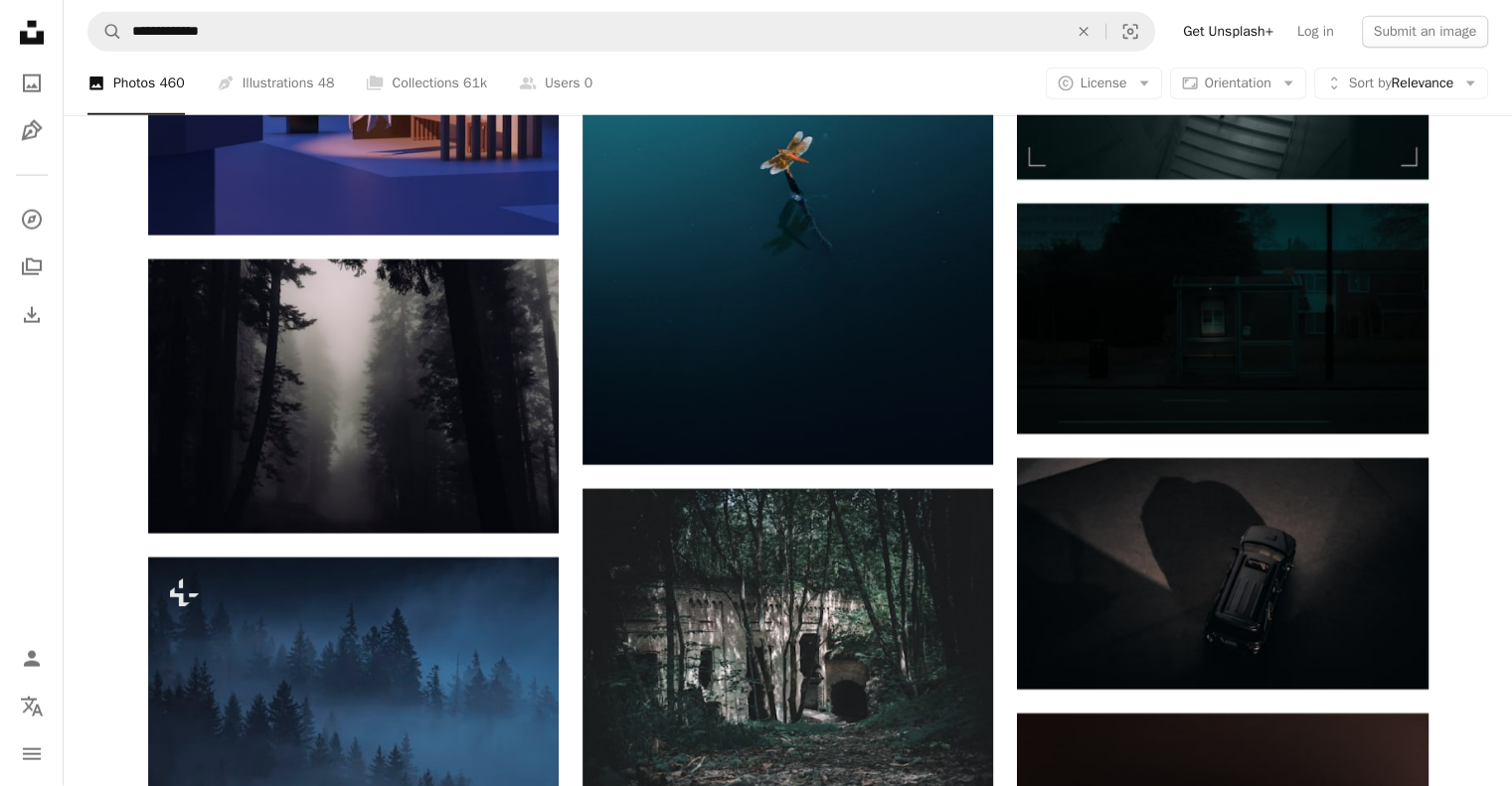 click at bounding box center (353, 1060) 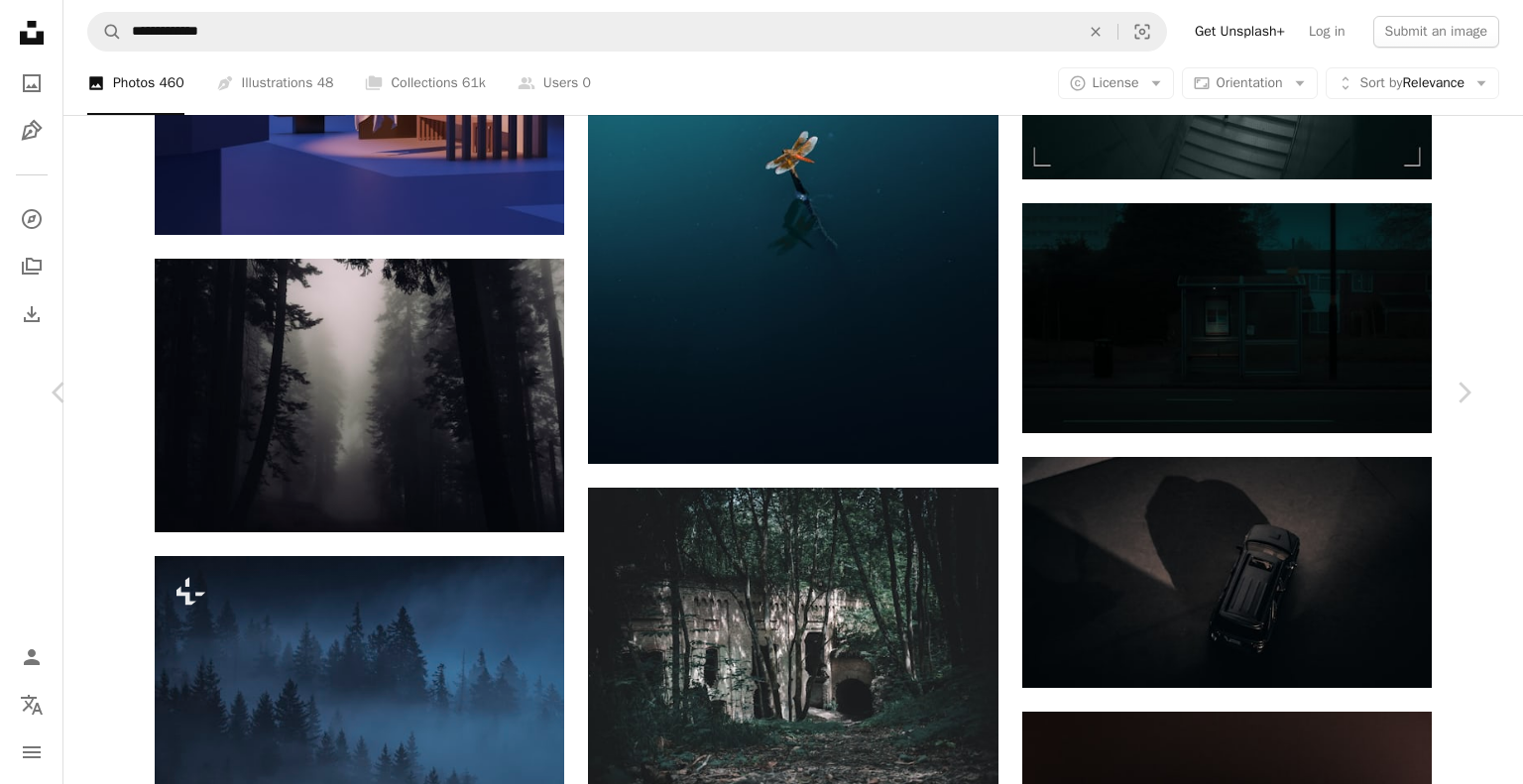 click on "An X shape" at bounding box center (20, 20) 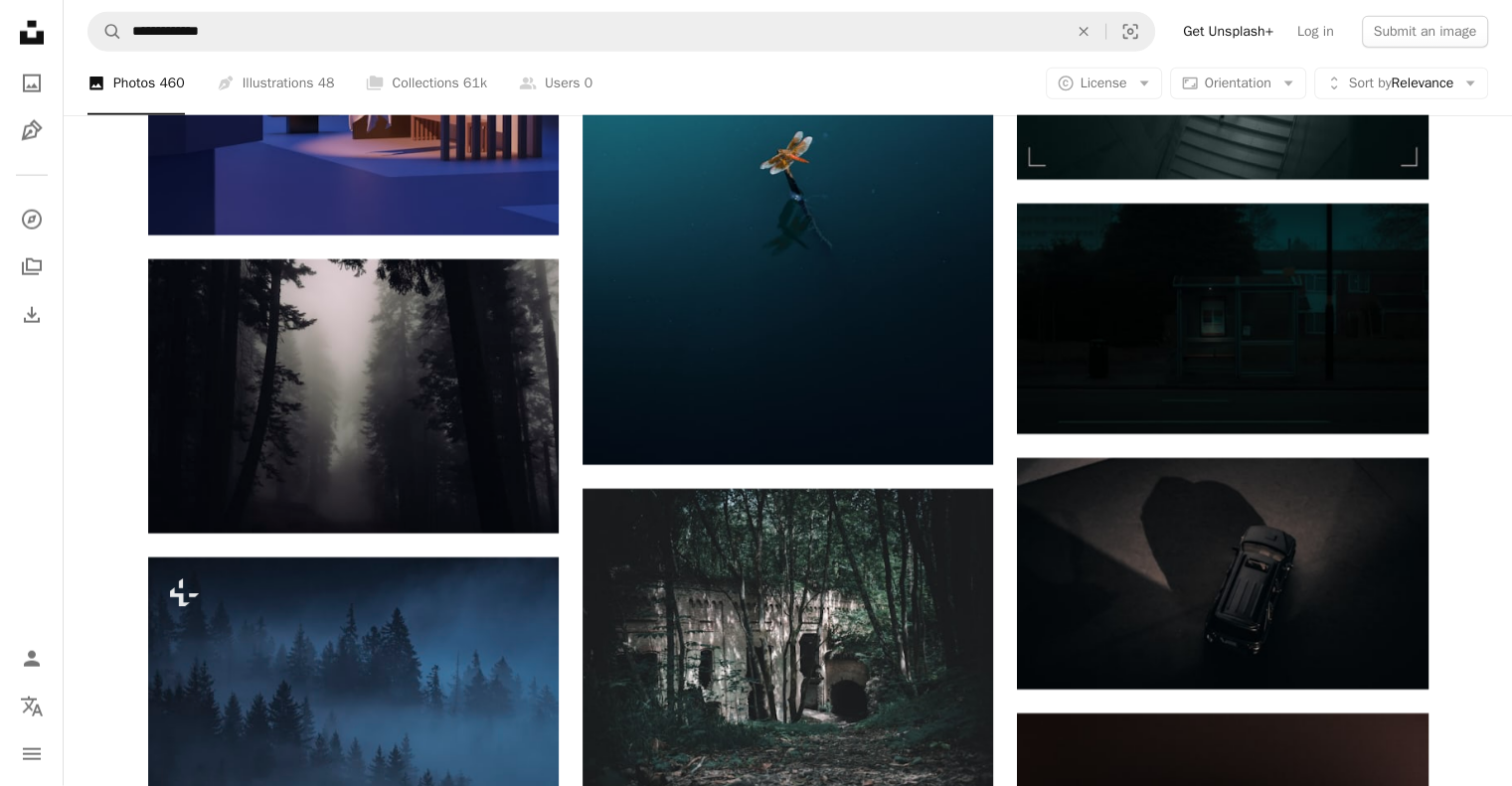 click on "Arrow pointing down" at bounding box center (519, 1230) 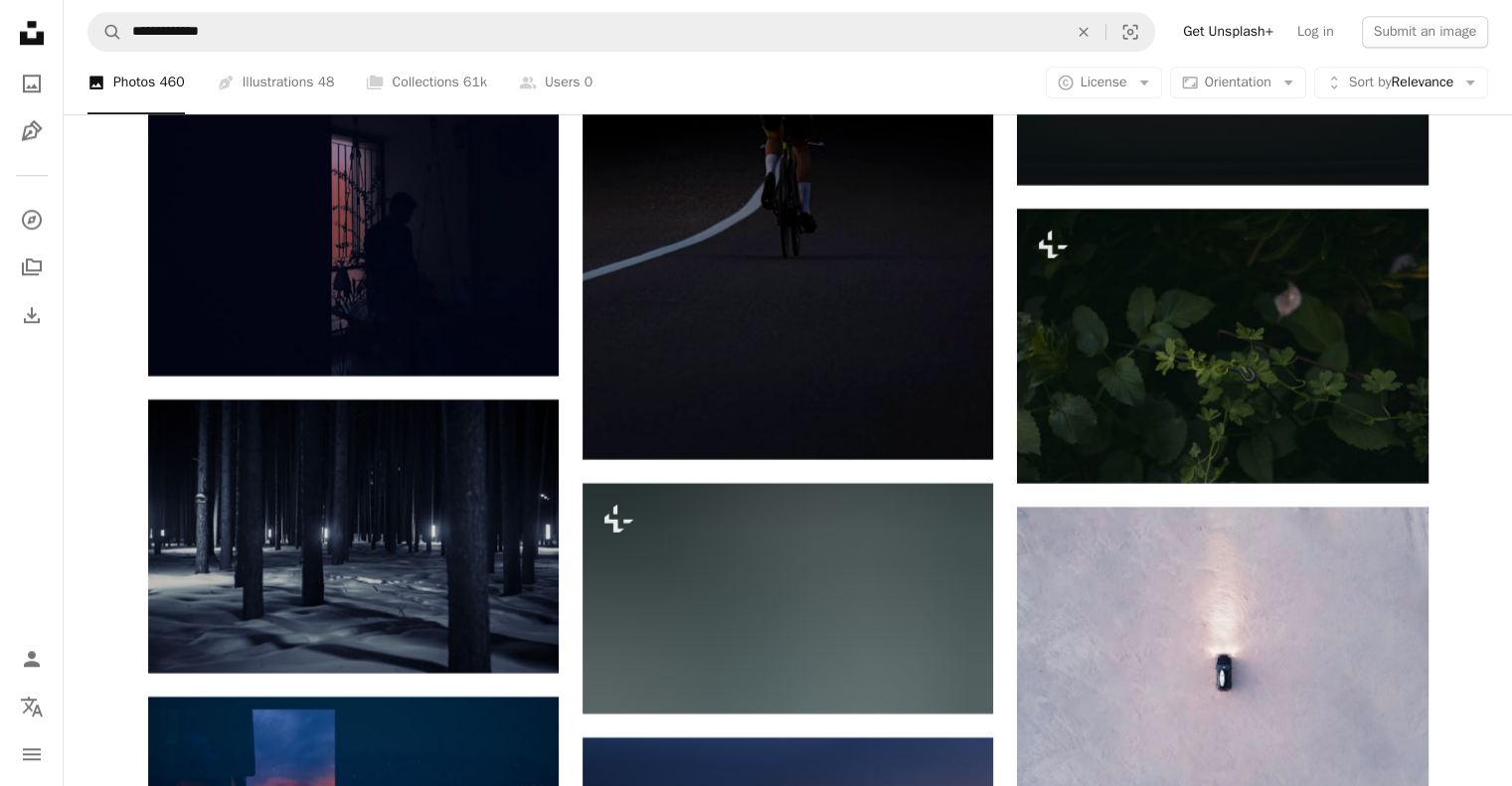 scroll, scrollTop: 17032, scrollLeft: 0, axis: vertical 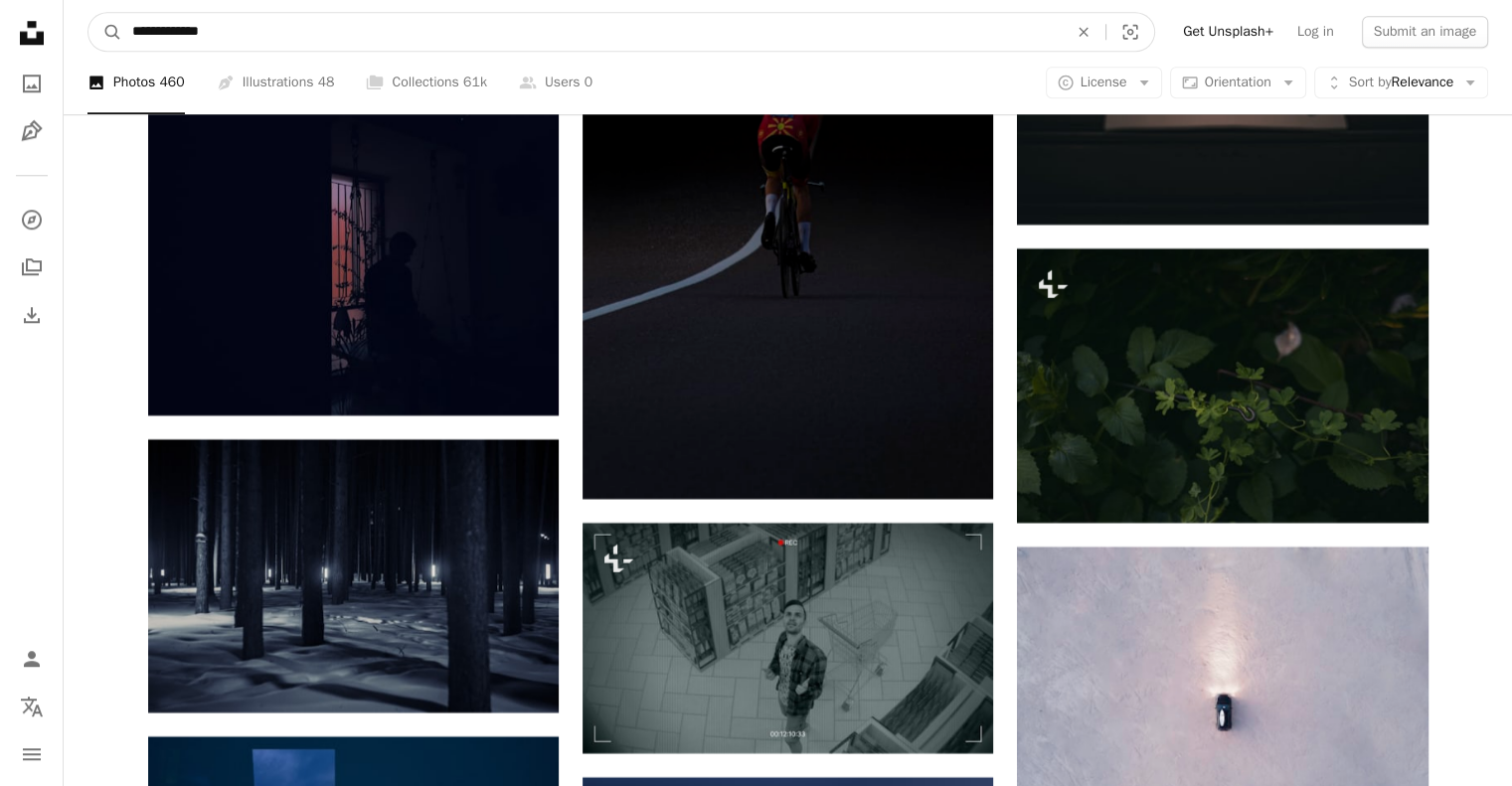 drag, startPoint x: 227, startPoint y: 35, endPoint x: 87, endPoint y: 23, distance: 140.51334 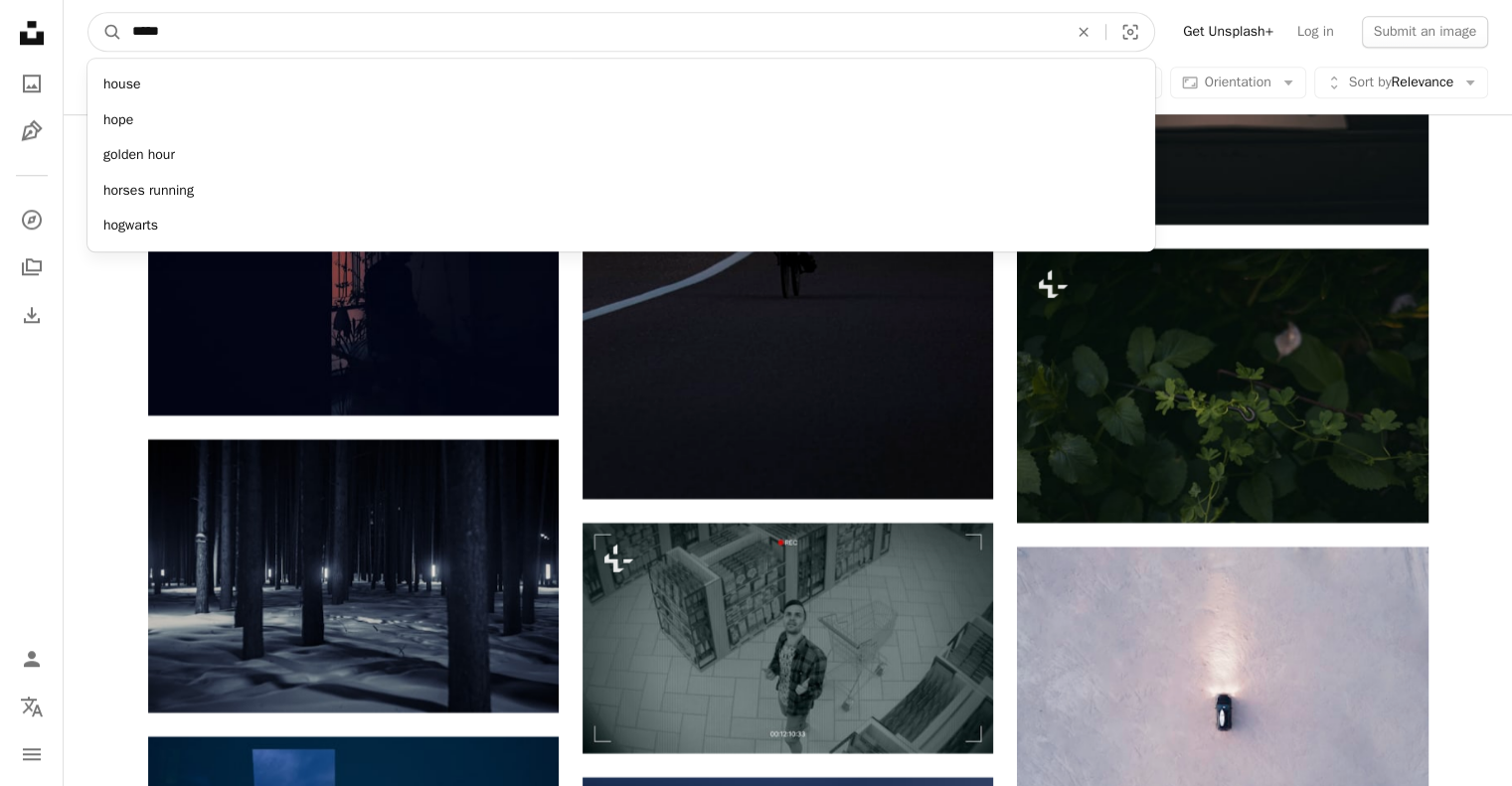 type on "******" 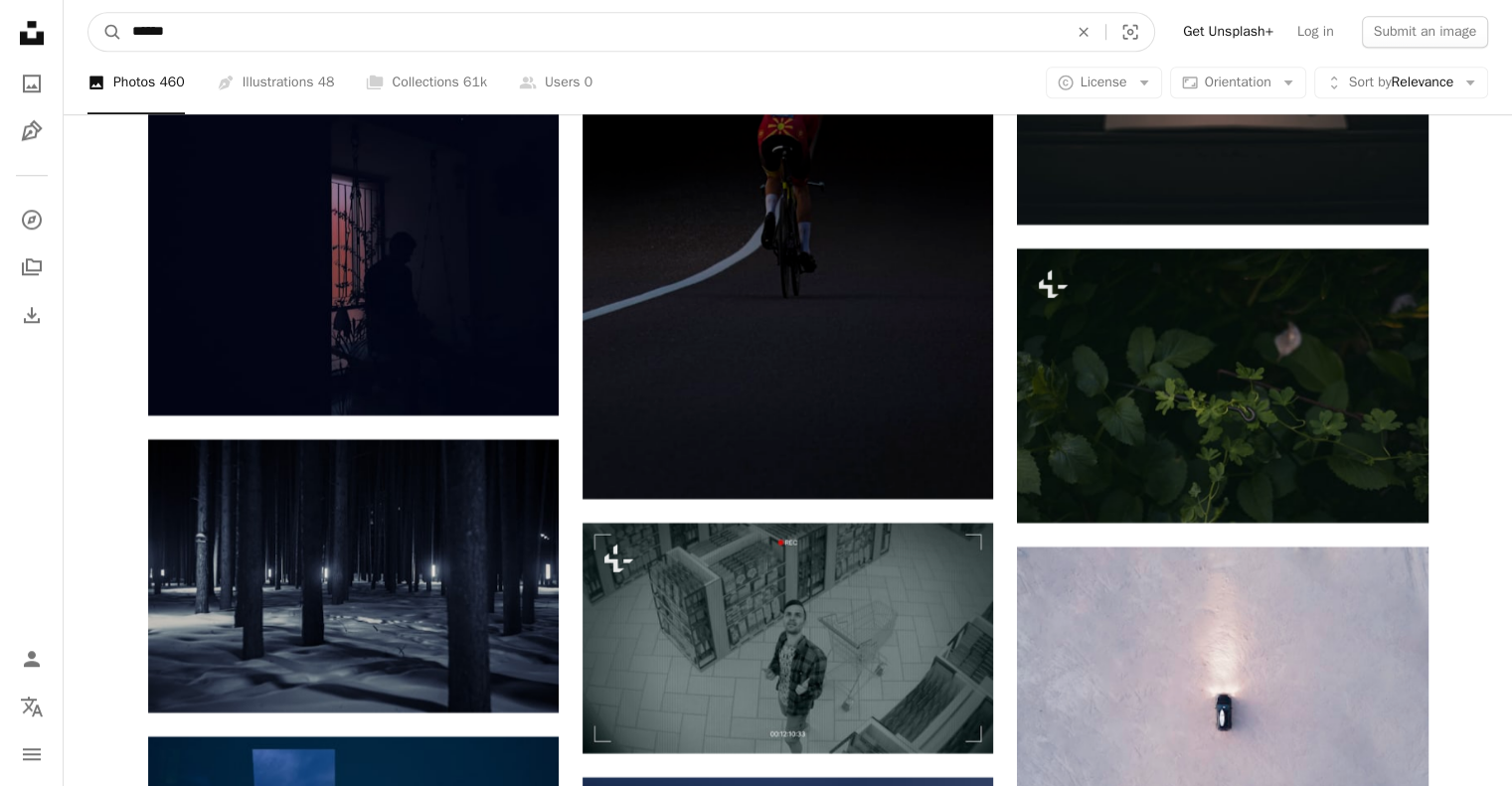 click on "A magnifying glass" at bounding box center [105, 32] 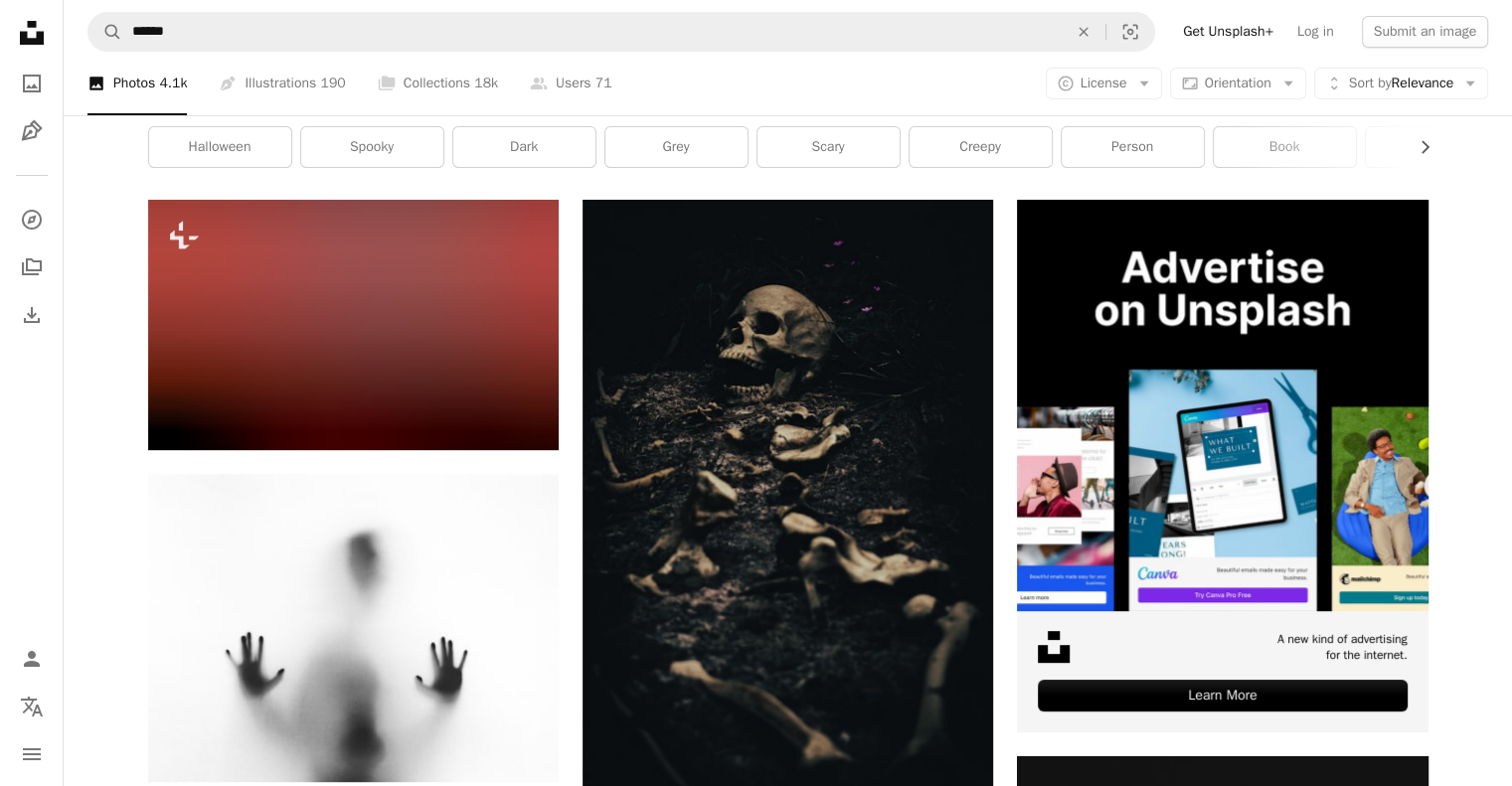 scroll, scrollTop: 326, scrollLeft: 0, axis: vertical 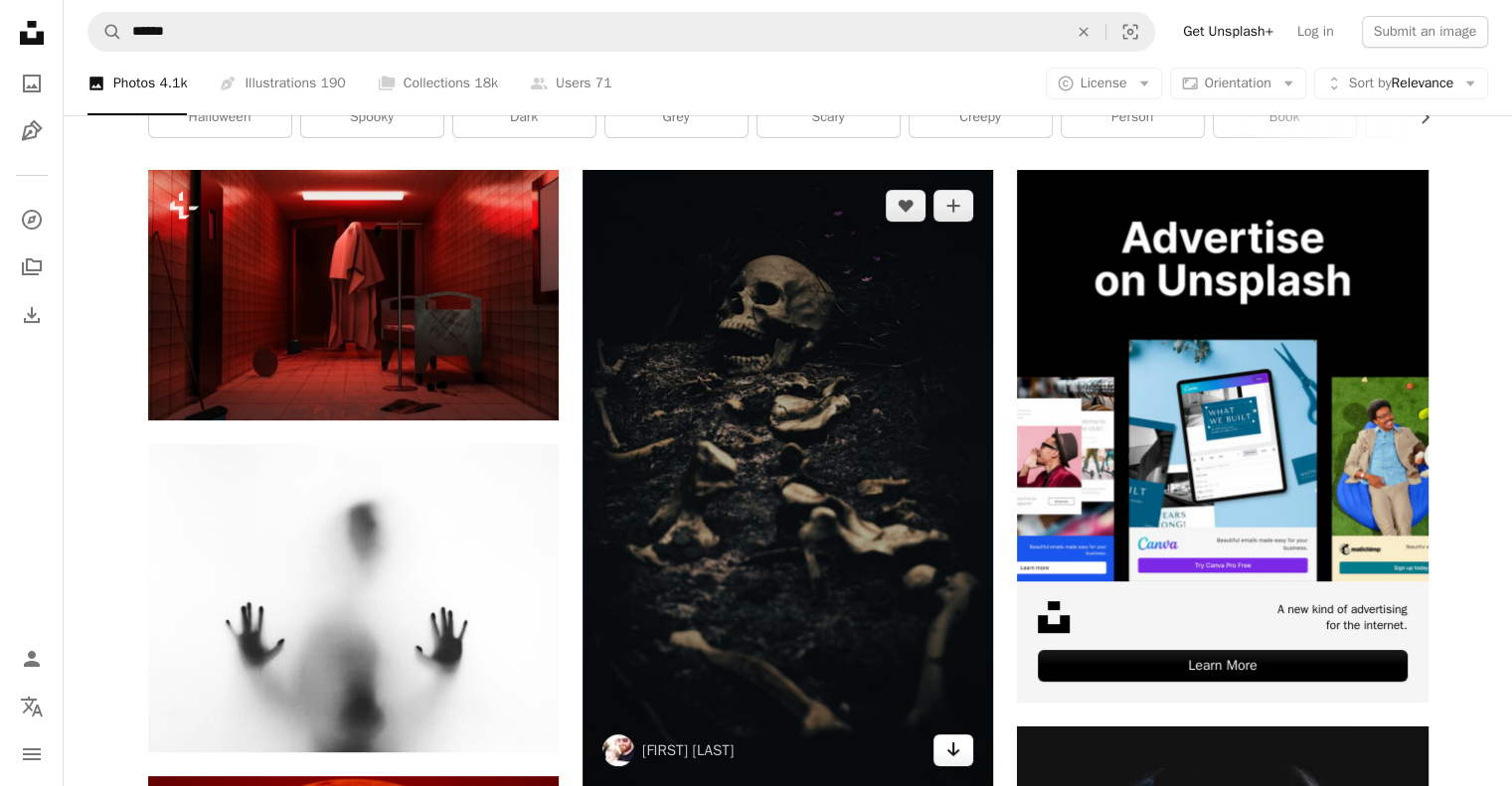 click on "Arrow pointing down" 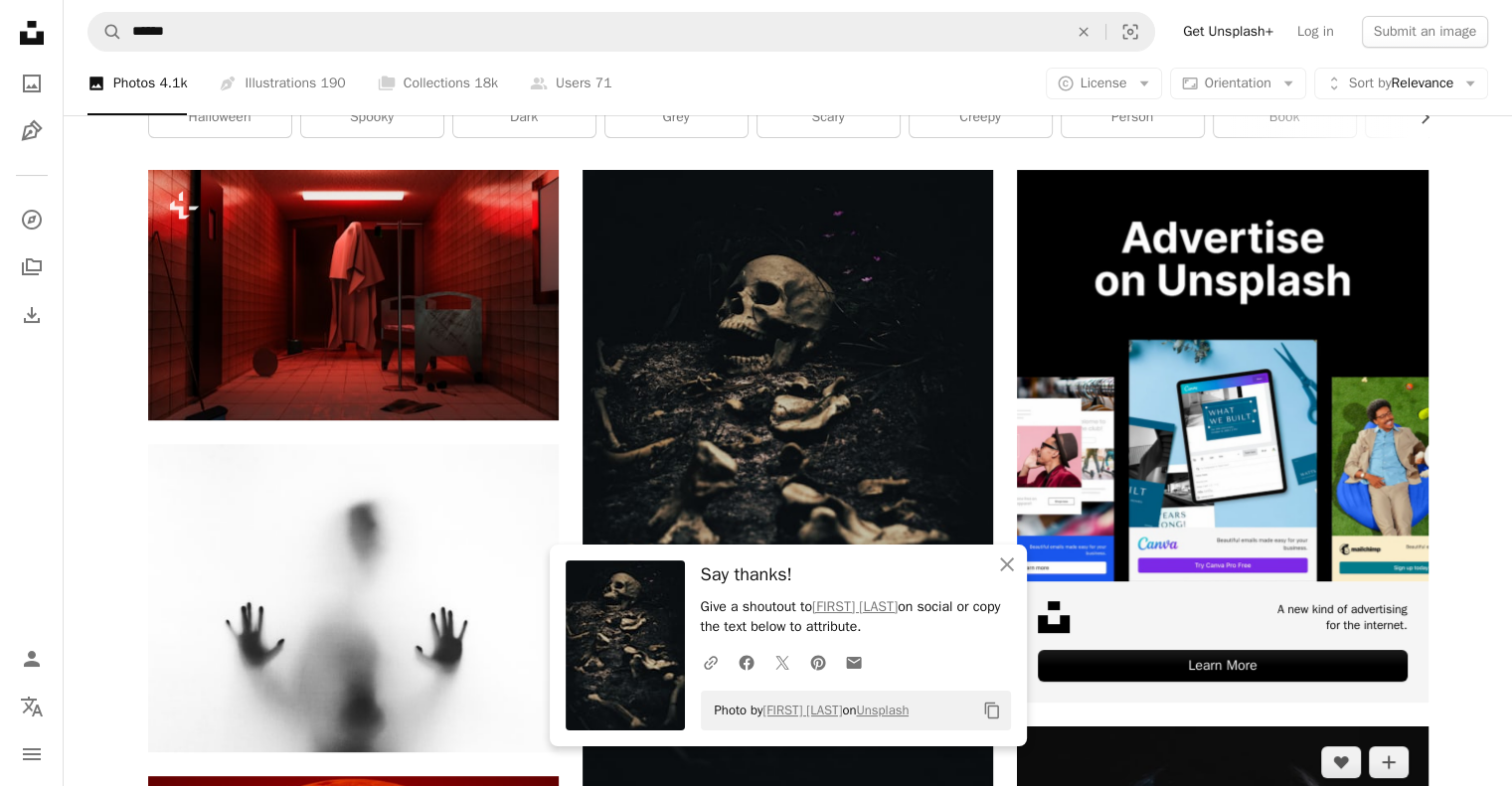 click 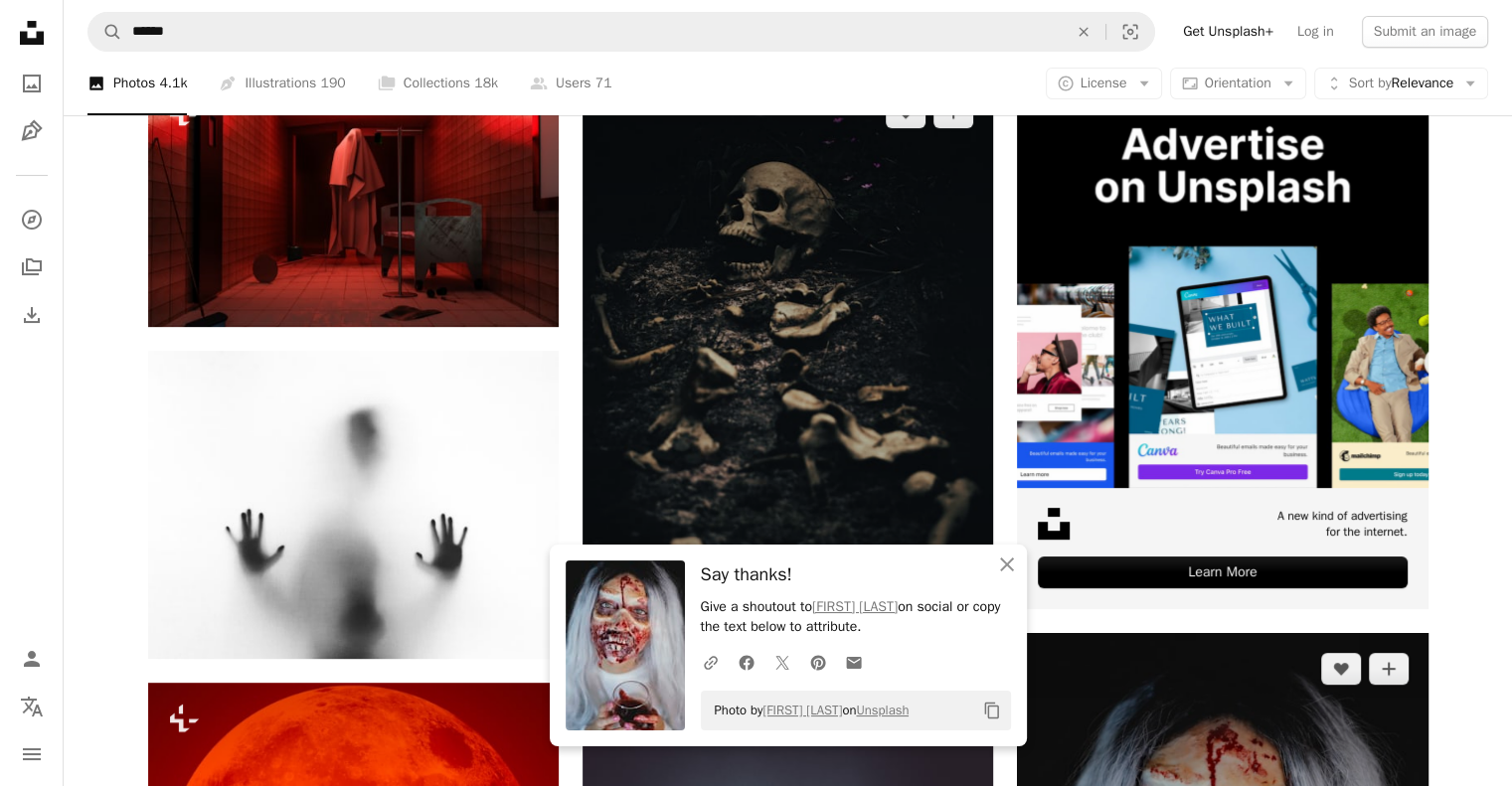 scroll, scrollTop: 427, scrollLeft: 0, axis: vertical 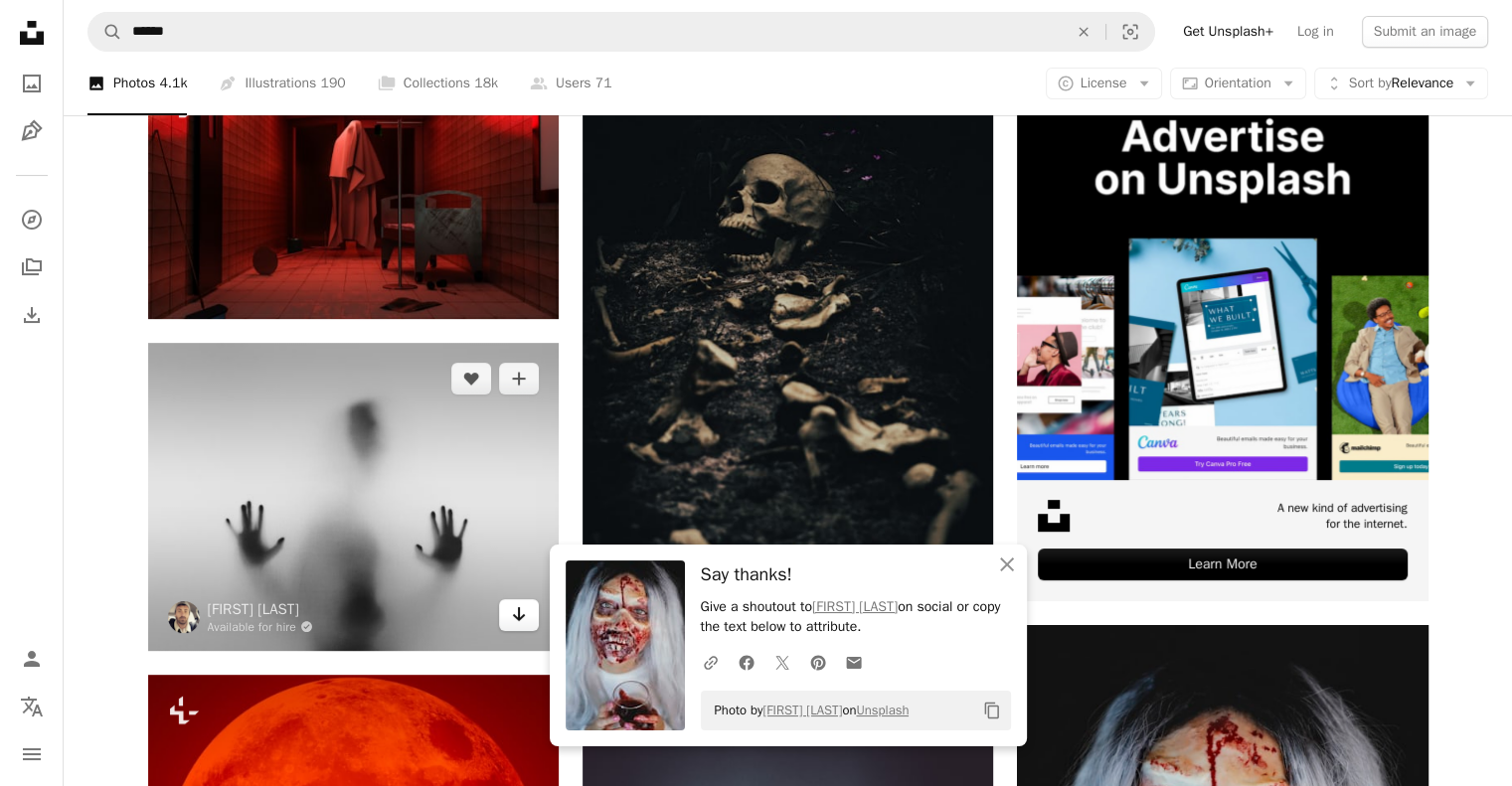 click on "Arrow pointing down" 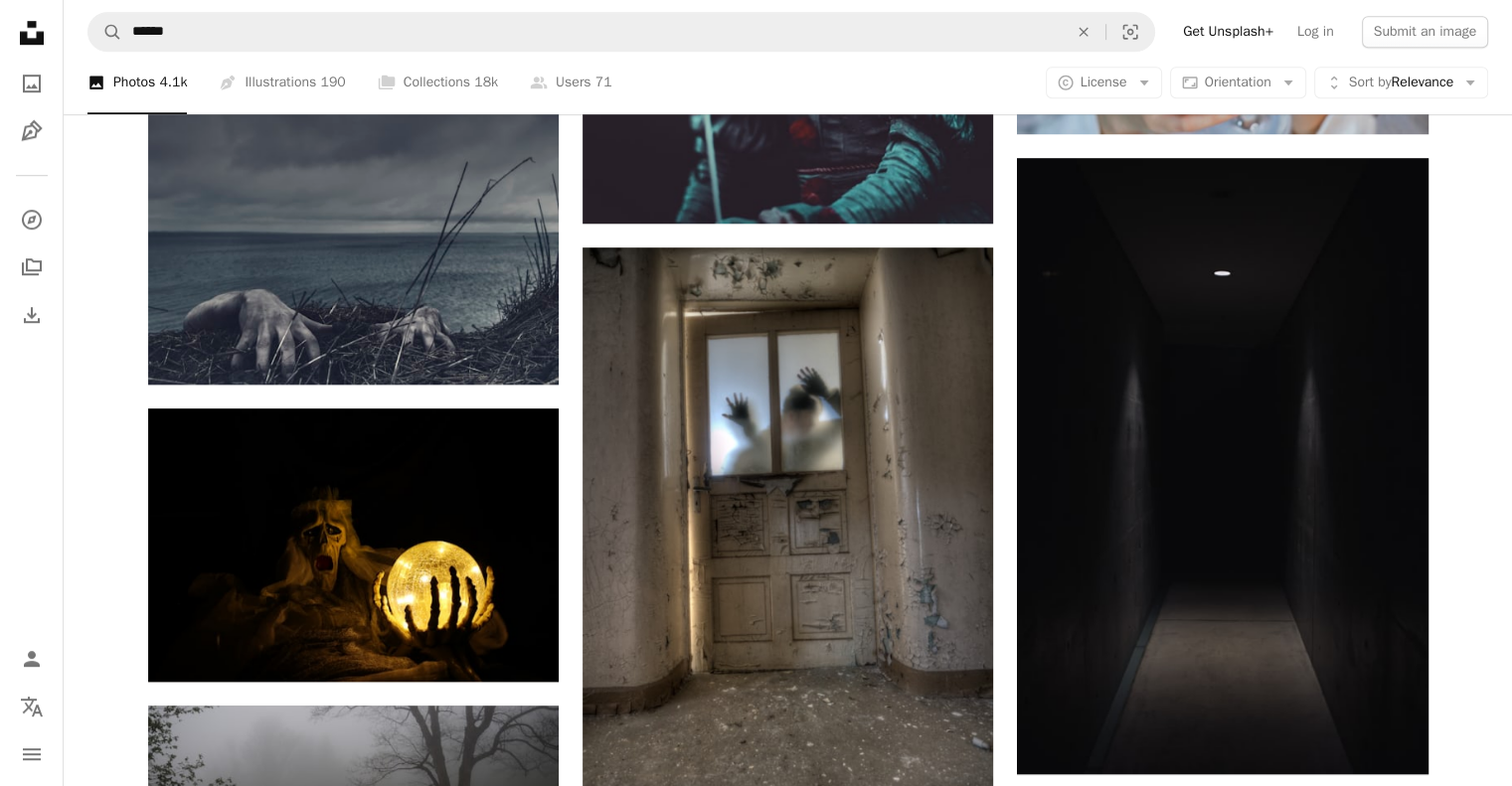 scroll, scrollTop: 1529, scrollLeft: 0, axis: vertical 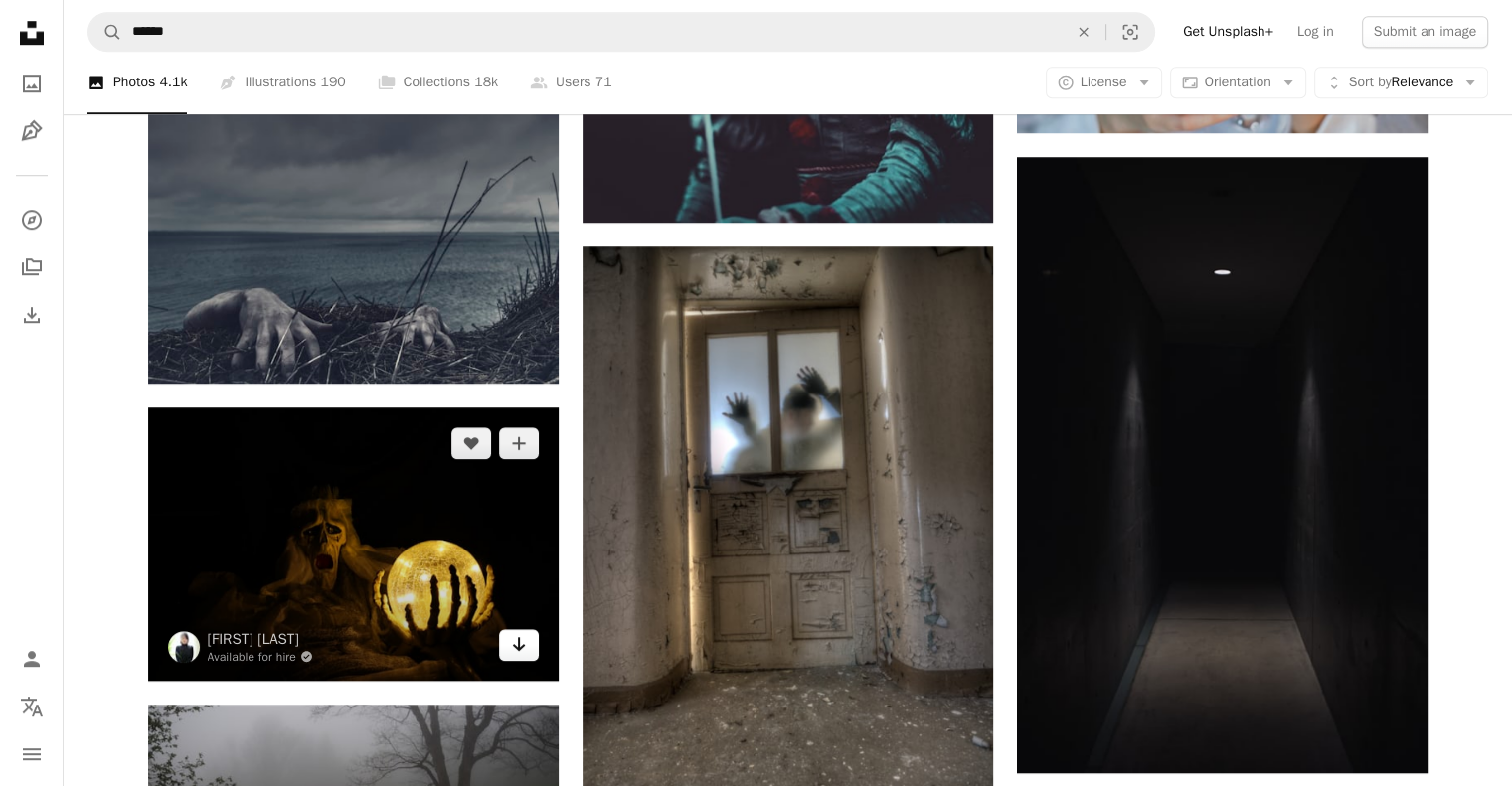 click on "Arrow pointing down" at bounding box center [519, 645] 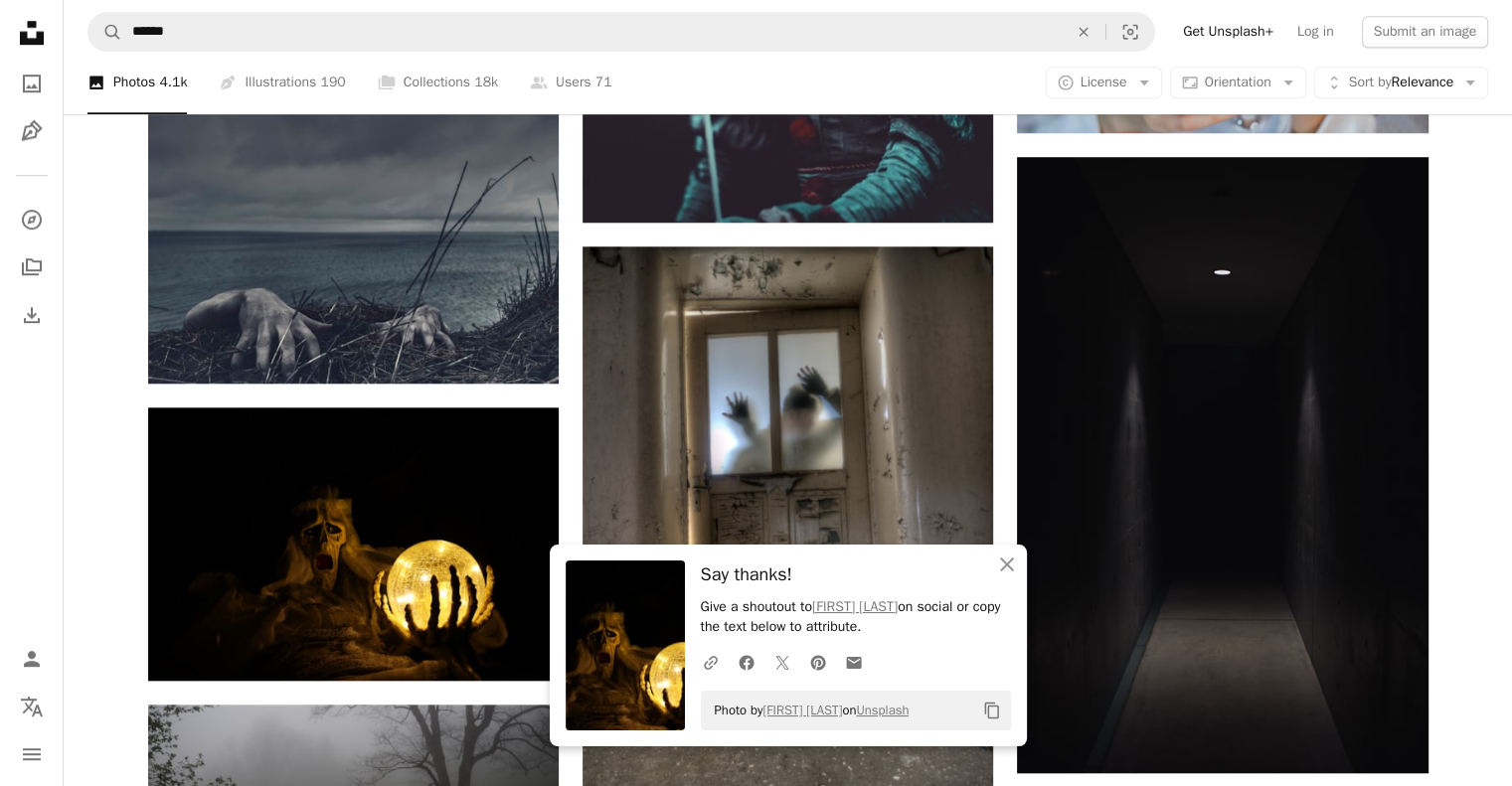 click on "A lock Download" at bounding box center [1358, 1378] 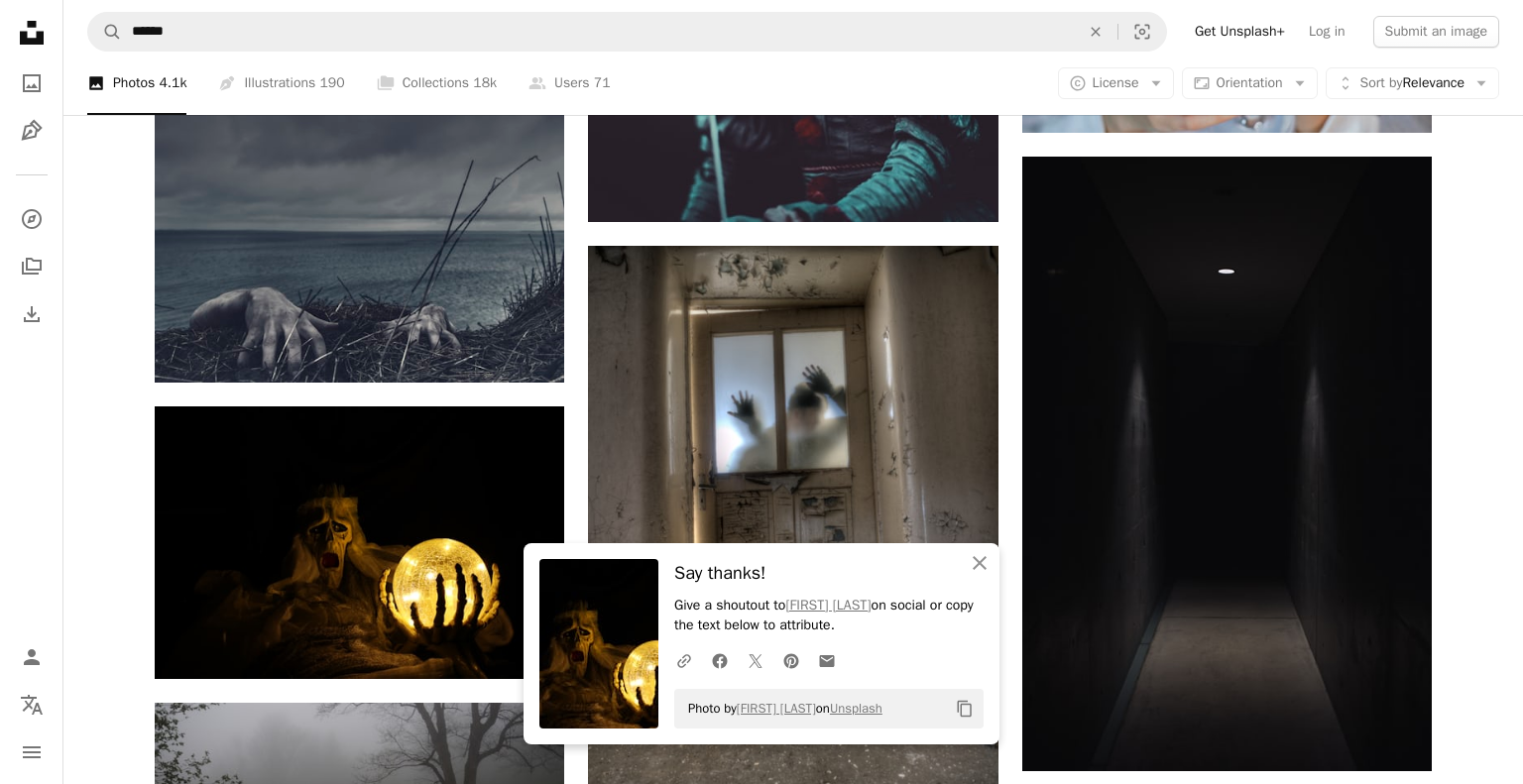 click on "An X shape An X shape Close Say thanks! Give a shoutout to  [PERSON]  on social or copy the text below to attribute. A URL sharing icon (chains) Facebook icon X (formerly Twitter) icon Pinterest icon An envelope Photo by  [PERSON]  on  Unsplash
Copy content Premium, ready to use images. Get unlimited access. A plus sign Members-only content added monthly A plus sign Unlimited royalty-free downloads A plus sign Illustrations  New A plus sign Enhanced legal protections yearly 66%  off monthly $12   $4 USD per month * Get  Unsplash+ * When paid annually, billed upfront  $48 Taxes where applicable. Renews automatically. Cancel anytime." at bounding box center [762, 4093] 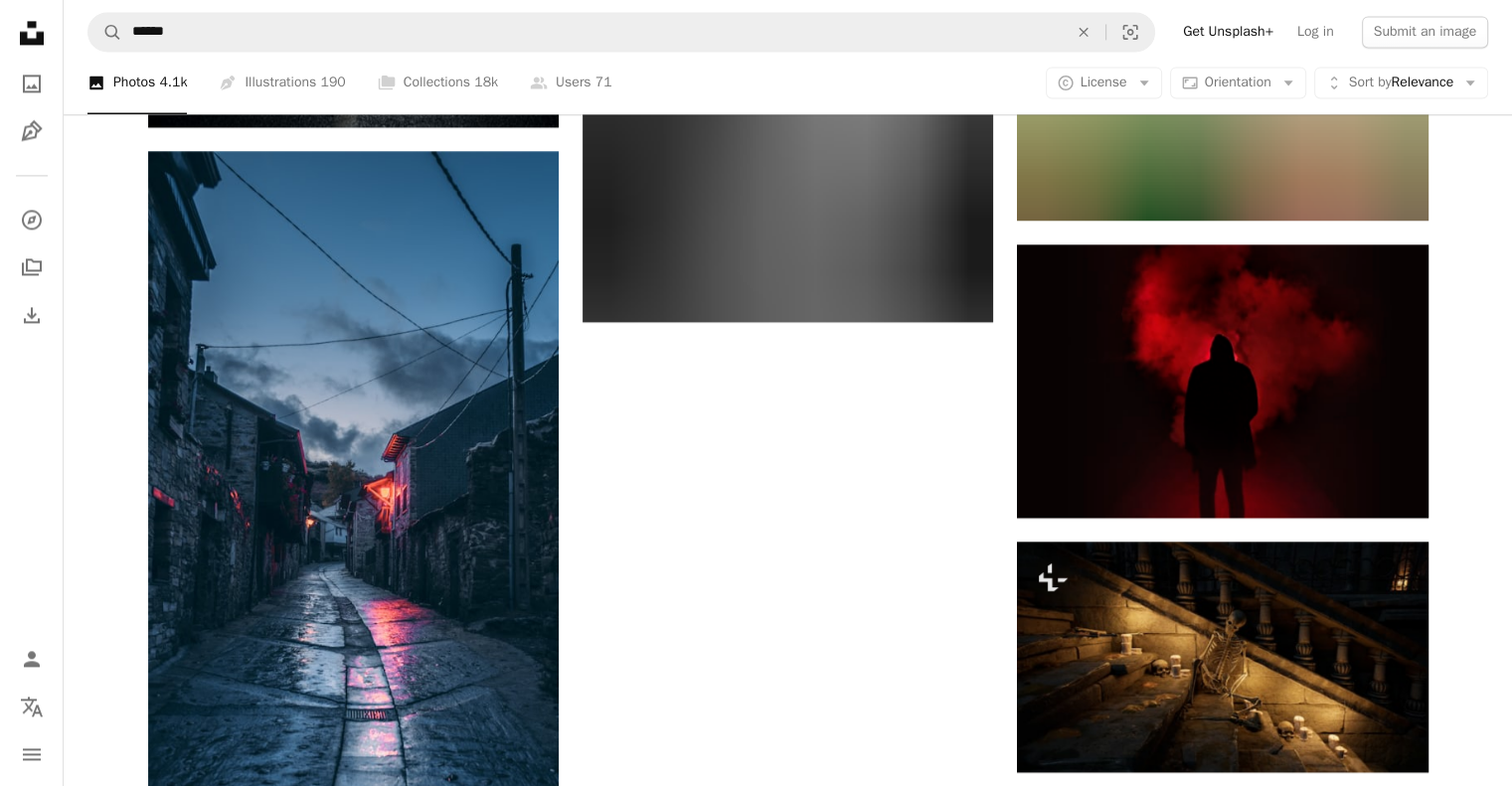 scroll, scrollTop: 3348, scrollLeft: 0, axis: vertical 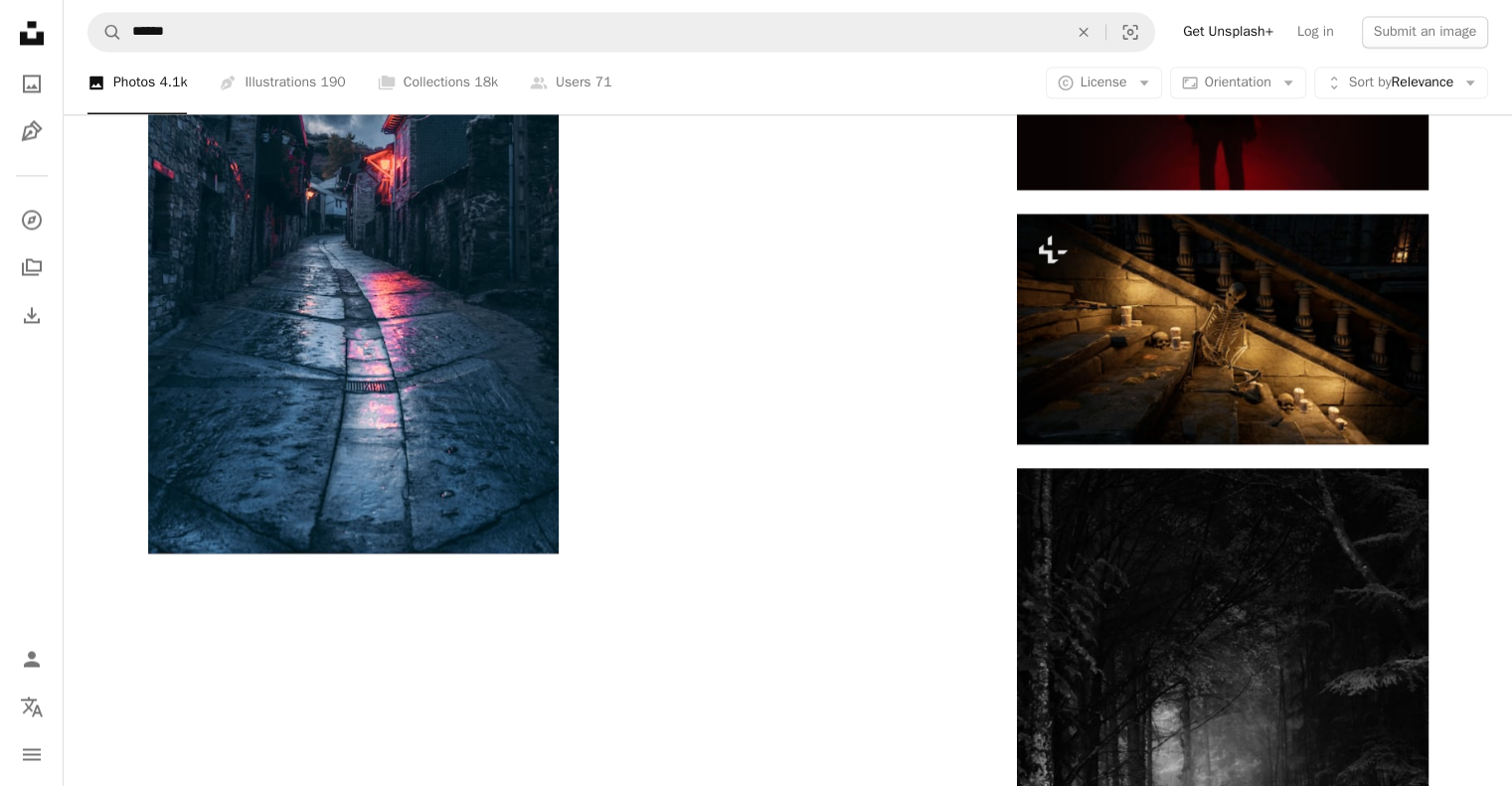 click on "Load more" at bounding box center [788, 1061] 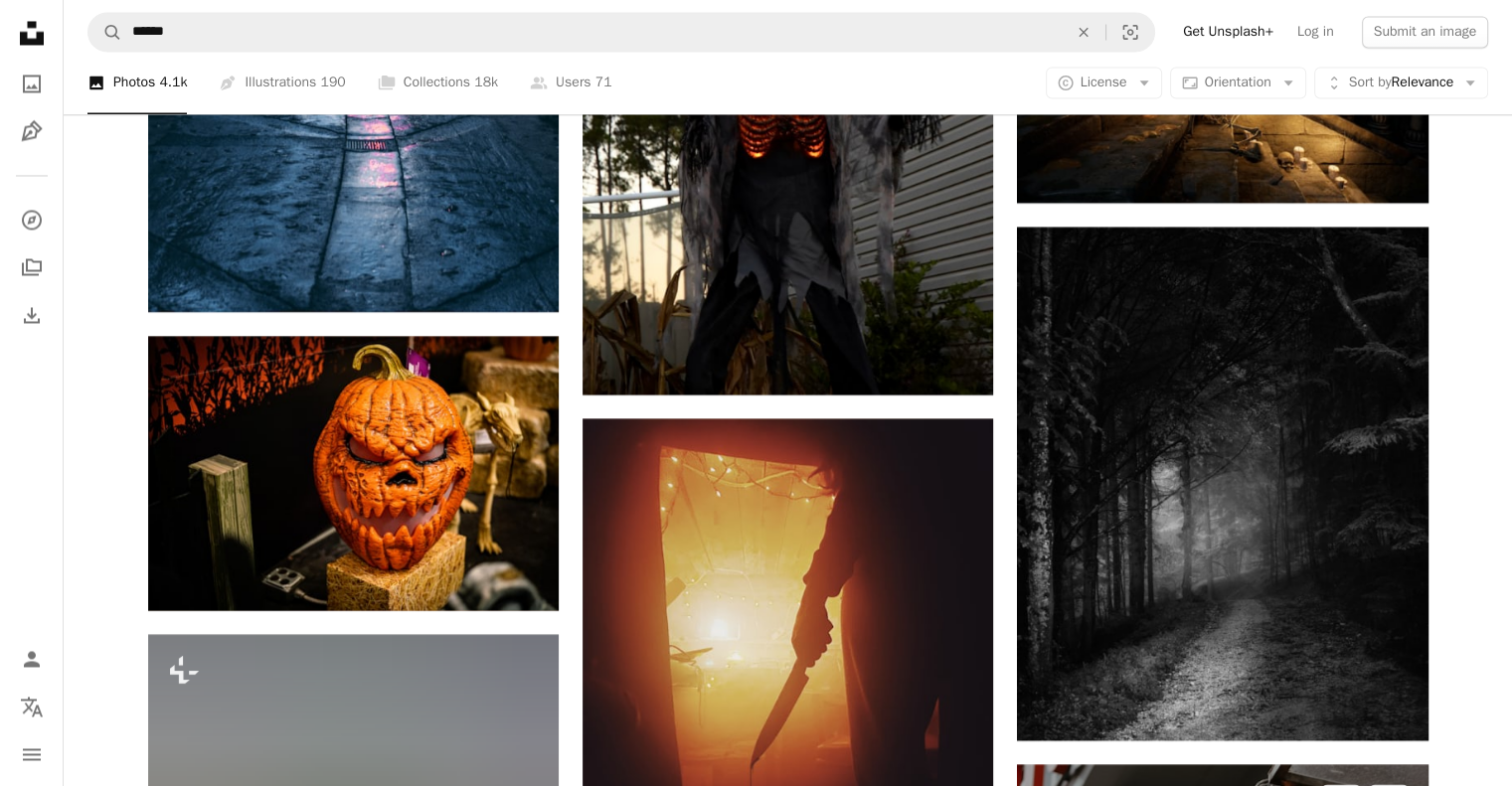 scroll, scrollTop: 3590, scrollLeft: 0, axis: vertical 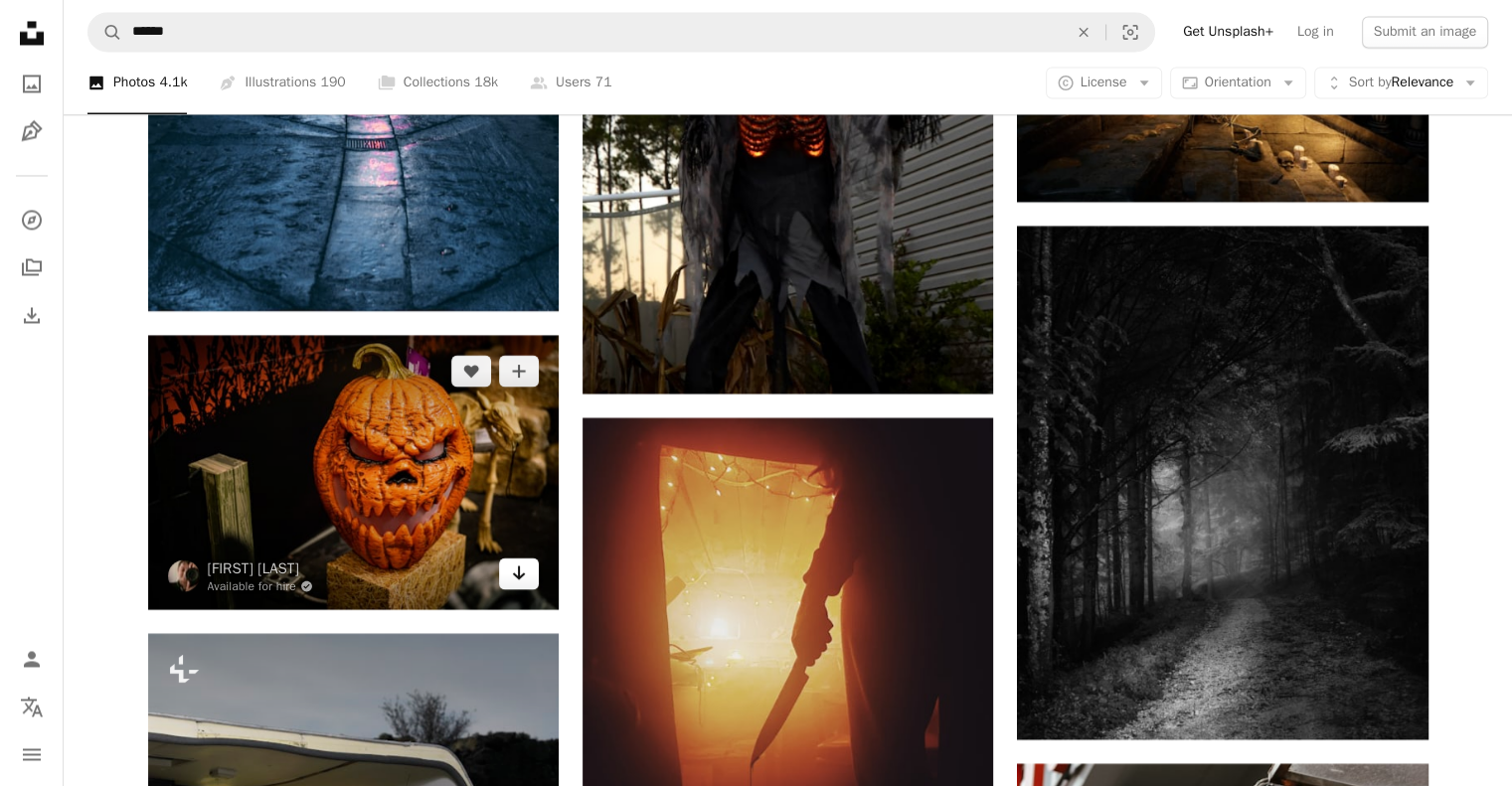 click on "Arrow pointing down" 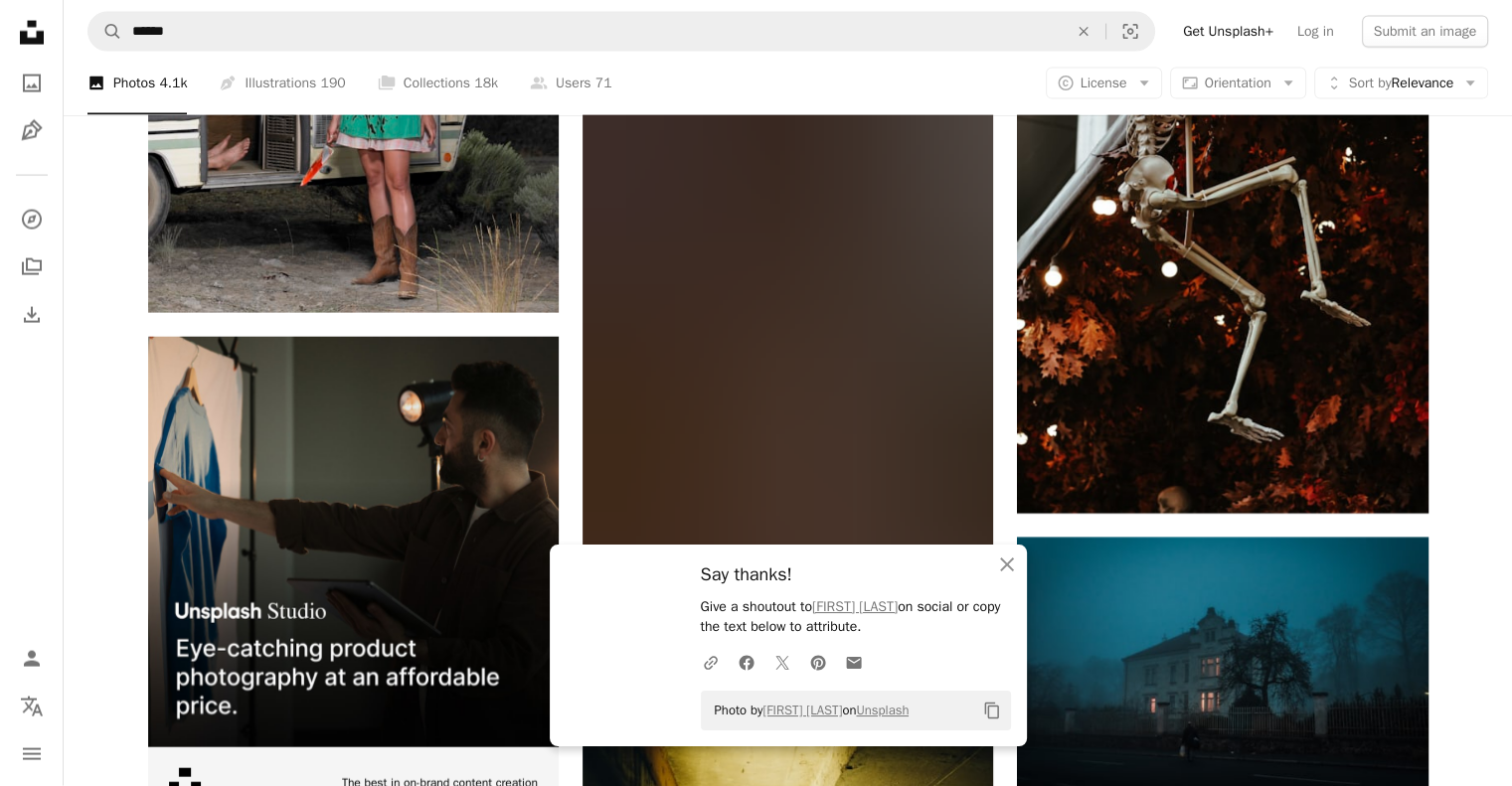 scroll, scrollTop: 4683, scrollLeft: 0, axis: vertical 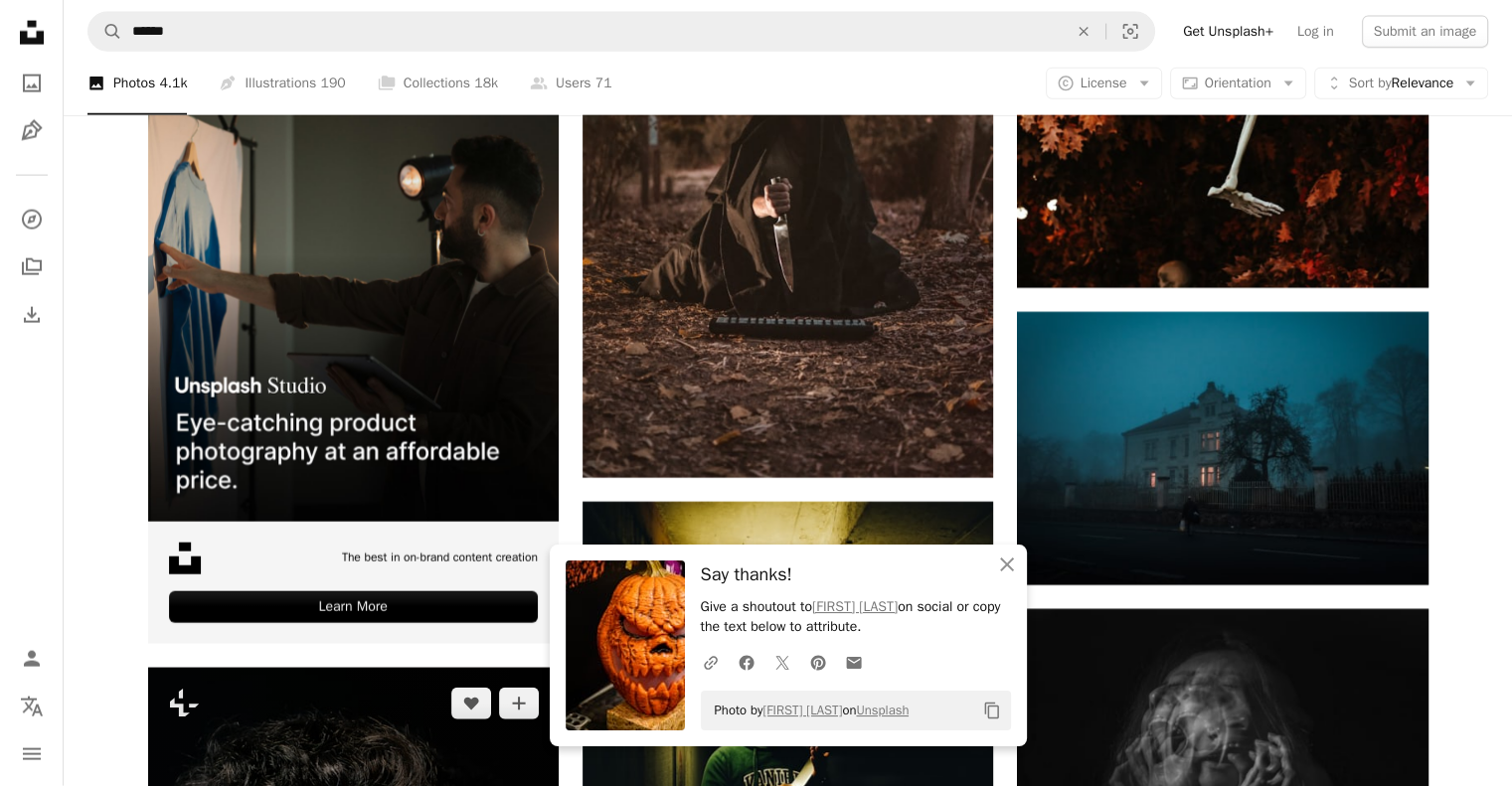 click on "A lock Download" at bounding box center [488, 1247] 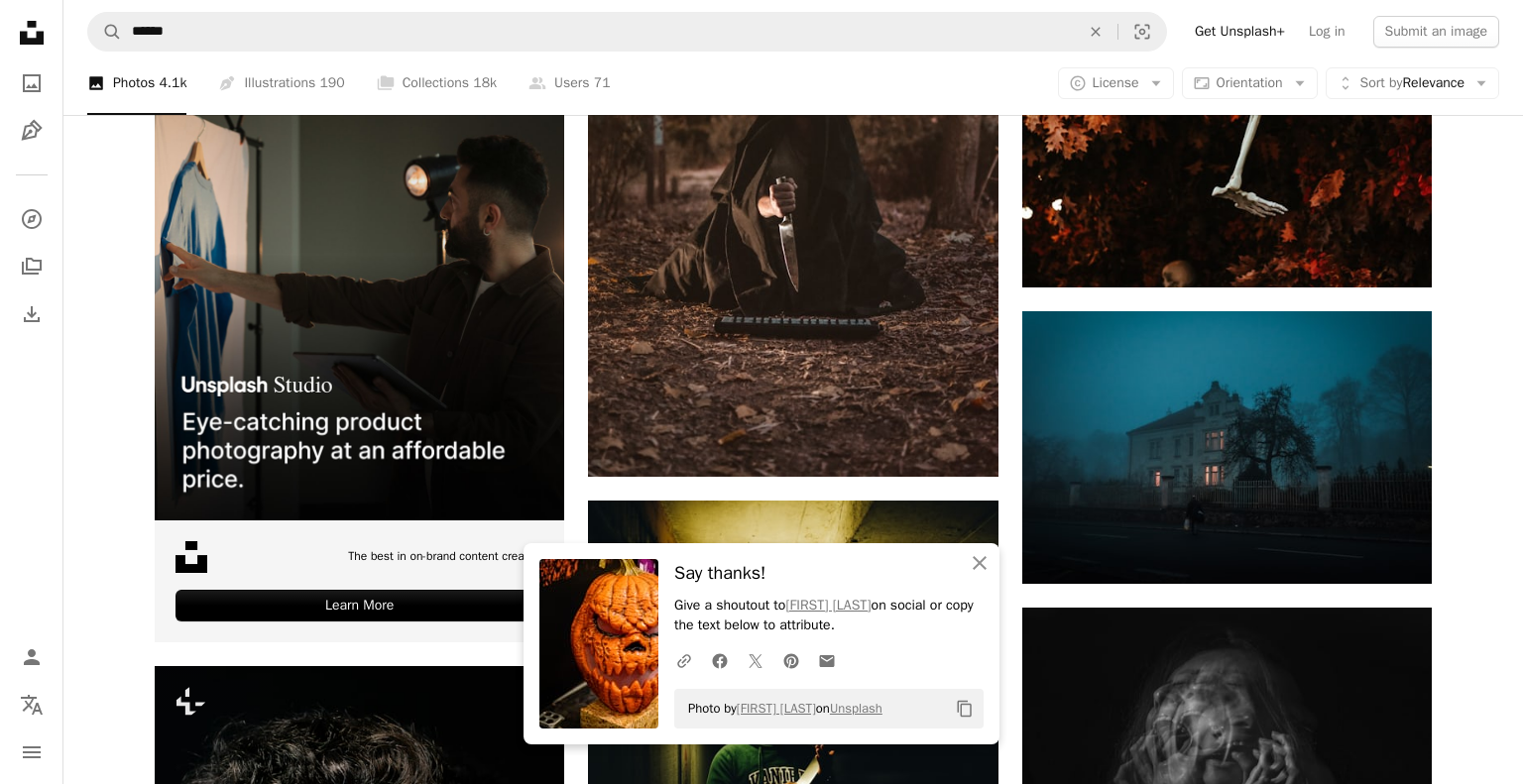 click on "An X shape An X shape Close Say thanks! Give a shoutout to  [PERSON]  on social or copy the text below to attribute. A URL sharing icon (chains) Facebook icon X (formerly Twitter) icon Pinterest icon An envelope Photo by  [PERSON]  on  Unsplash
Copy content Premium, ready to use images. Get unlimited access. A plus sign Members-only content added monthly A plus sign Unlimited royalty-free downloads A plus sign Illustrations  New A plus sign Enhanced legal protections yearly 66%  off monthly $12   $4 USD per month * Get  Unsplash+ * When paid annually, billed upfront  $48 Taxes where applicable. Renews automatically. Cancel anytime." at bounding box center (762, 7324) 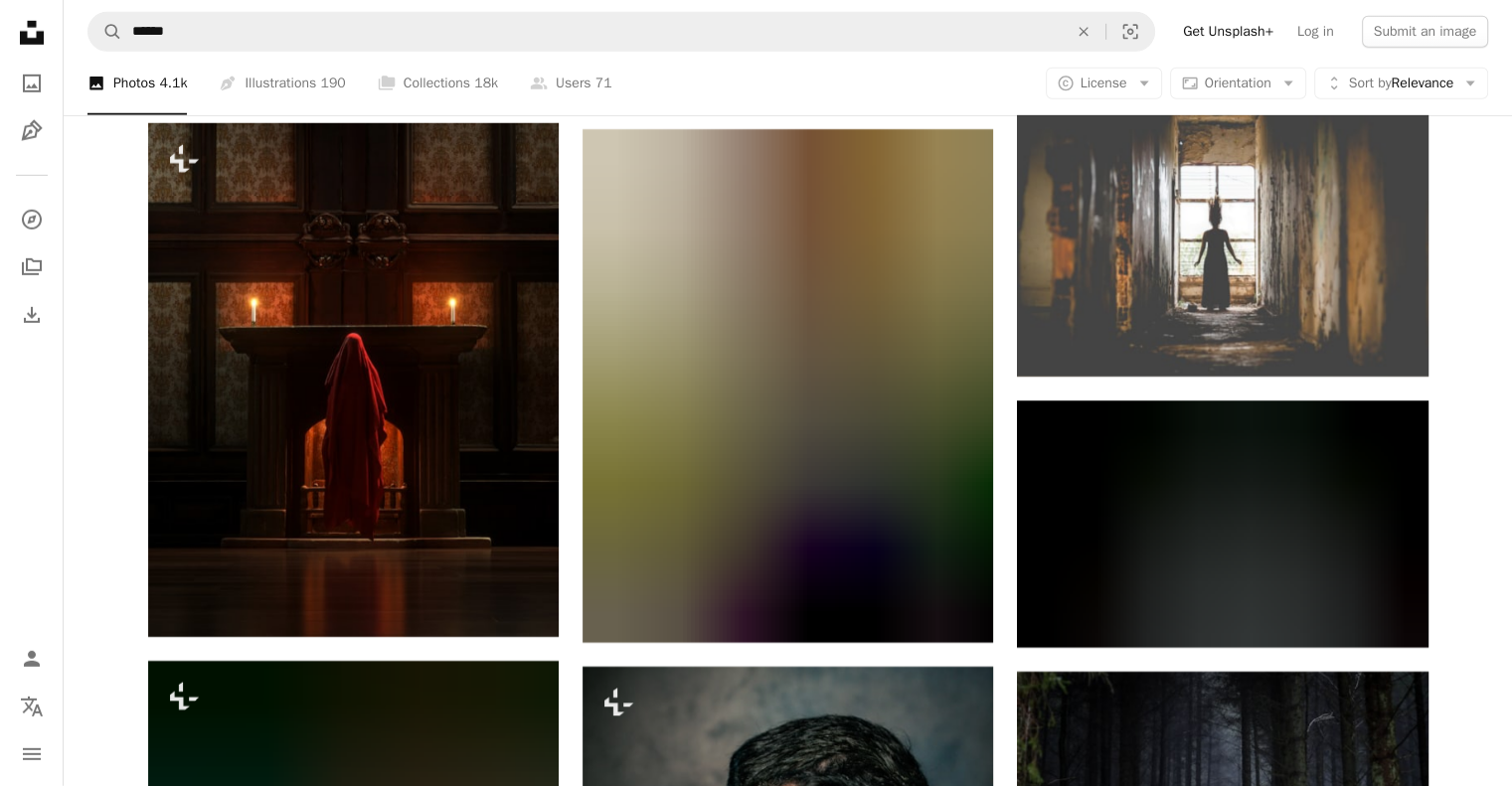 scroll, scrollTop: 6165, scrollLeft: 0, axis: vertical 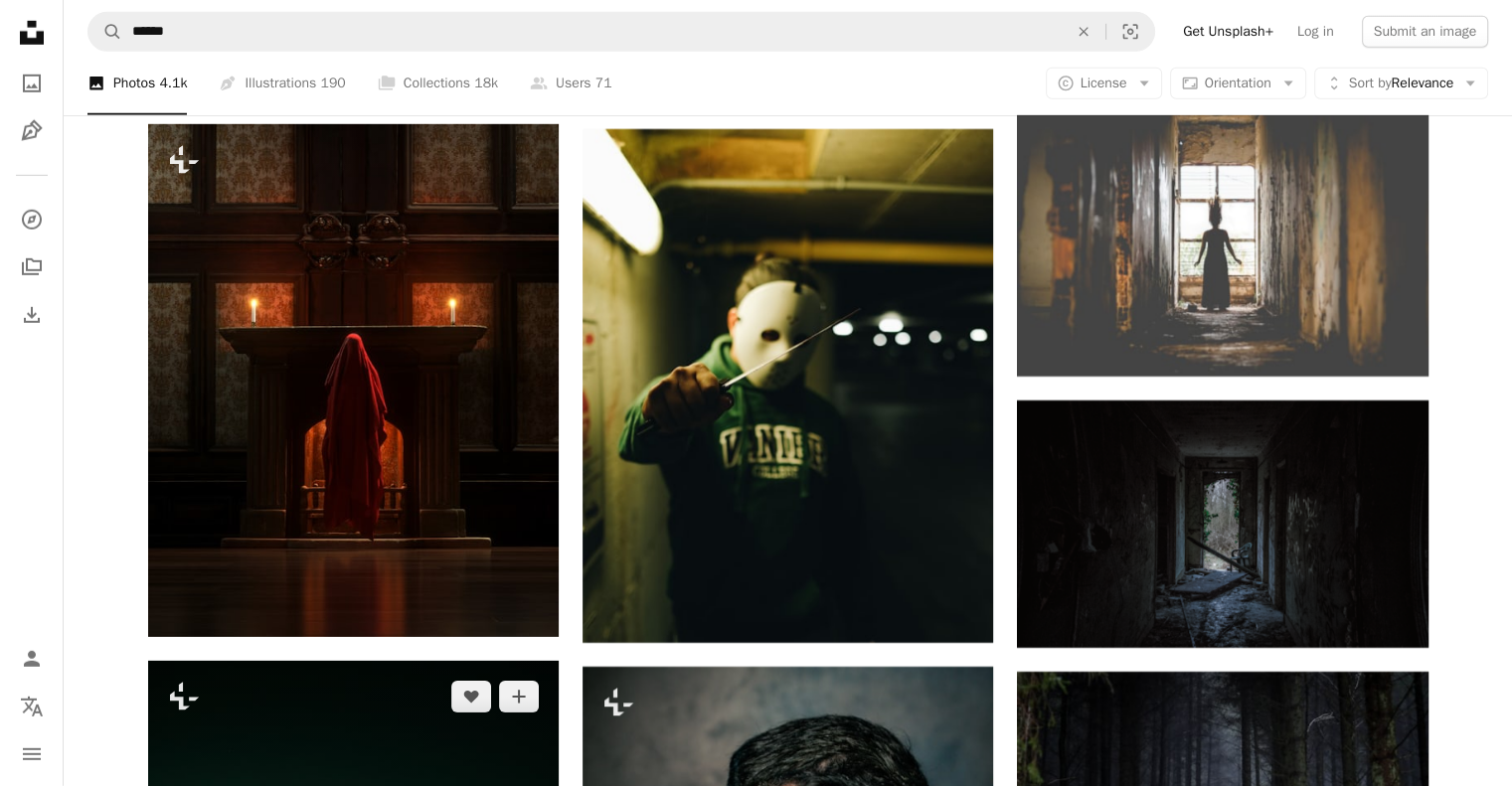 click on "A lock Download" at bounding box center [488, 1242] 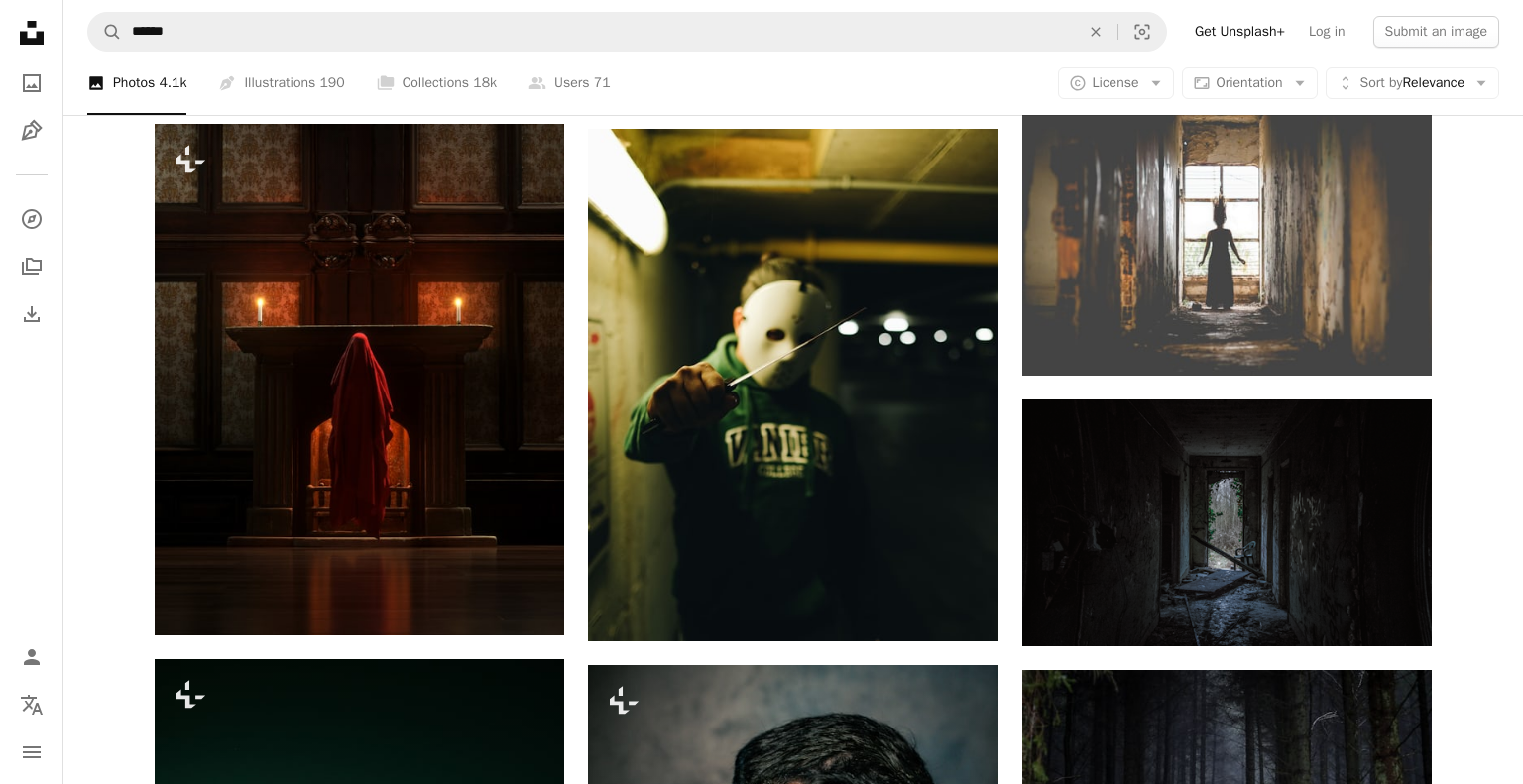 click on "An X shape Premium, ready to use images. Get unlimited access. A plus sign Members-only content added monthly A plus sign Unlimited royalty-free downloads A plus sign Illustrations  New A plus sign Enhanced legal protections yearly 66%  off monthly $12   $4 USD per month * Get  Unsplash+ * When paid annually, billed upfront  $48 Taxes where applicable. Renews automatically. Cancel anytime." at bounding box center (762, 5845) 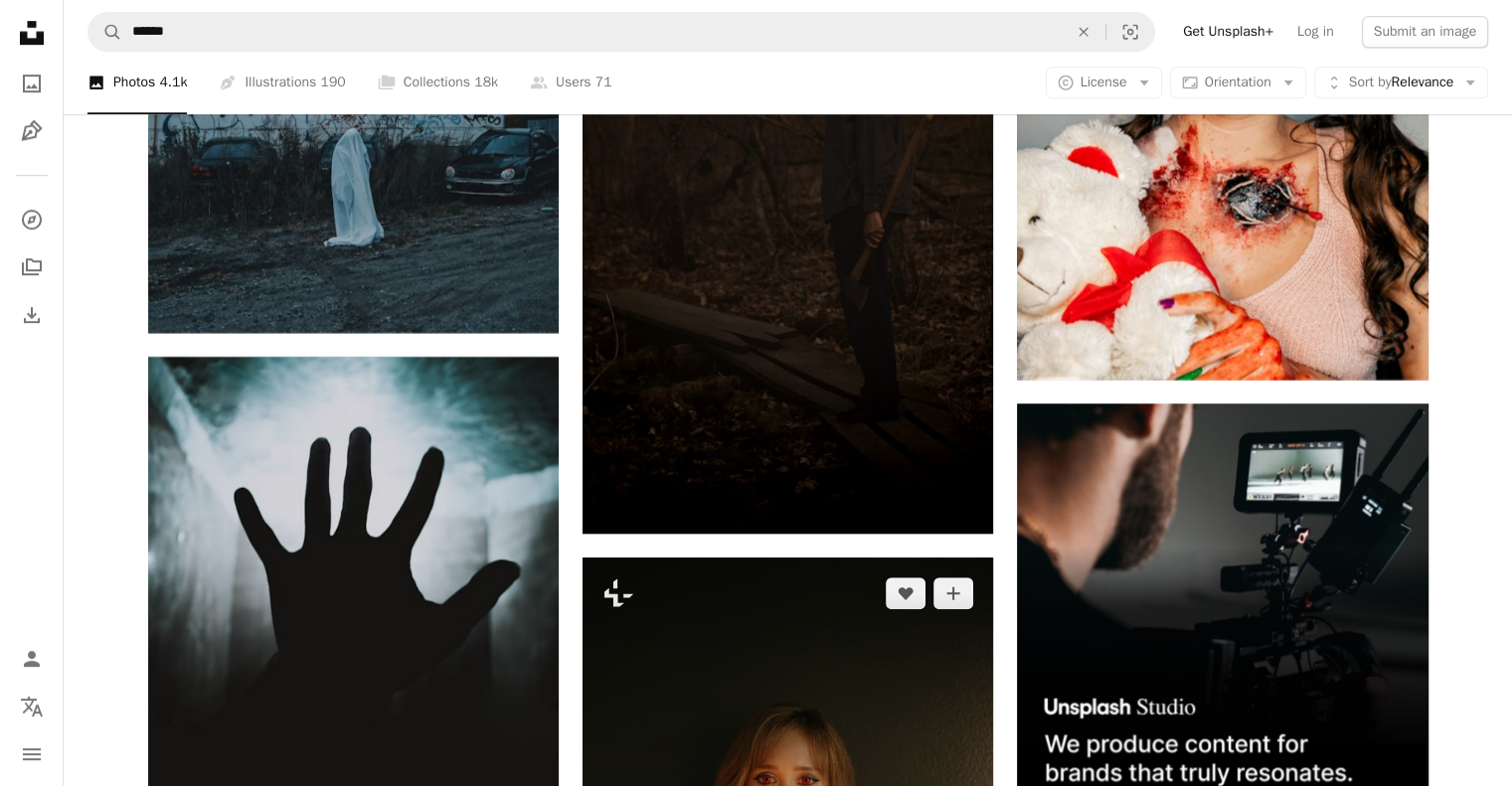 scroll, scrollTop: 8916, scrollLeft: 0, axis: vertical 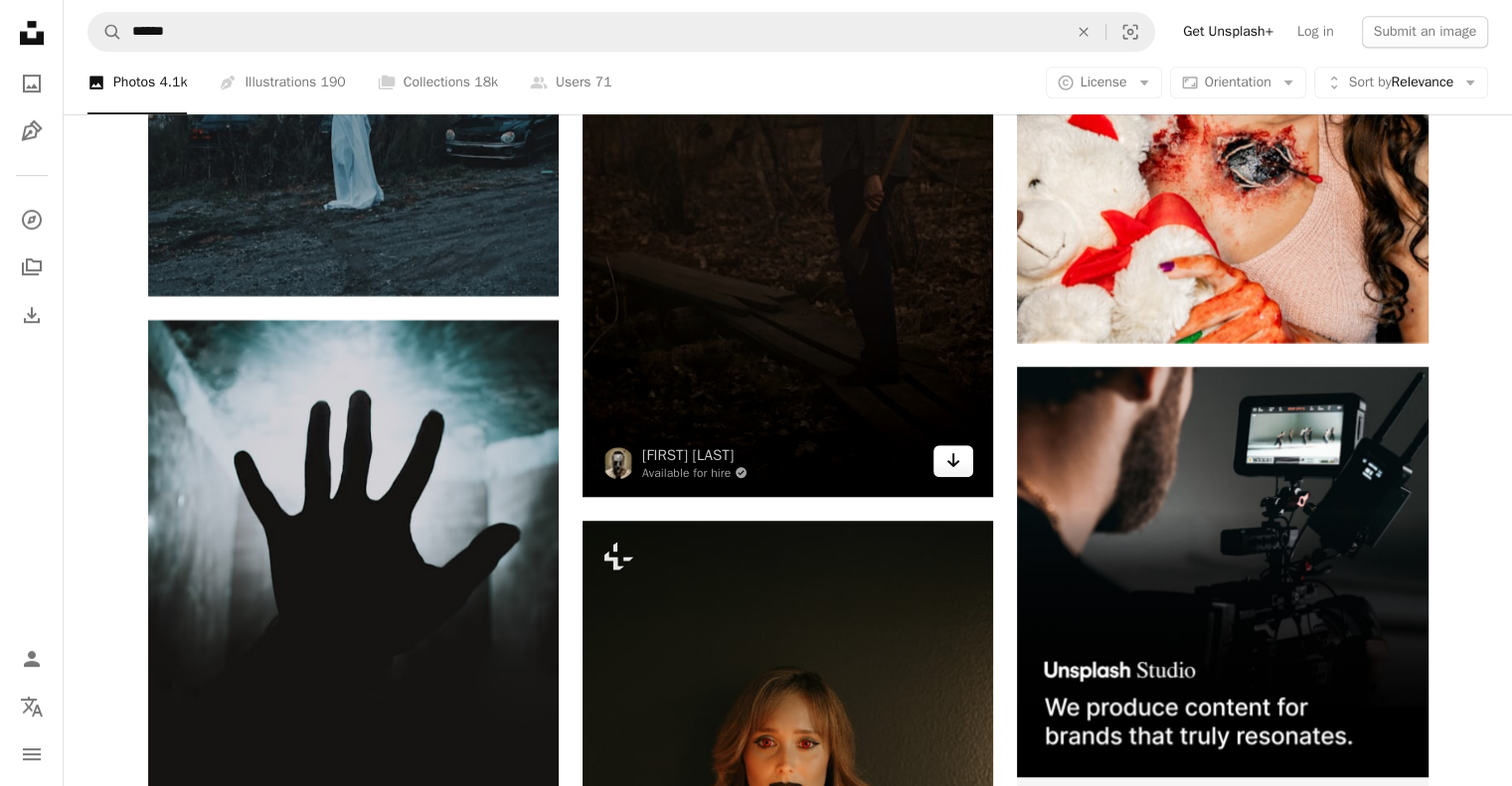 click on "Arrow pointing down" 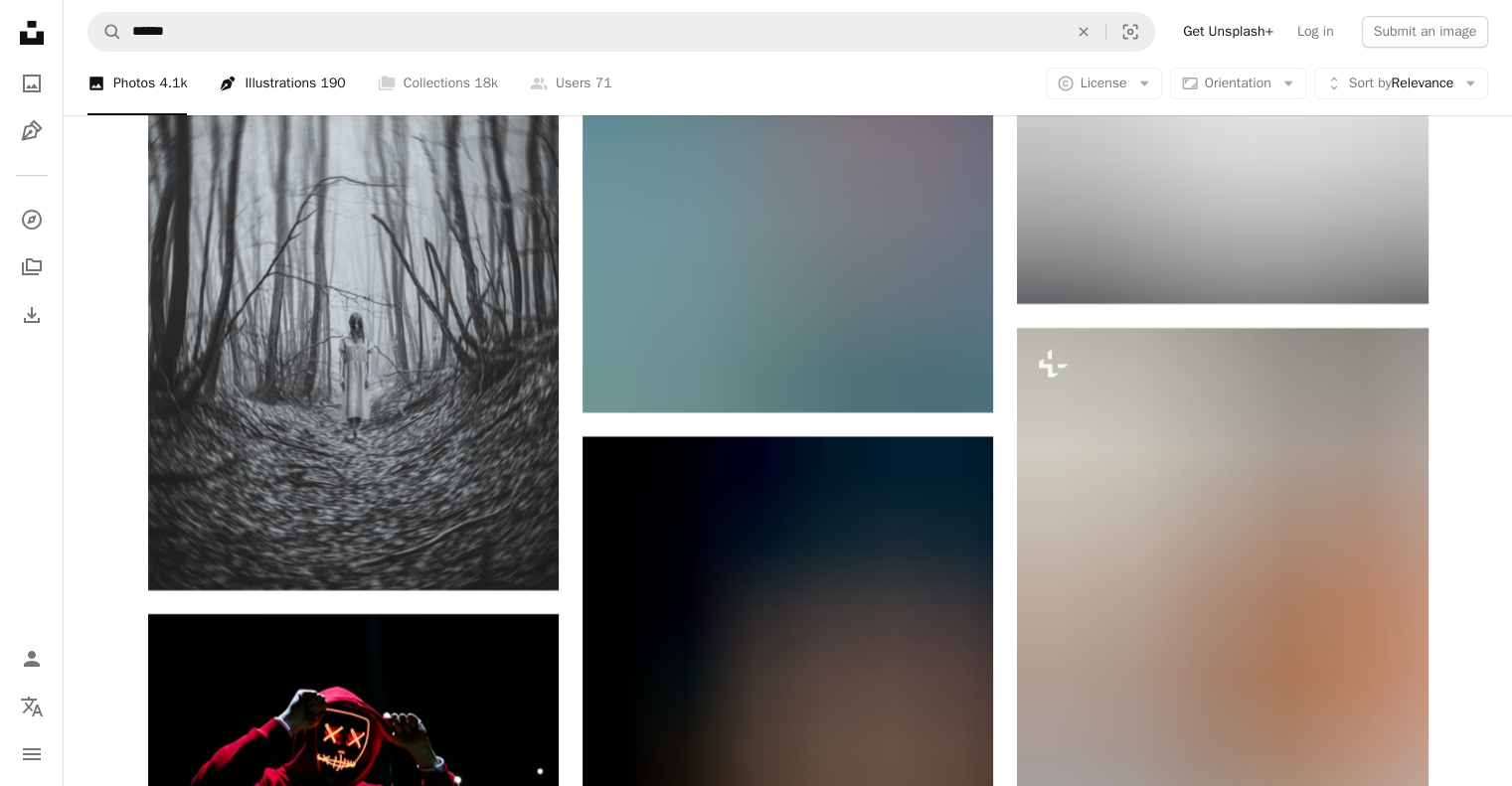 scroll, scrollTop: 7676, scrollLeft: 0, axis: vertical 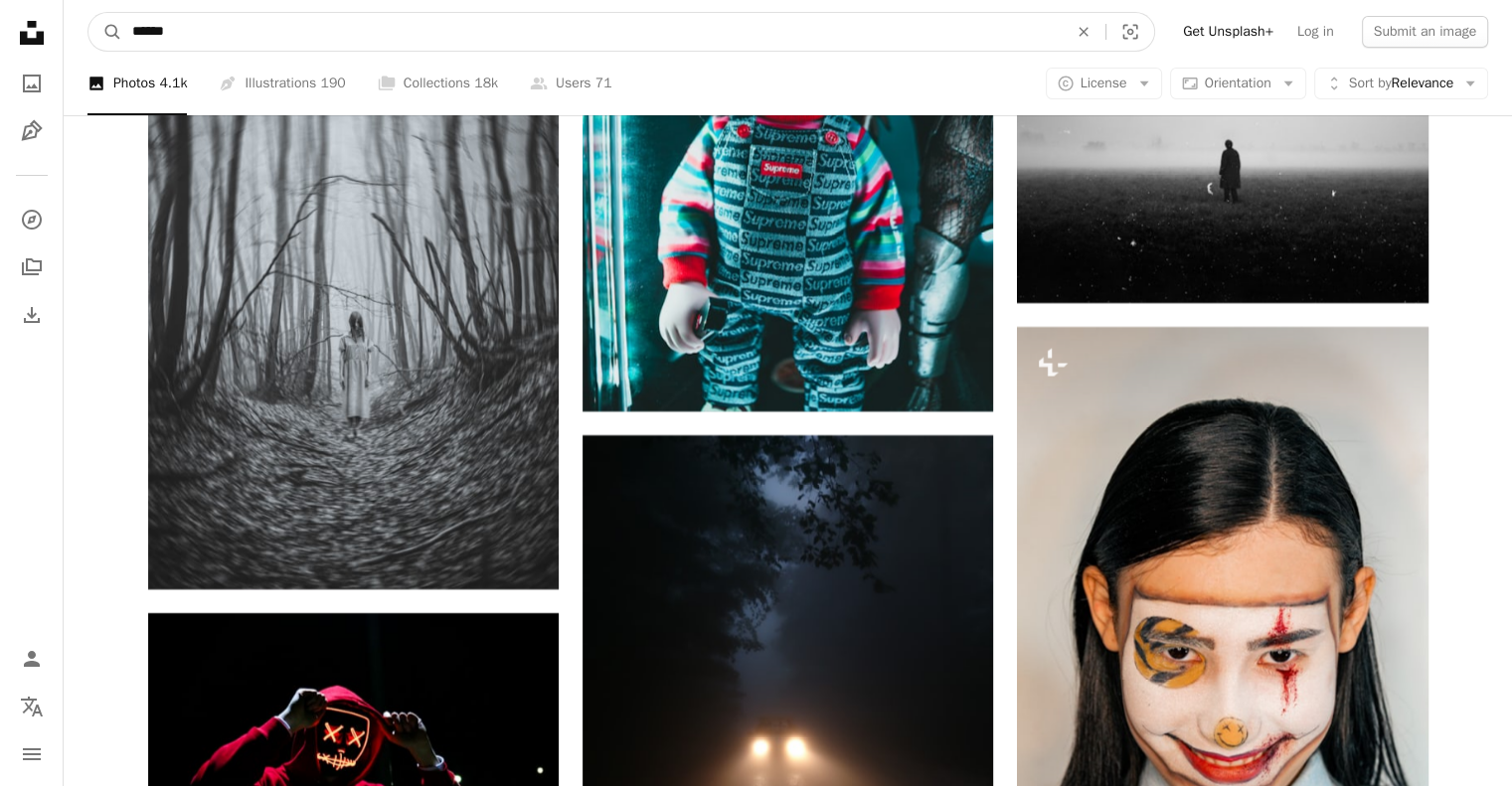 click on "******" at bounding box center [591, 32] 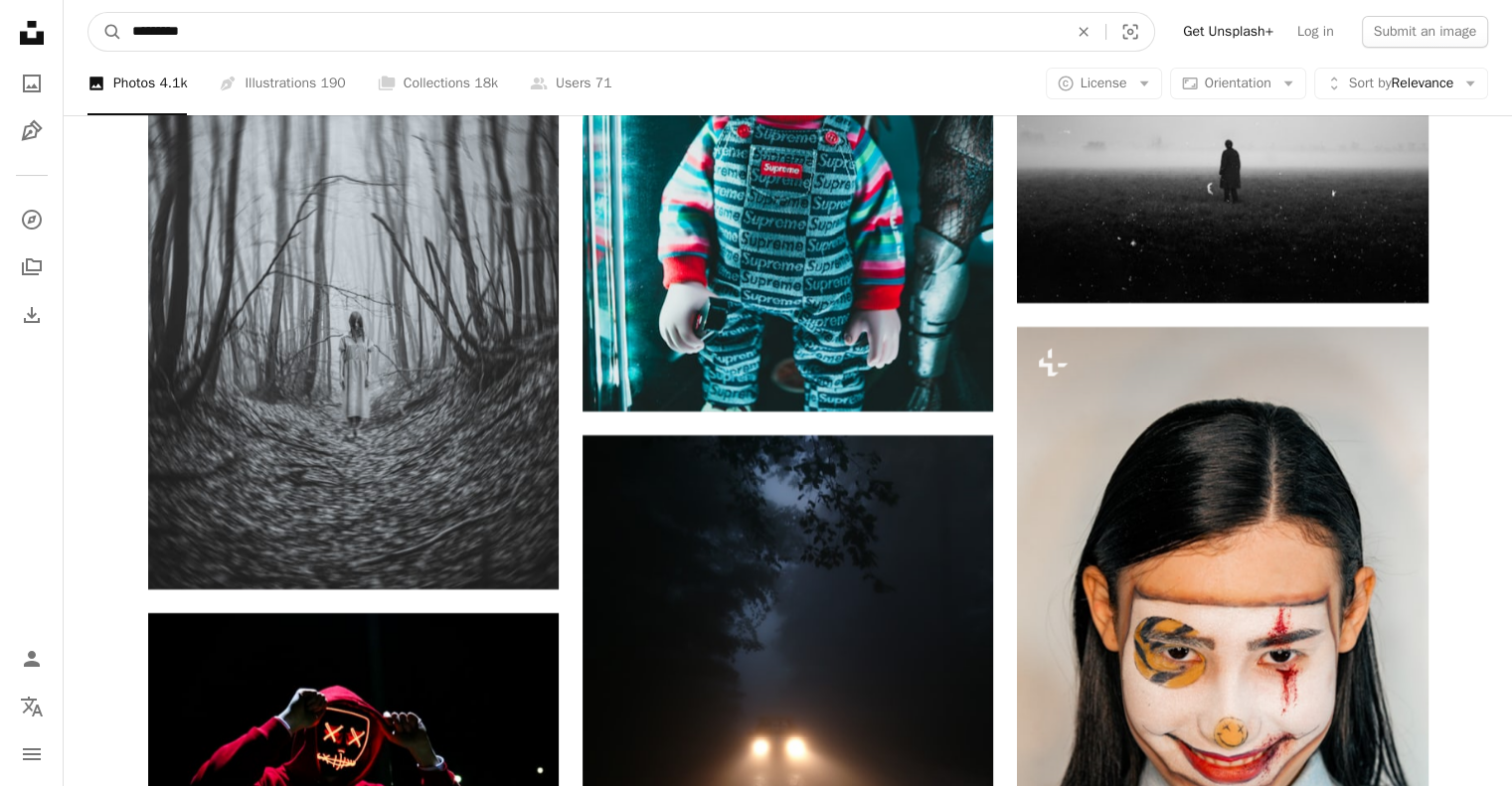 click on "A magnifying glass" at bounding box center [105, 32] 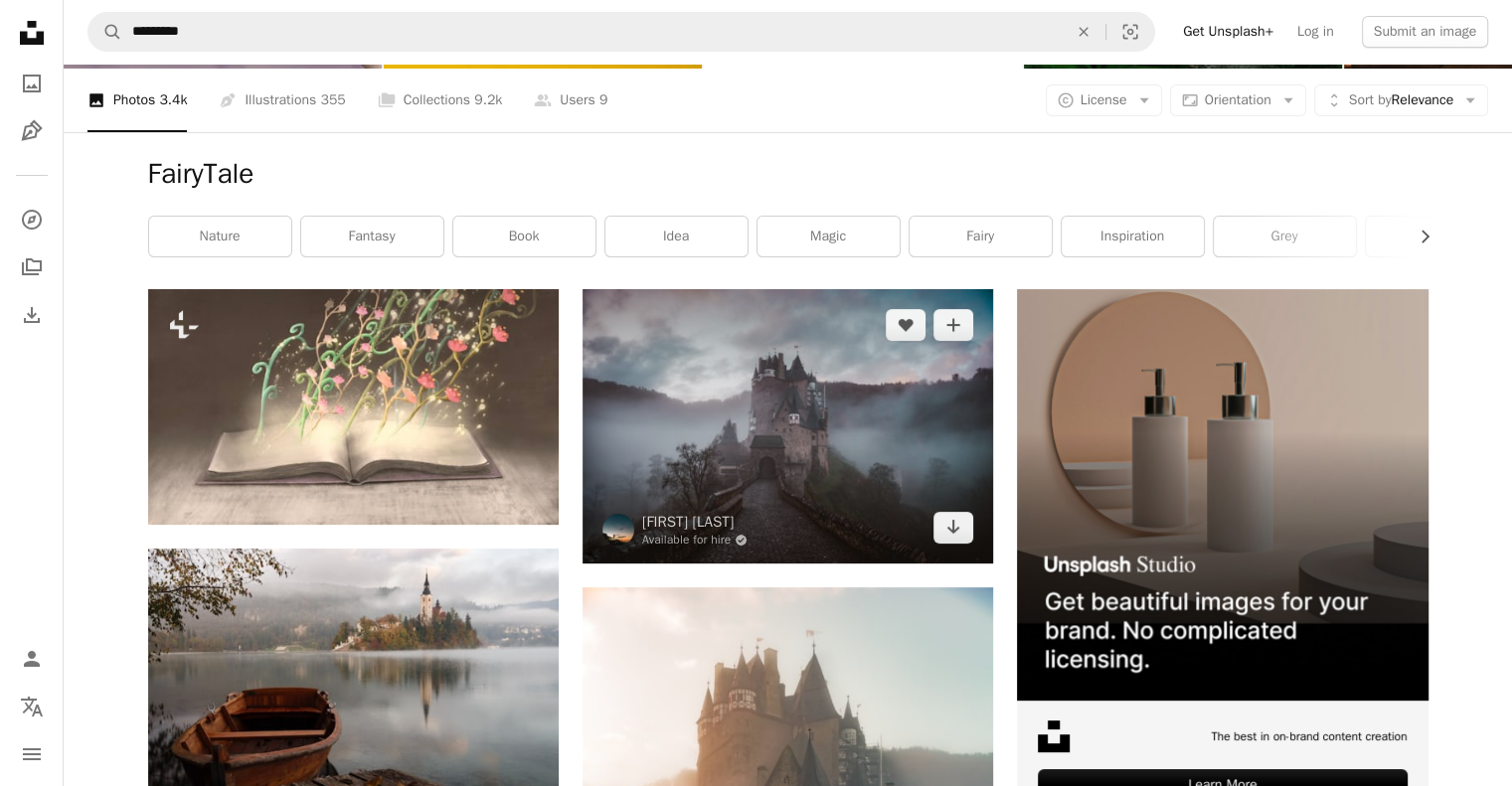 scroll, scrollTop: 0, scrollLeft: 0, axis: both 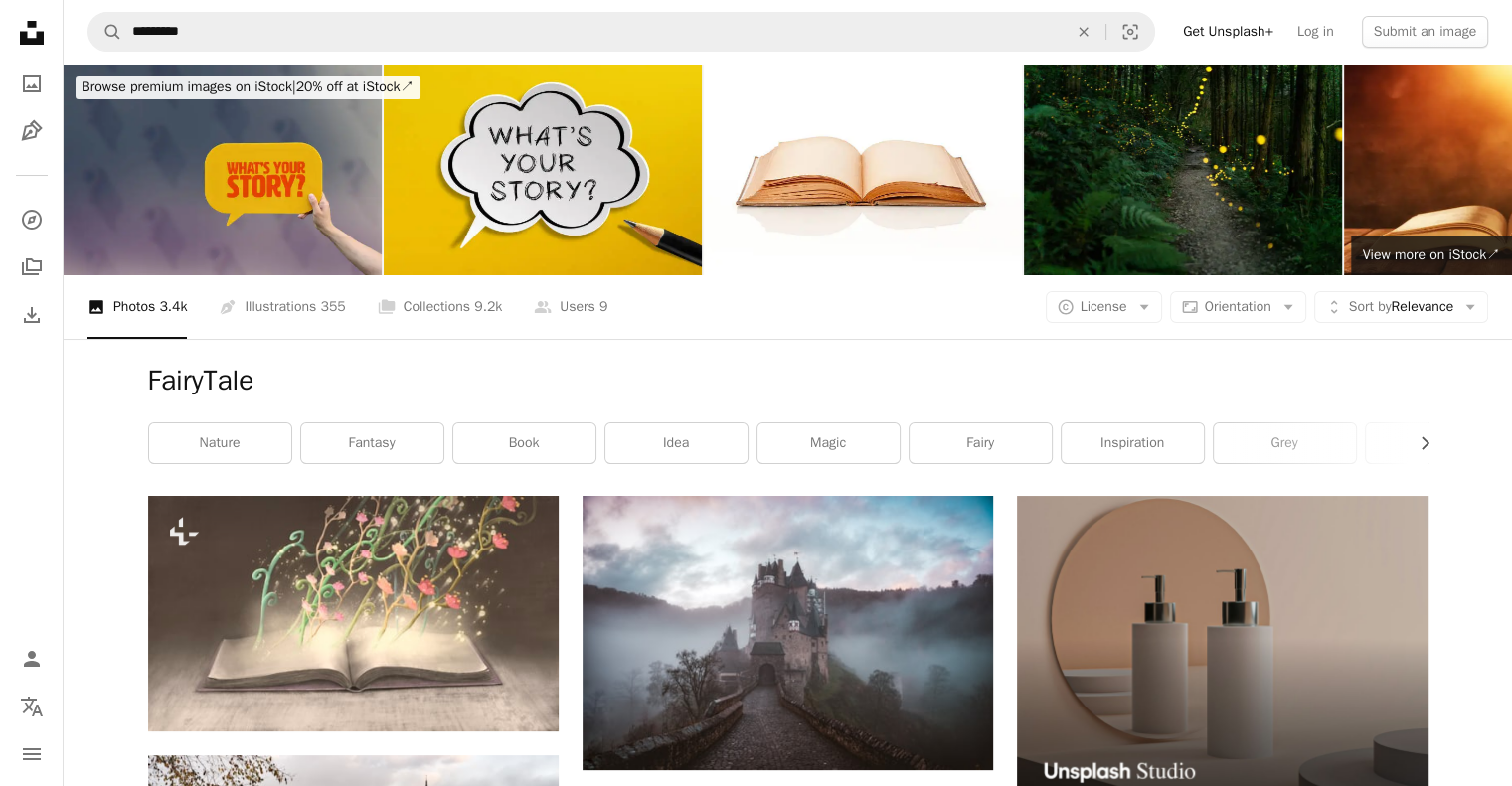 click on "FairyTale" at bounding box center (788, 381) 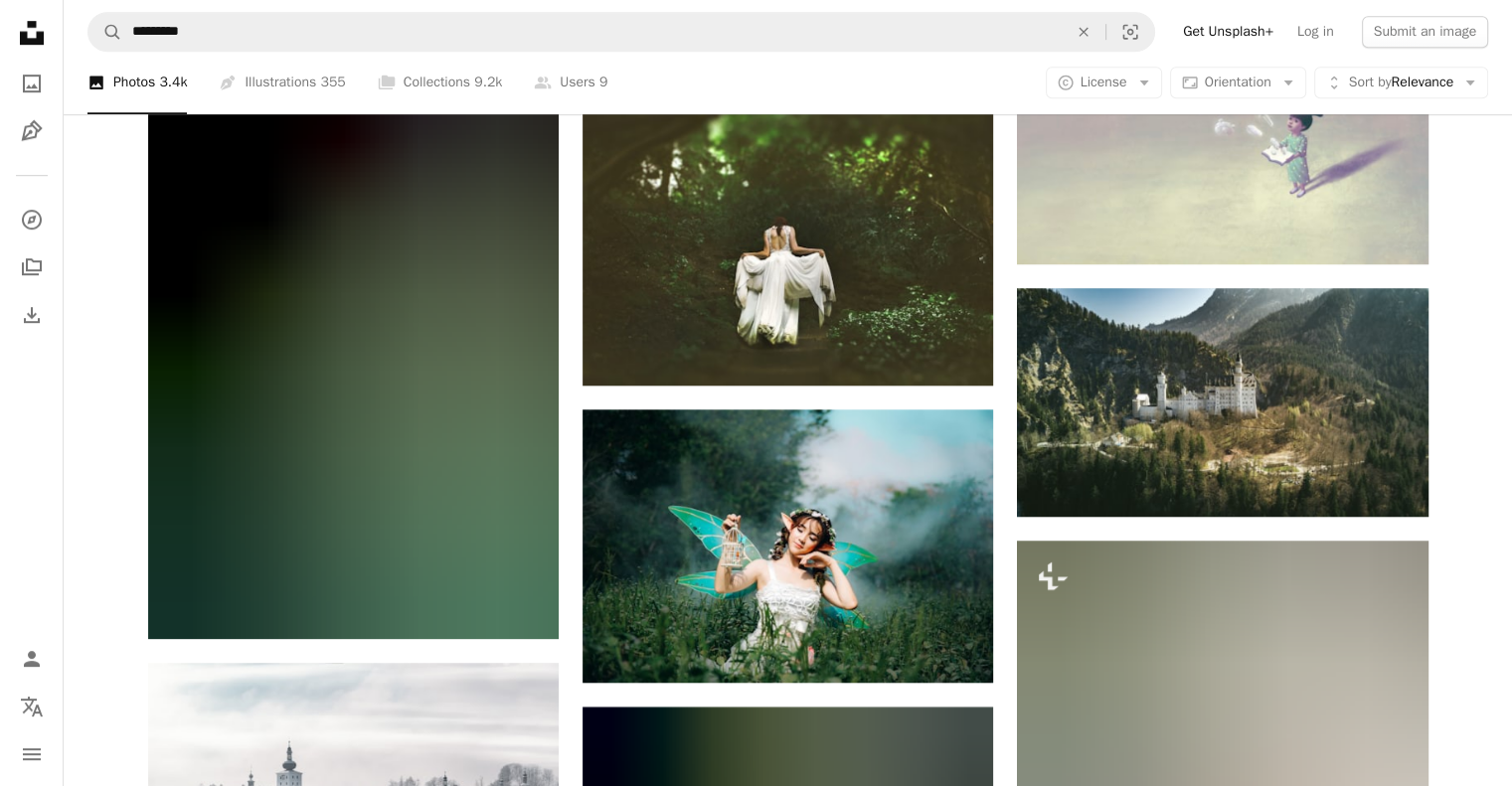 scroll, scrollTop: 1328, scrollLeft: 0, axis: vertical 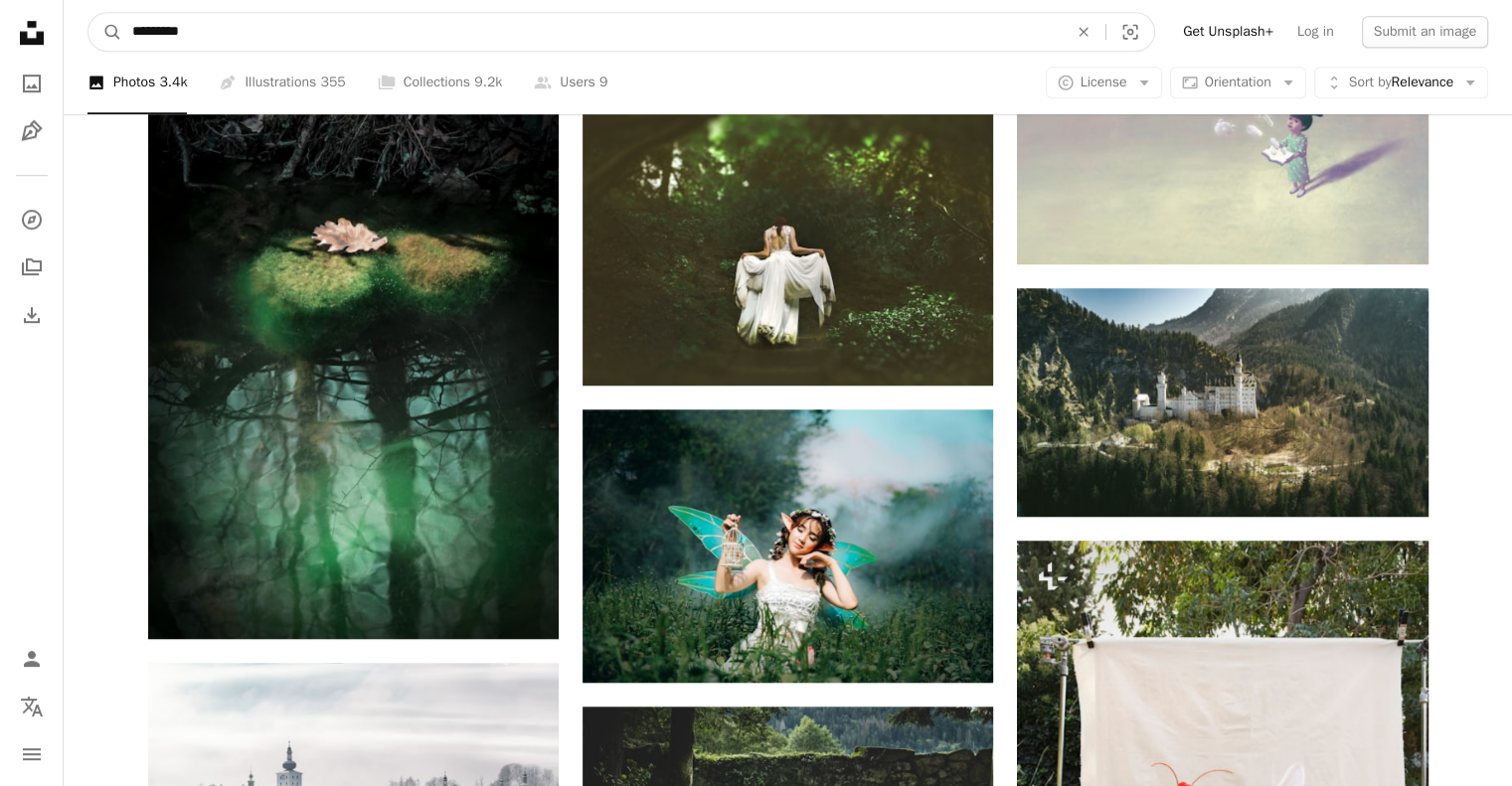 click on "*********" at bounding box center (591, 32) 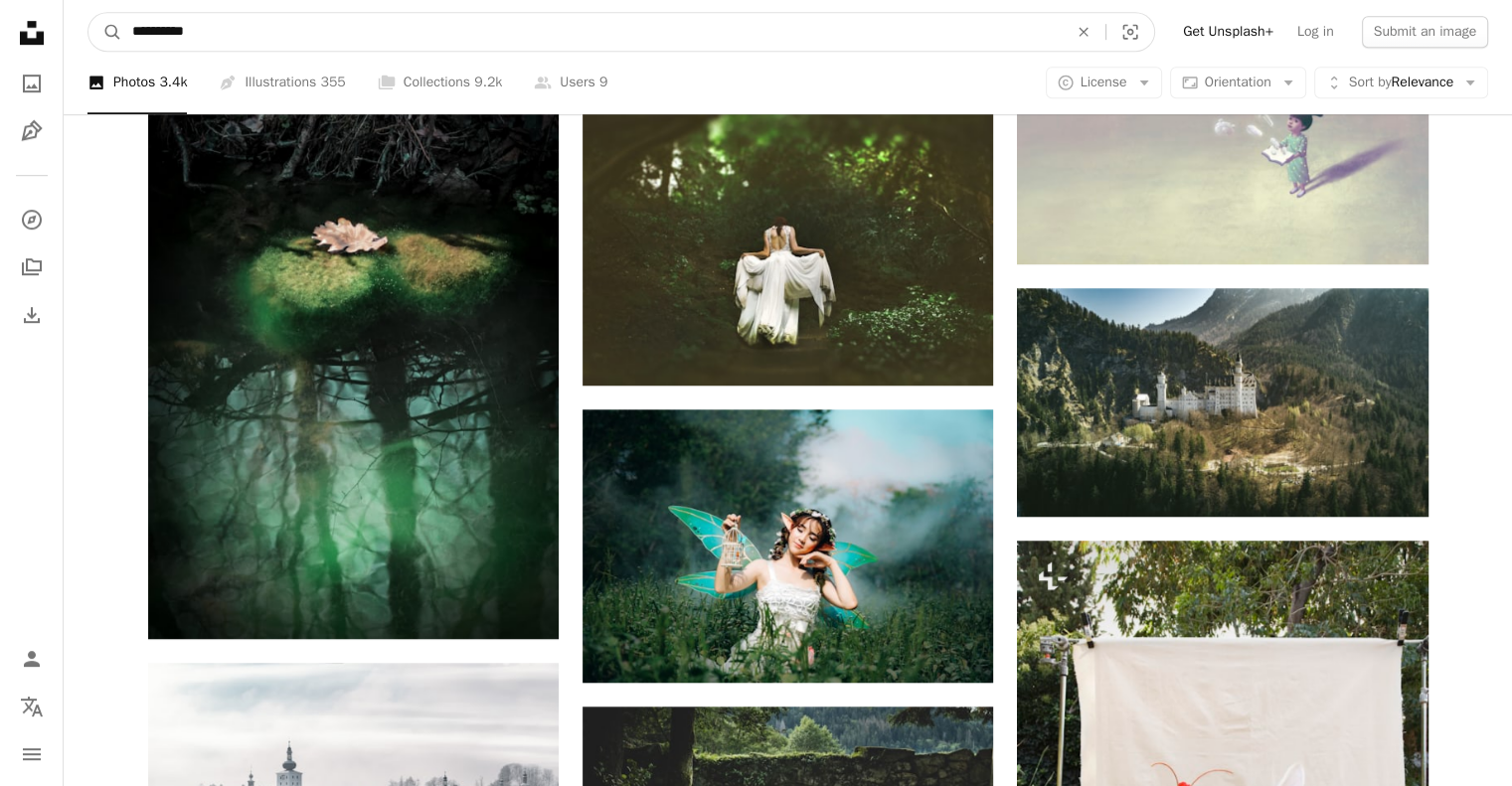 type on "**********" 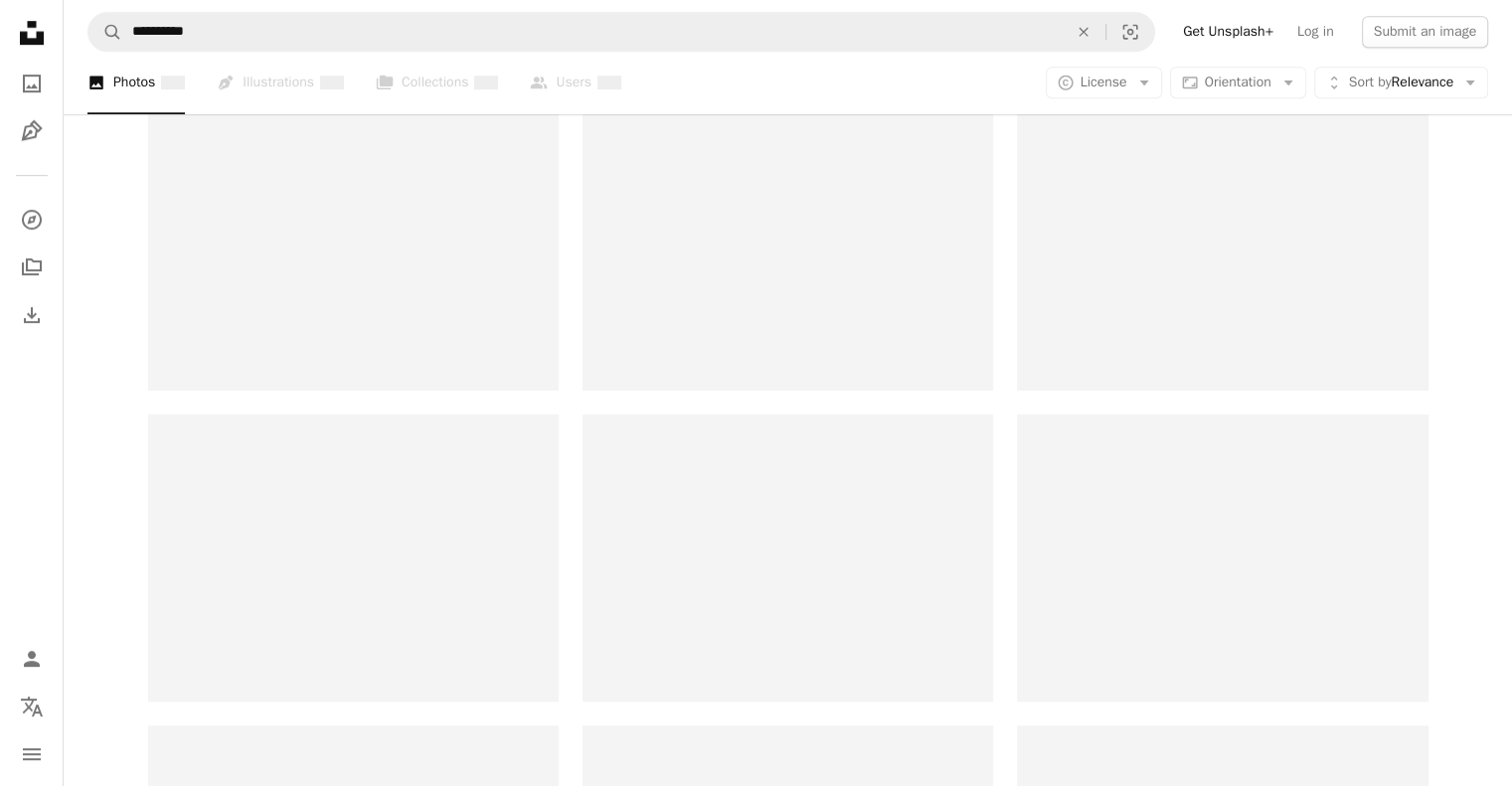 scroll, scrollTop: 0, scrollLeft: 0, axis: both 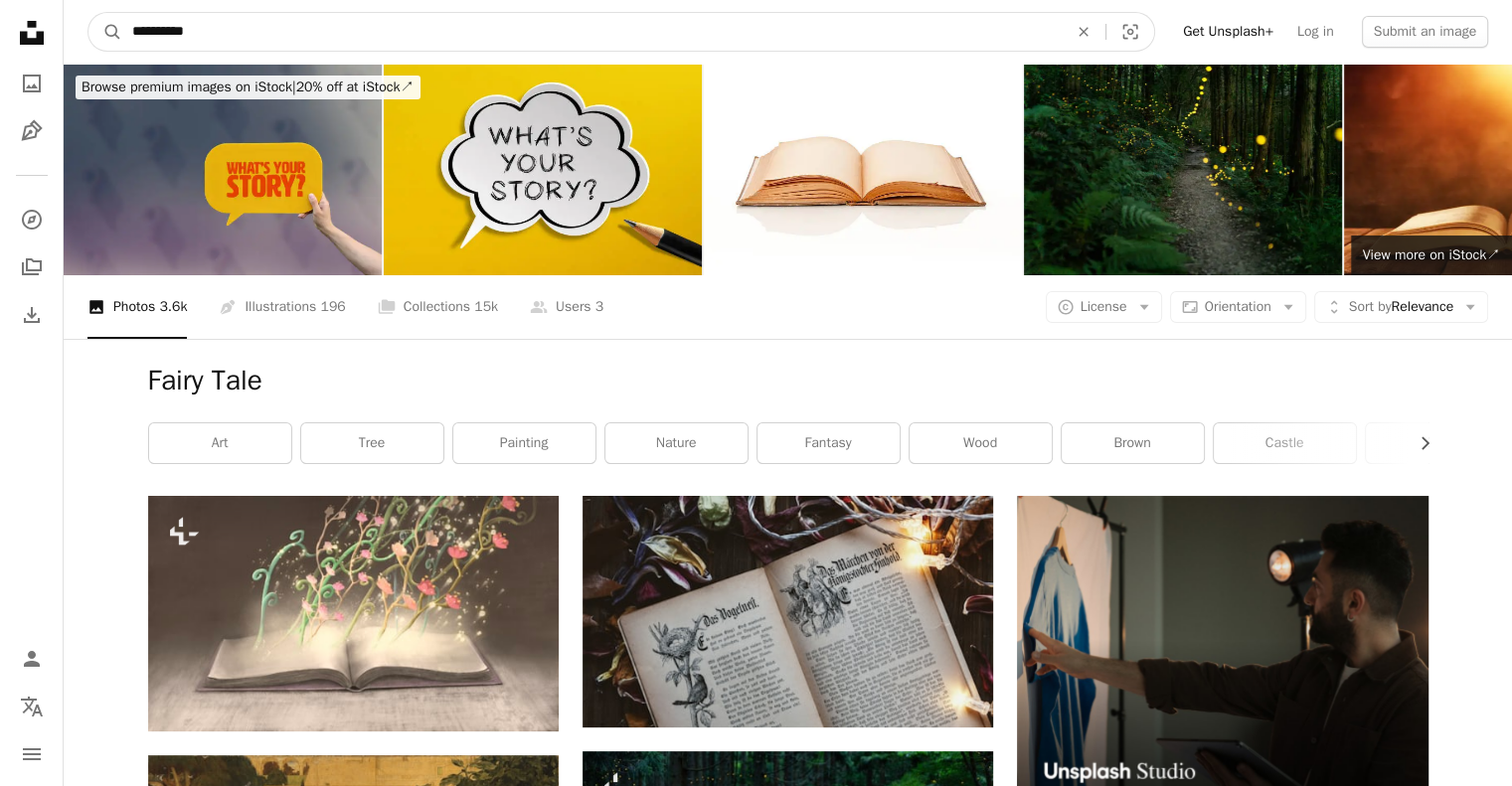 click on "**********" at bounding box center [591, 32] 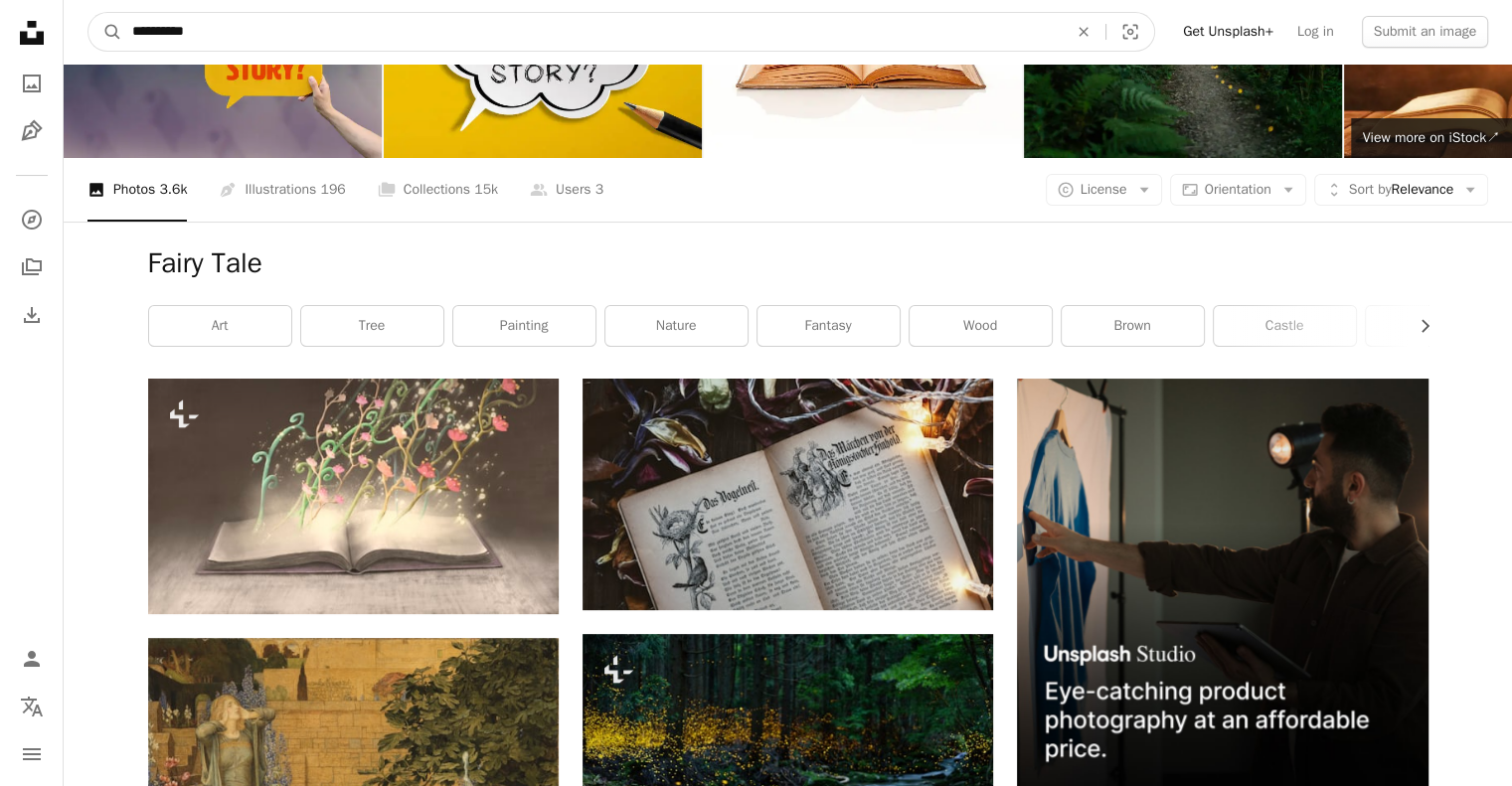 scroll, scrollTop: 118, scrollLeft: 0, axis: vertical 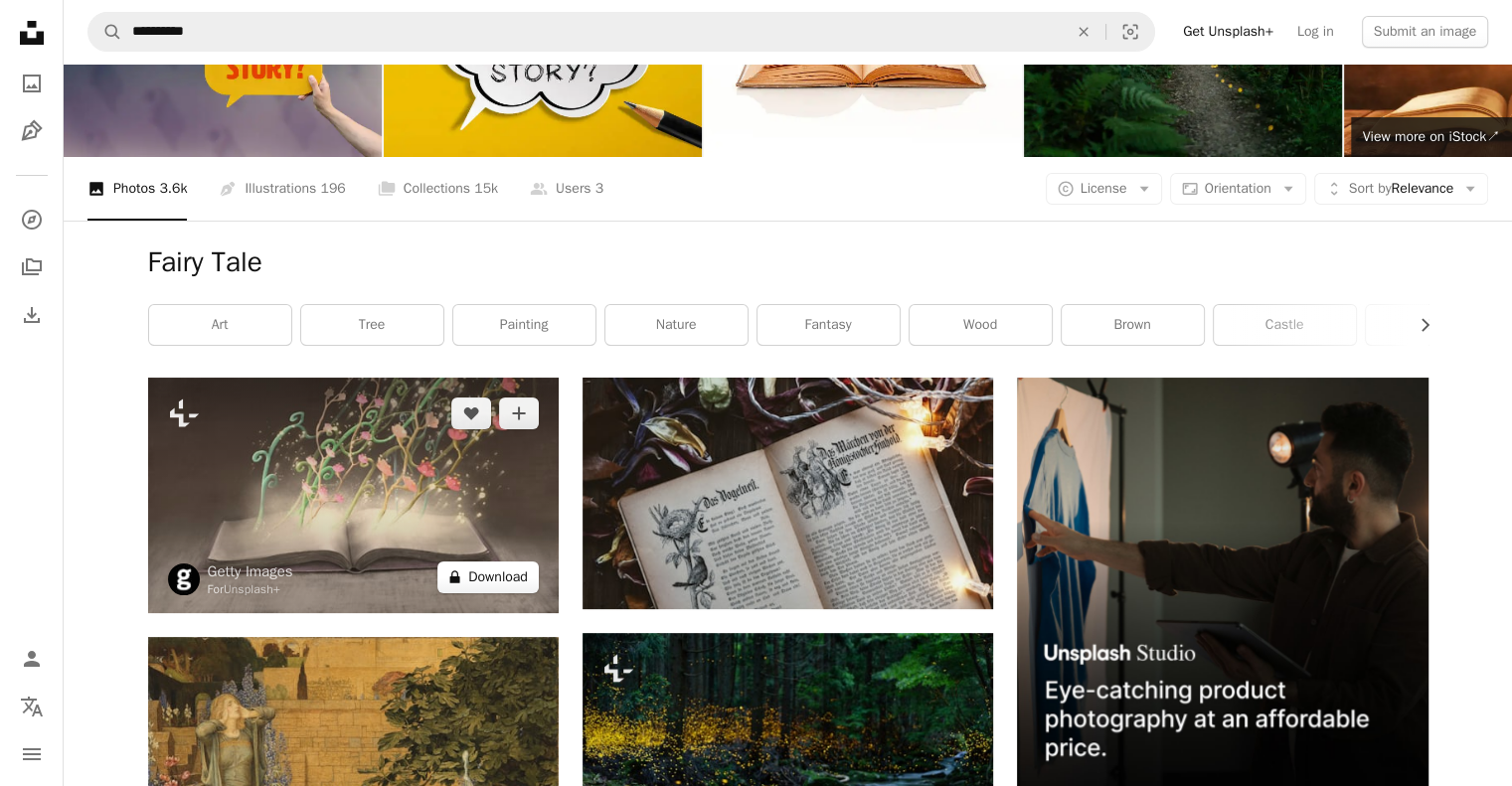 click on "A lock Download" at bounding box center (488, 577) 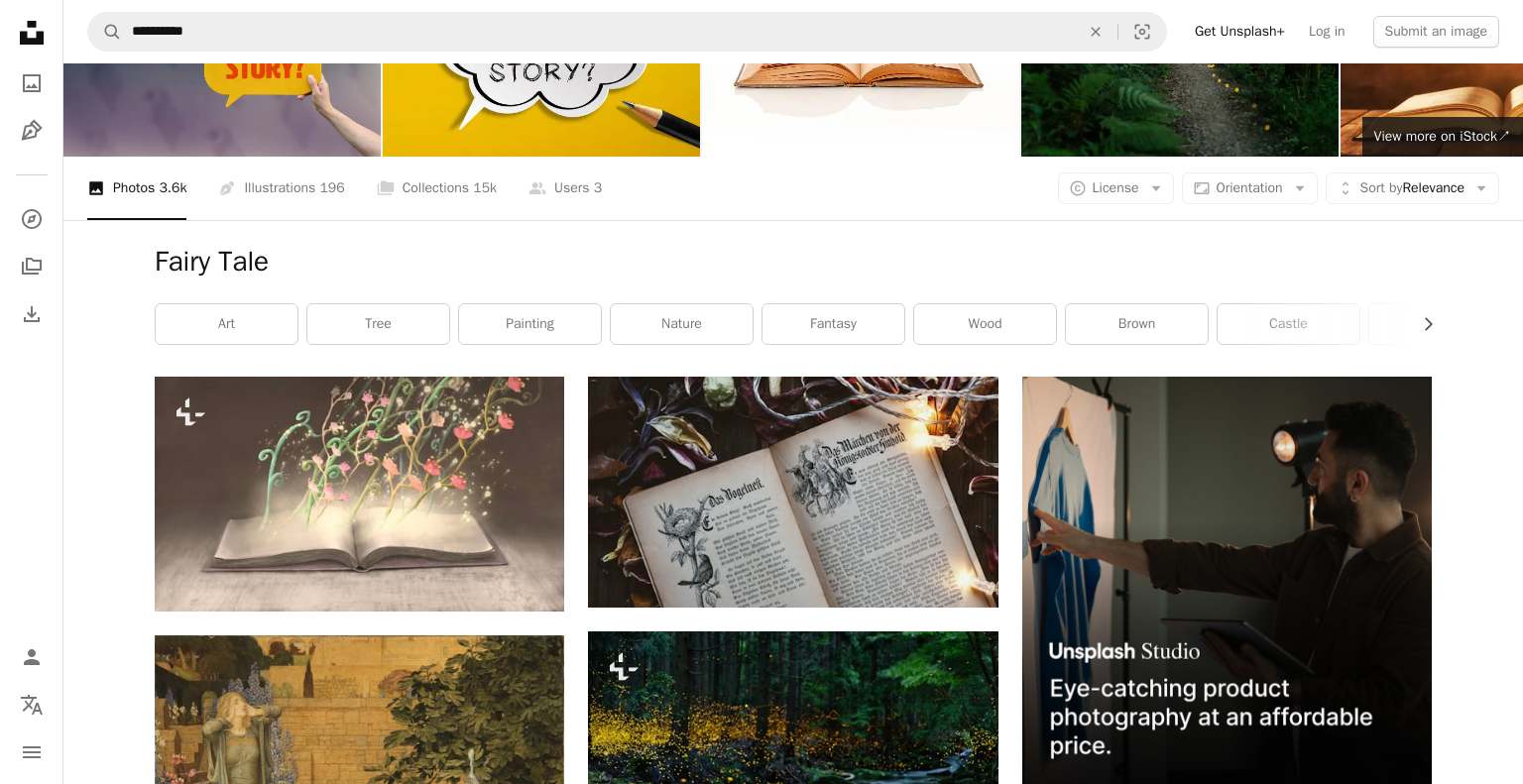 click on "An X shape Premium, ready to use images. Get unlimited access. A plus sign Members-only content added monthly A plus sign Unlimited royalty-free downloads A plus sign Illustrations  New A plus sign Enhanced legal protections yearly 66%  off monthly $12   $4 USD per month * Get  Unsplash+ * When paid annually, billed upfront  $48 Taxes where applicable. Renews automatically. Cancel anytime." at bounding box center (762, 4775) 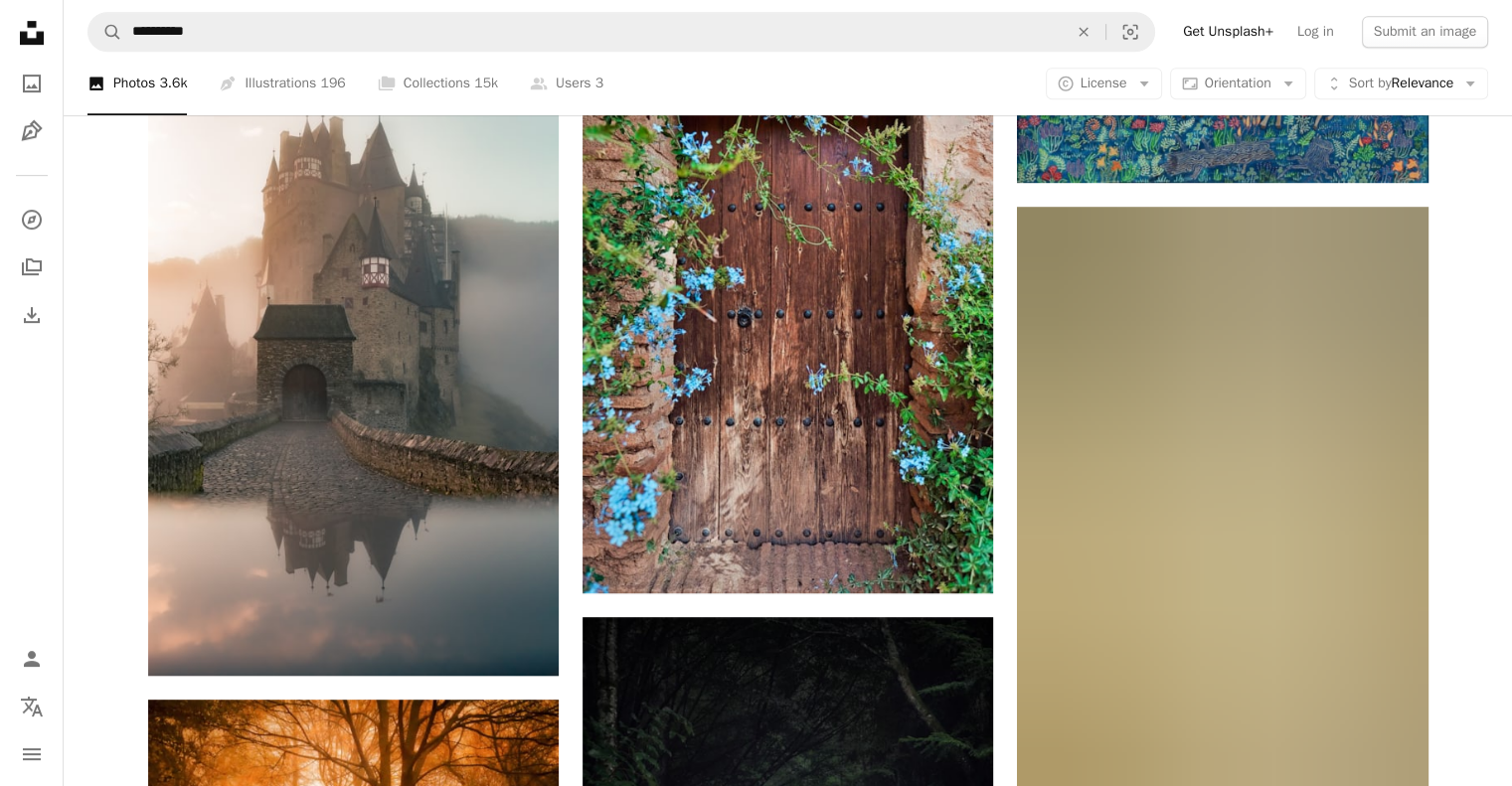 scroll, scrollTop: 0, scrollLeft: 0, axis: both 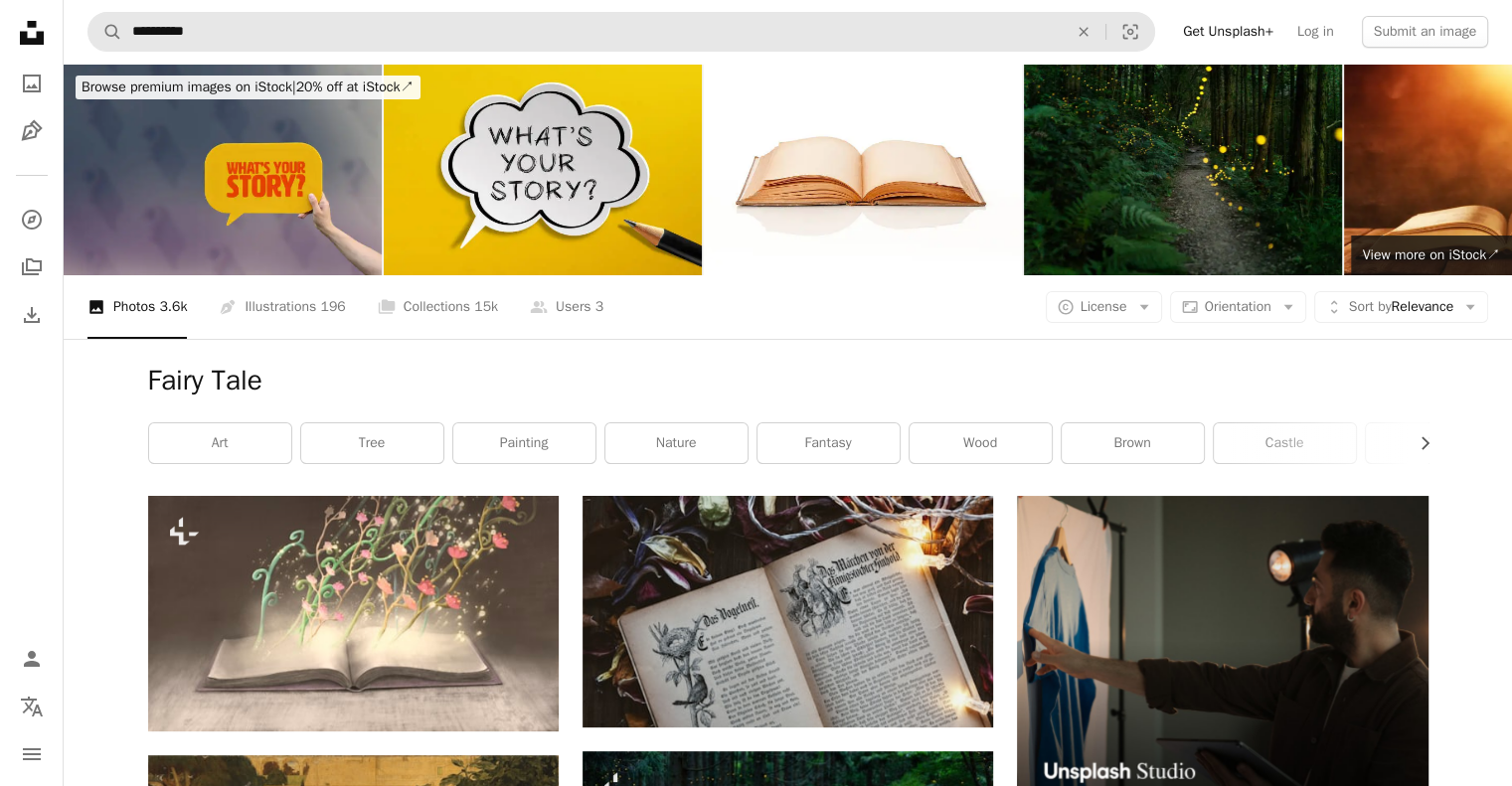 click on "**********" at bounding box center (621, 32) 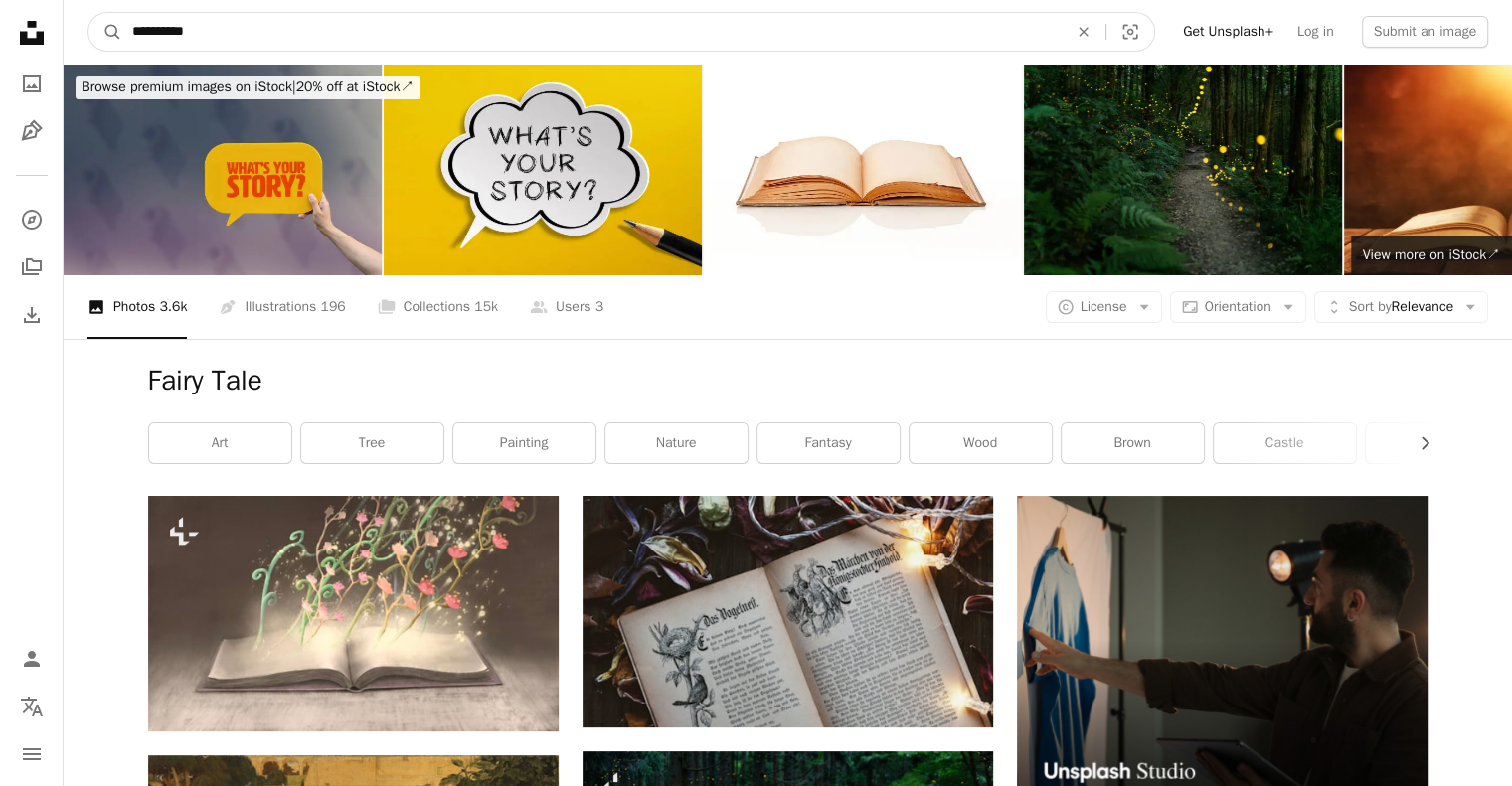 click on "**********" at bounding box center [591, 32] 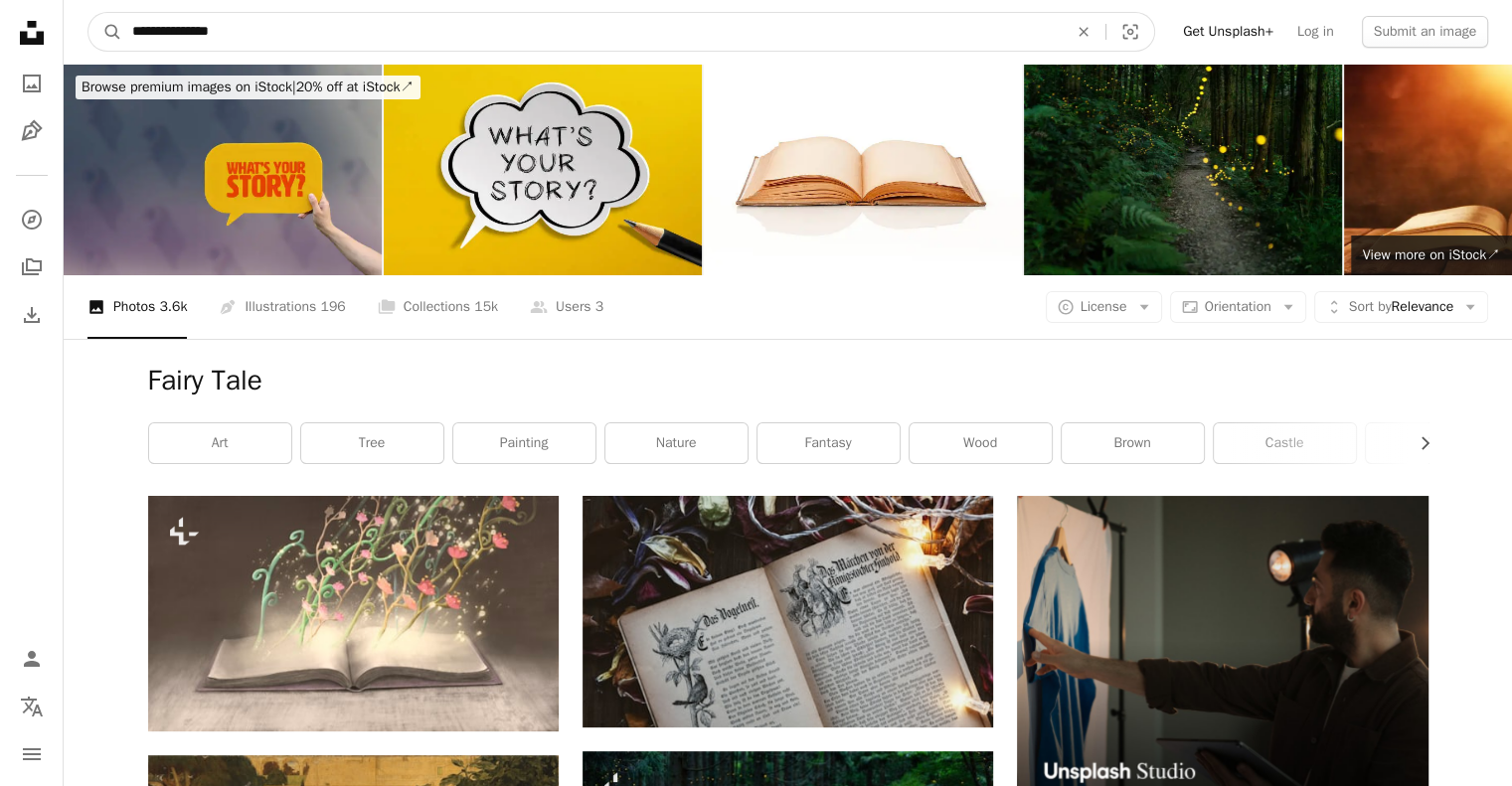 type on "**********" 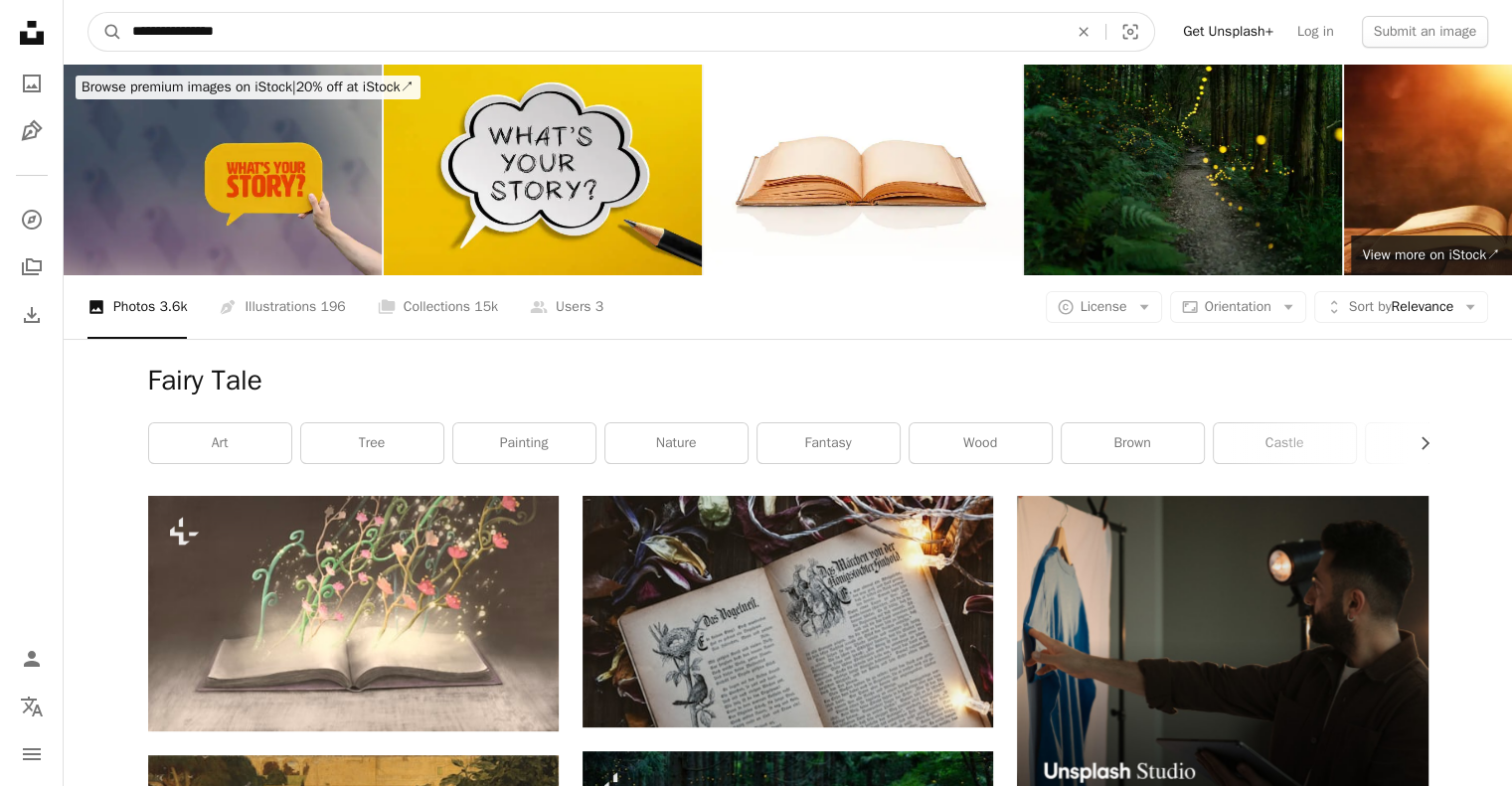 click on "A magnifying glass" at bounding box center [105, 32] 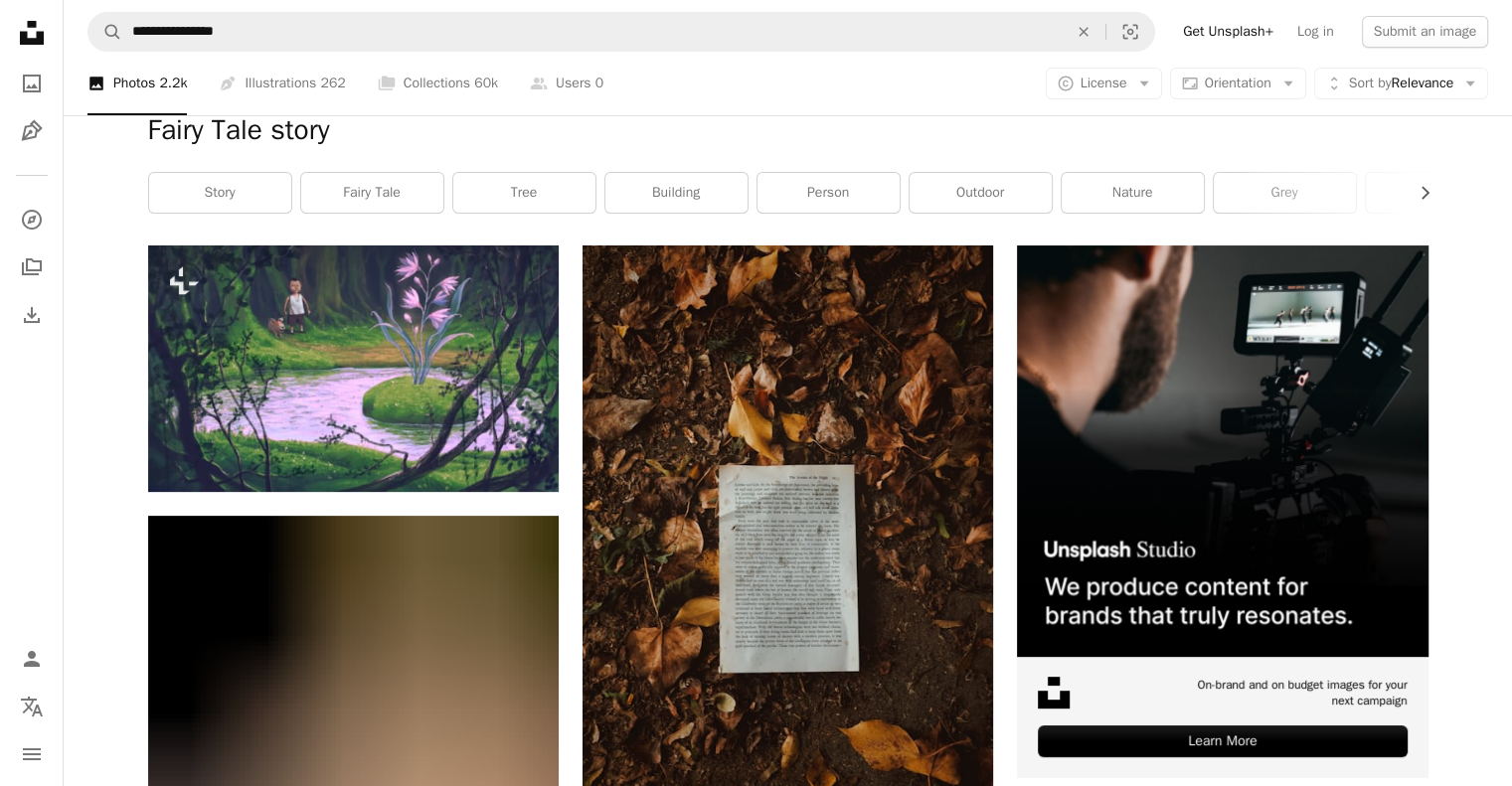 scroll, scrollTop: 0, scrollLeft: 0, axis: both 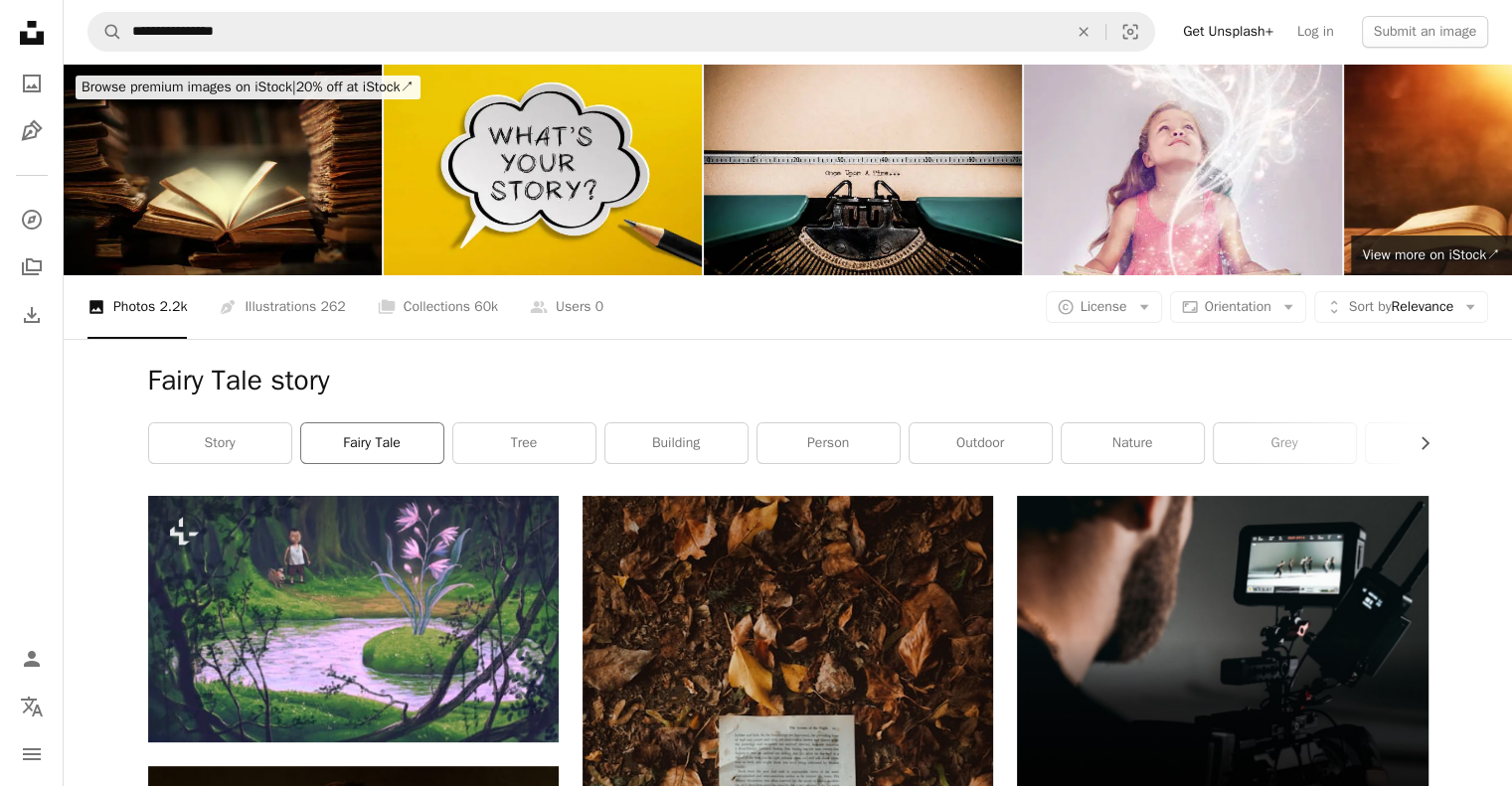 click on "fairy tale" at bounding box center [372, 443] 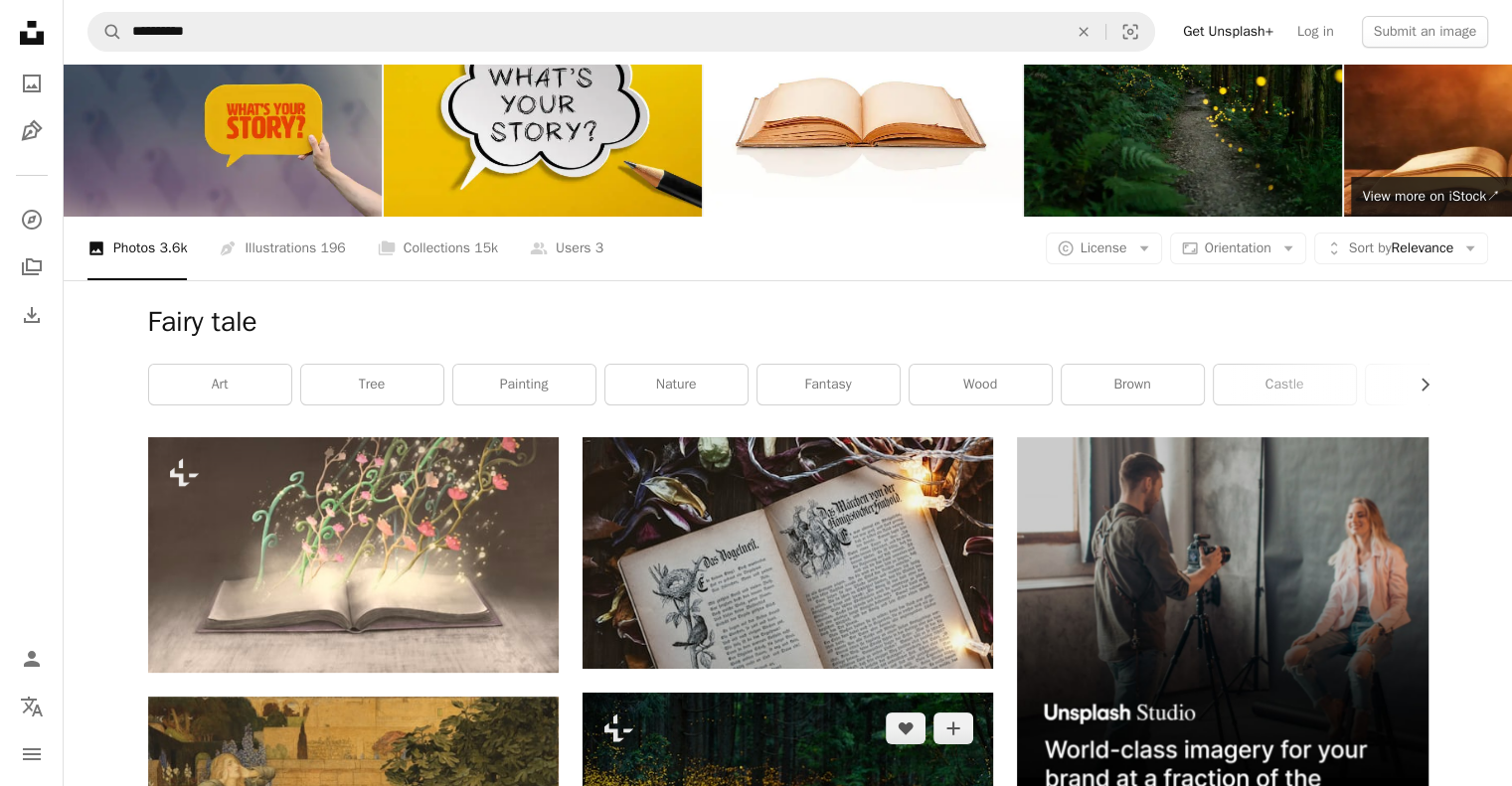 scroll, scrollTop: 71, scrollLeft: 0, axis: vertical 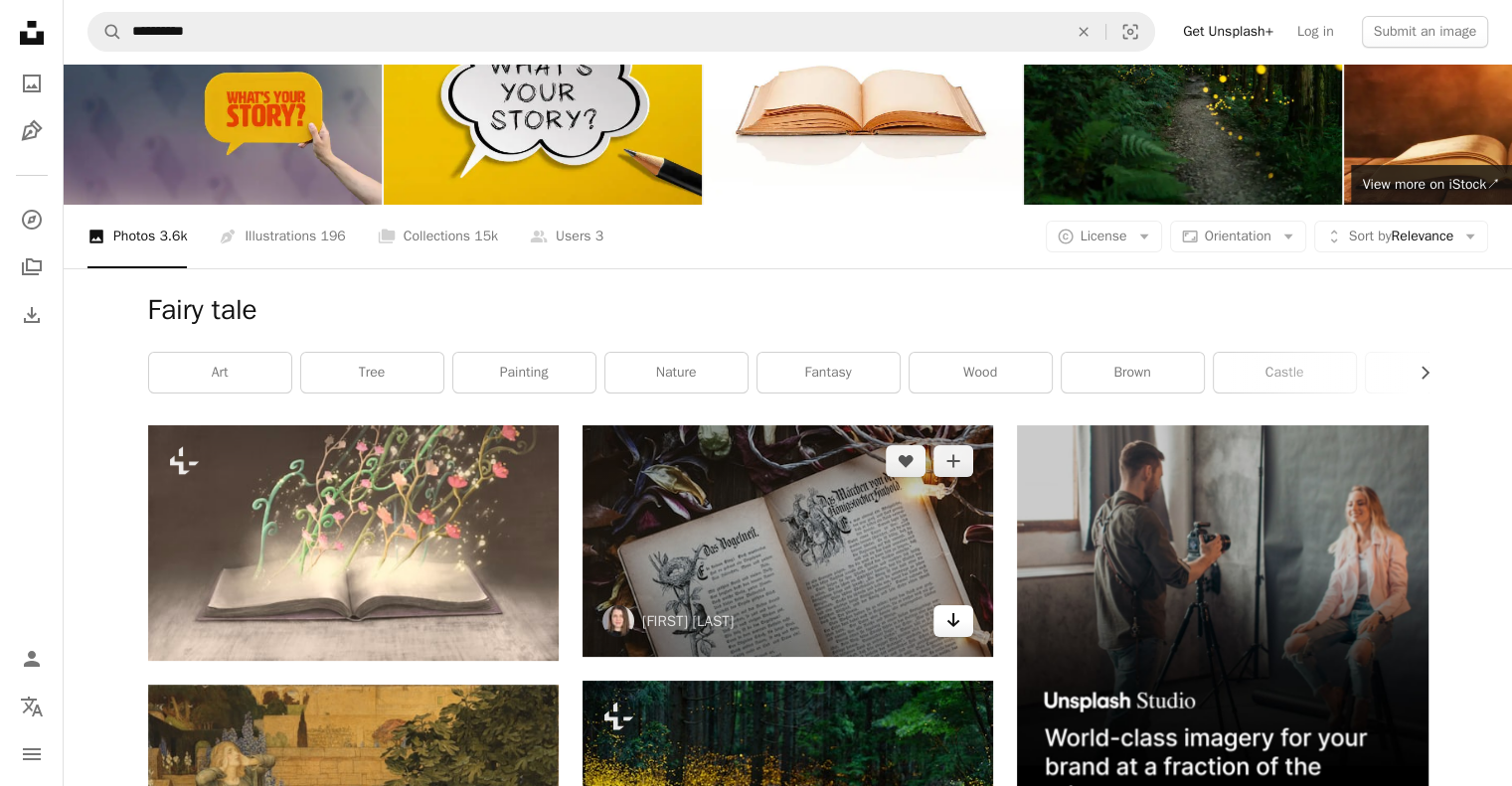 click on "Arrow pointing down" at bounding box center [953, 621] 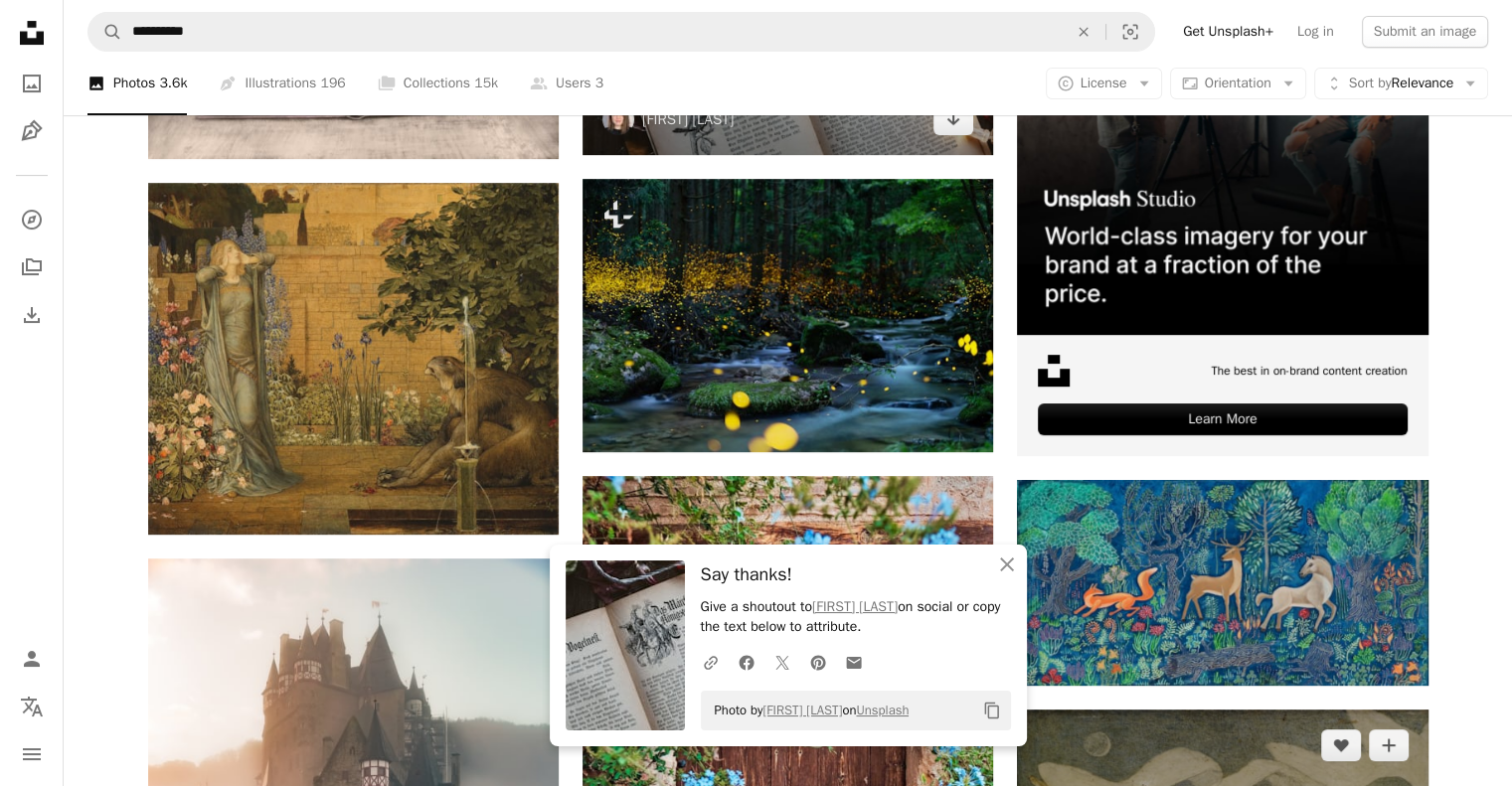 scroll, scrollTop: 574, scrollLeft: 0, axis: vertical 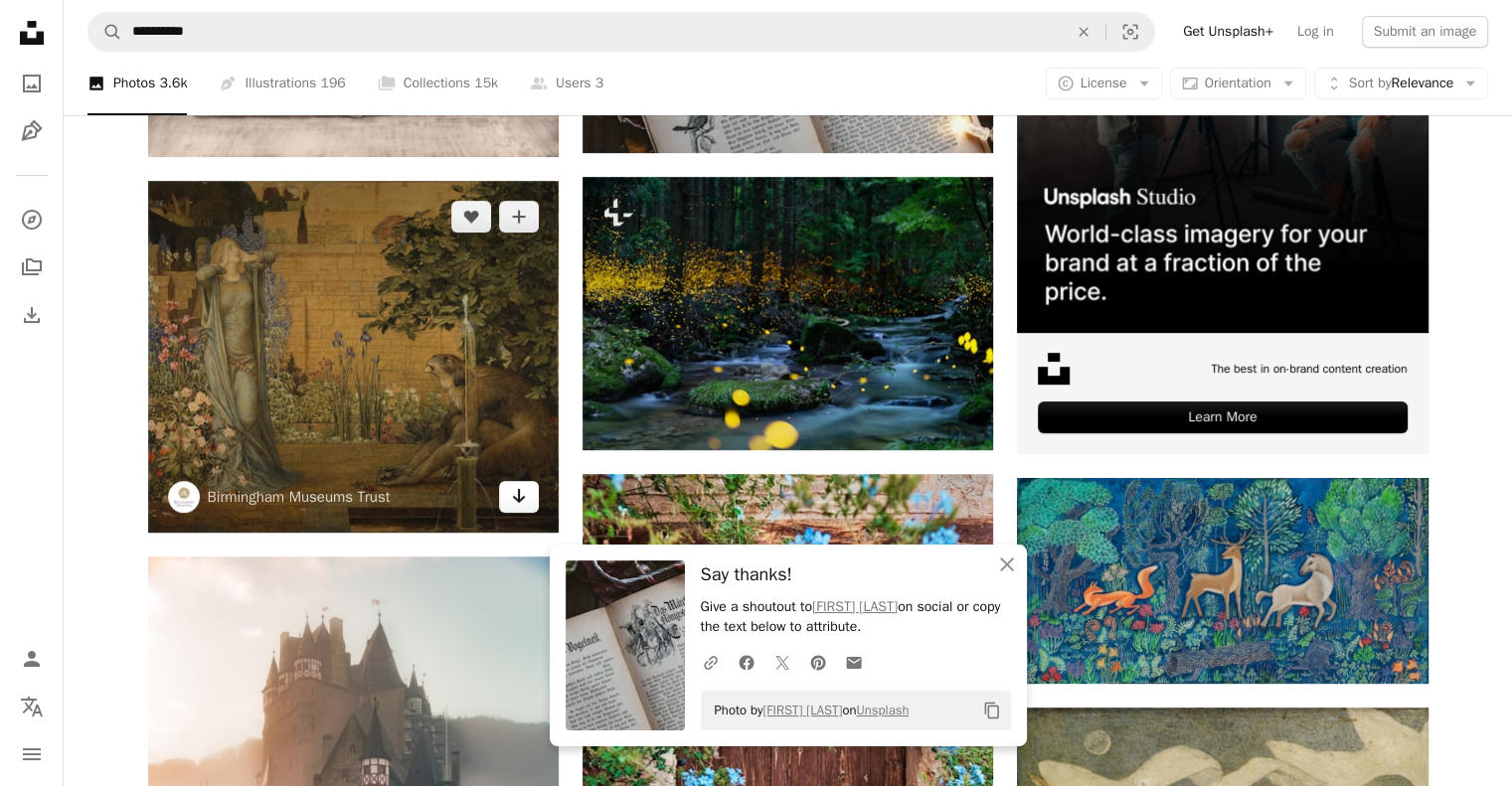 click on "Arrow pointing down" 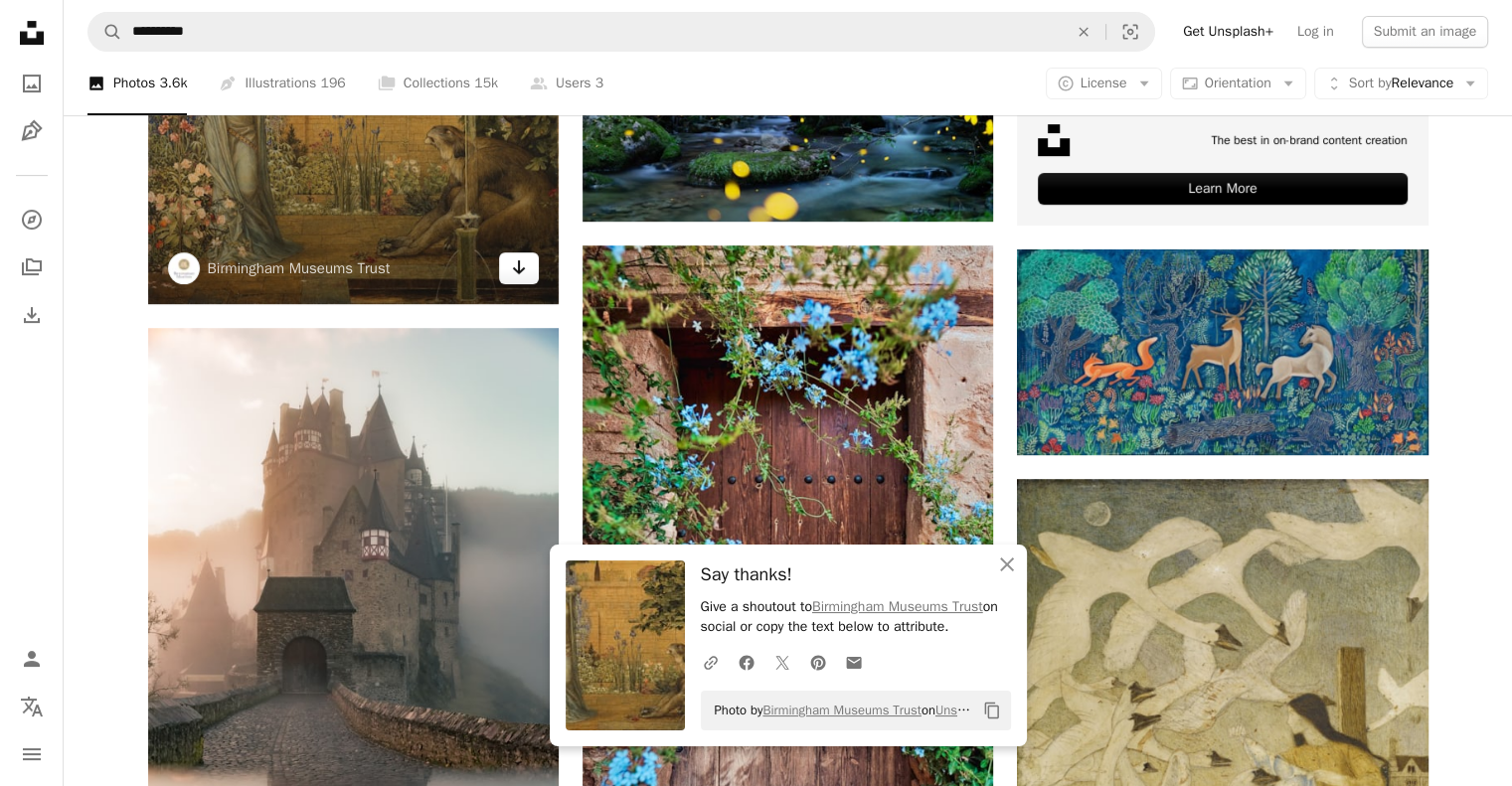 scroll, scrollTop: 810, scrollLeft: 0, axis: vertical 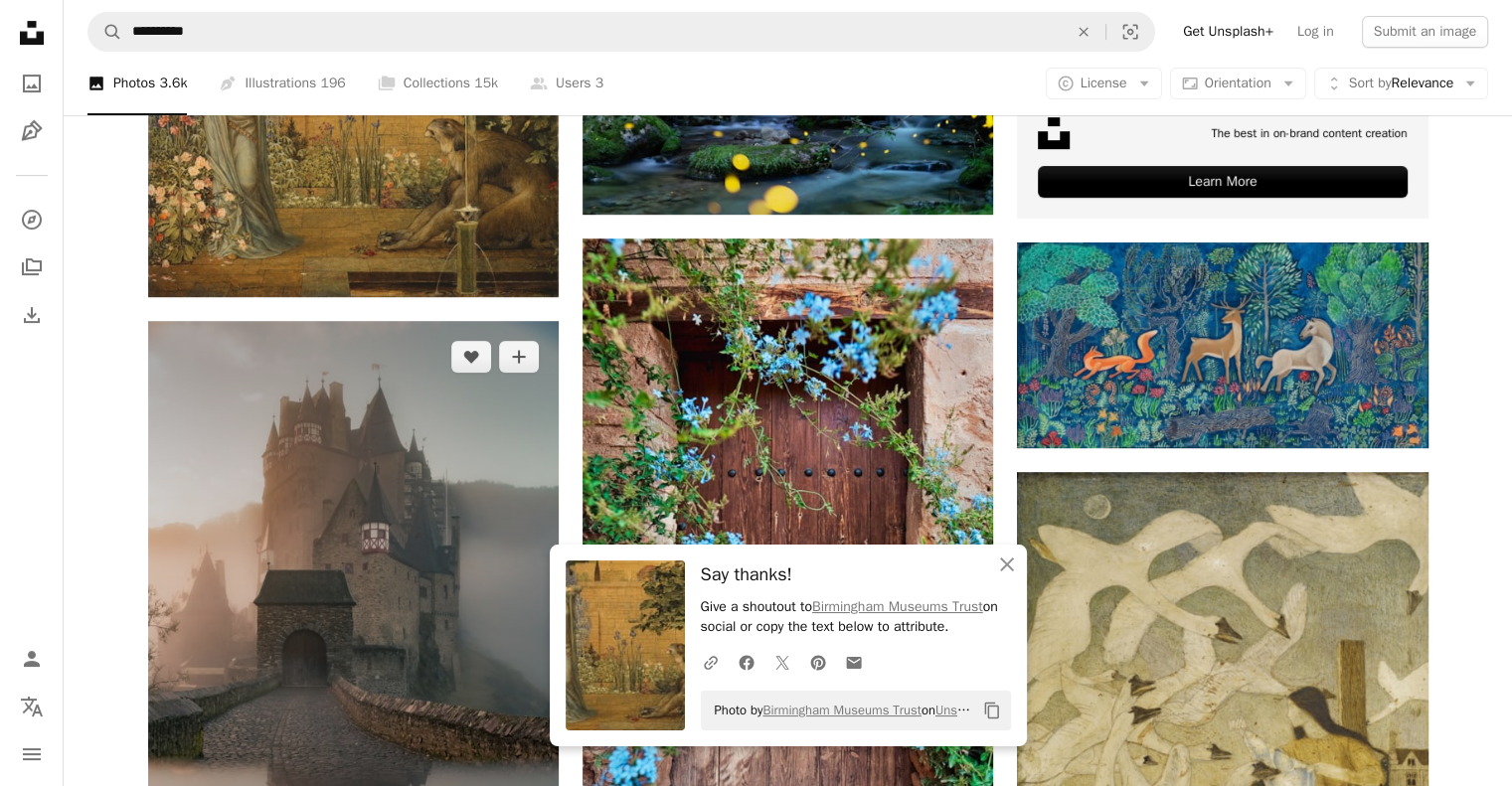 click on "Arrow pointing down" at bounding box center [519, 905] 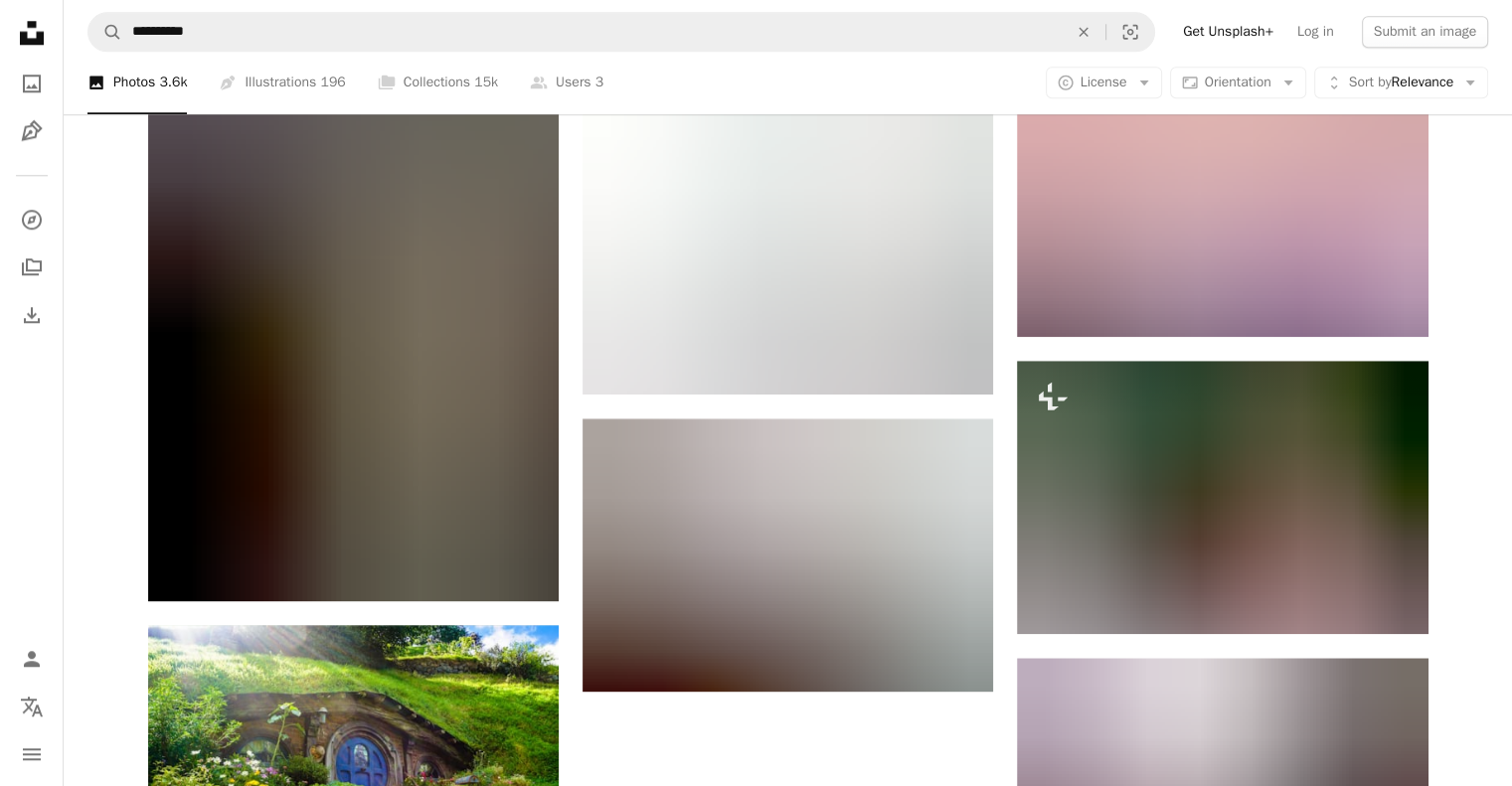 scroll, scrollTop: 2492, scrollLeft: 0, axis: vertical 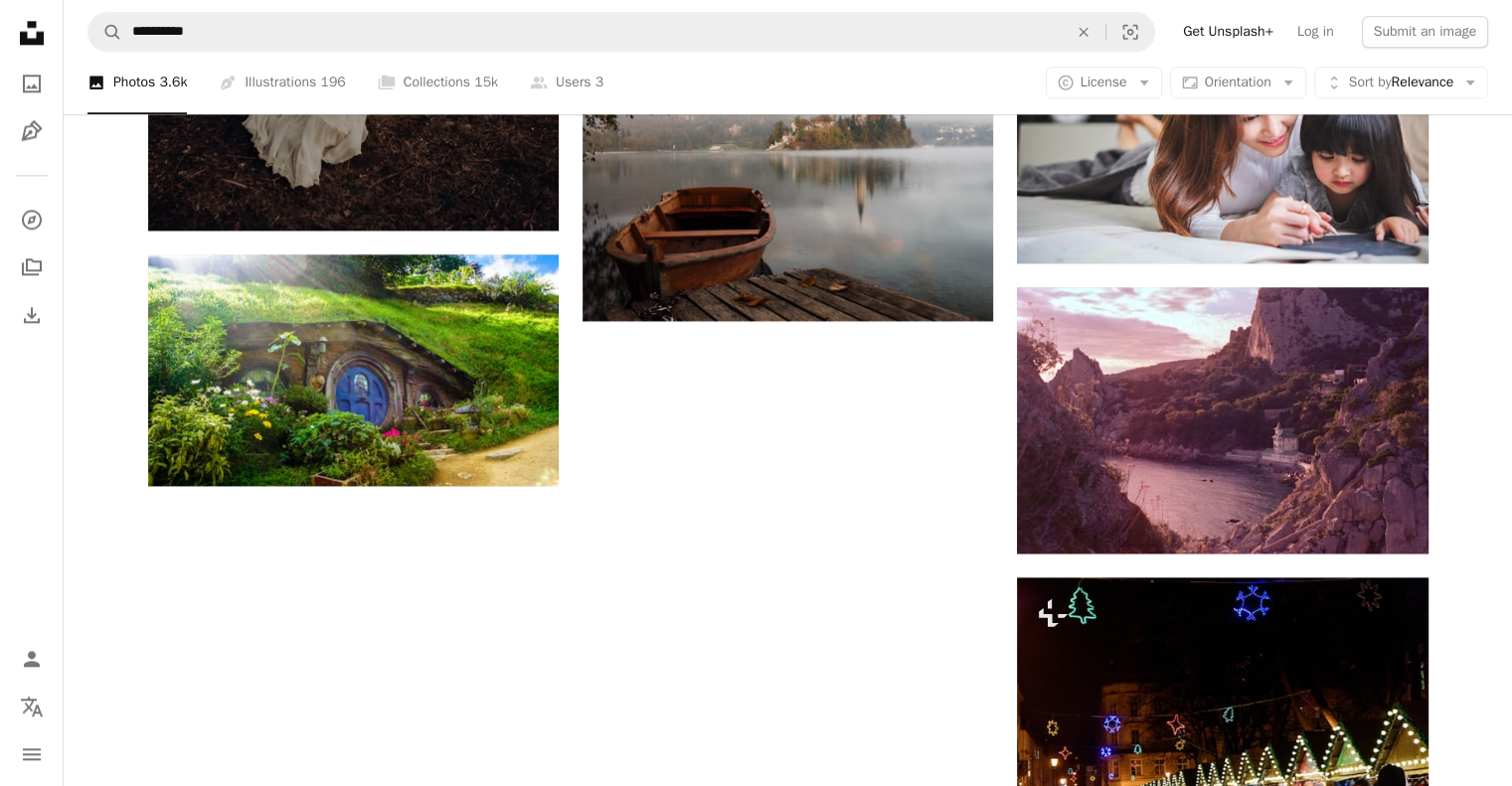 click on "Load more" at bounding box center [788, 1189] 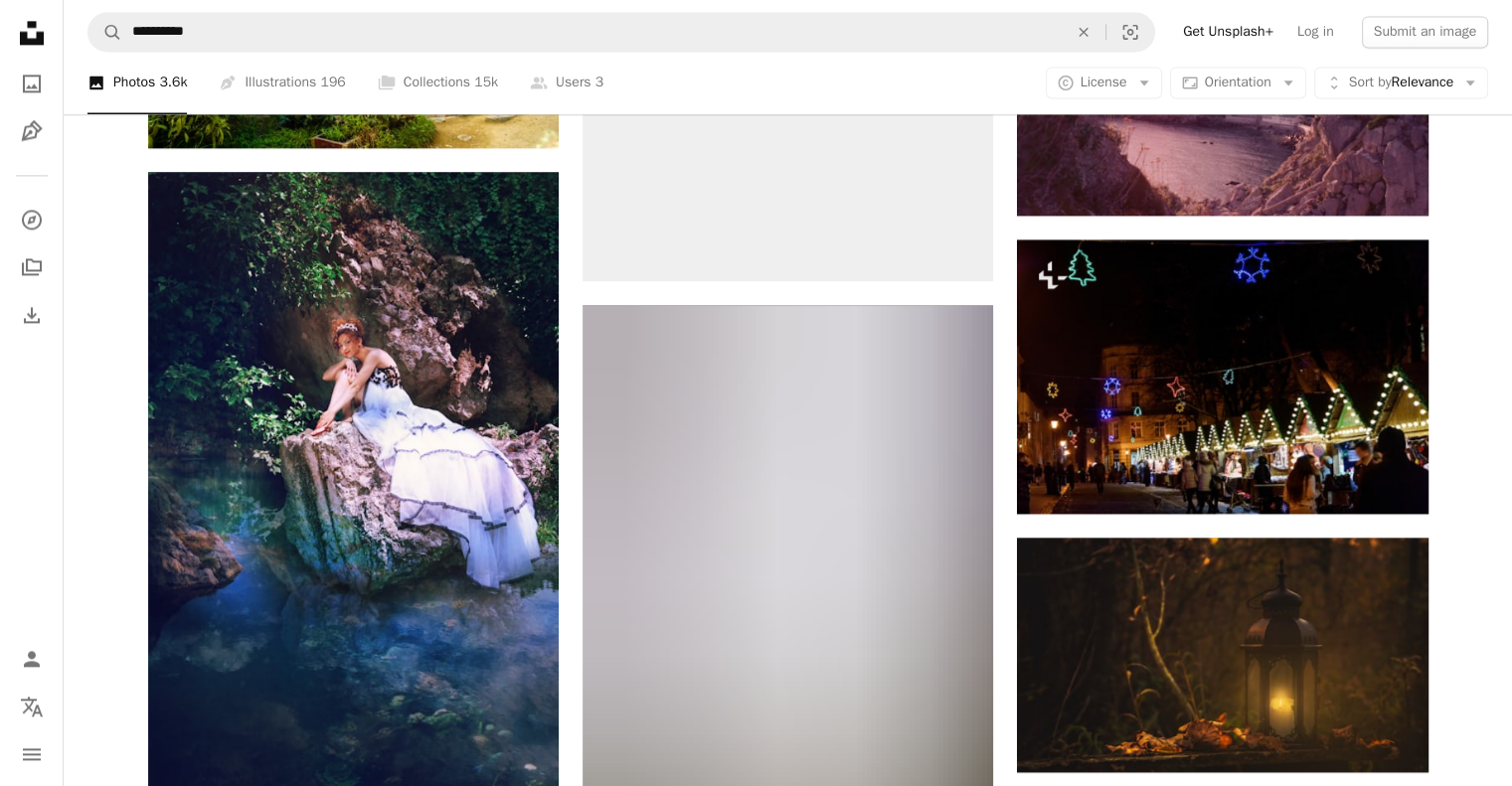 scroll, scrollTop: 2830, scrollLeft: 0, axis: vertical 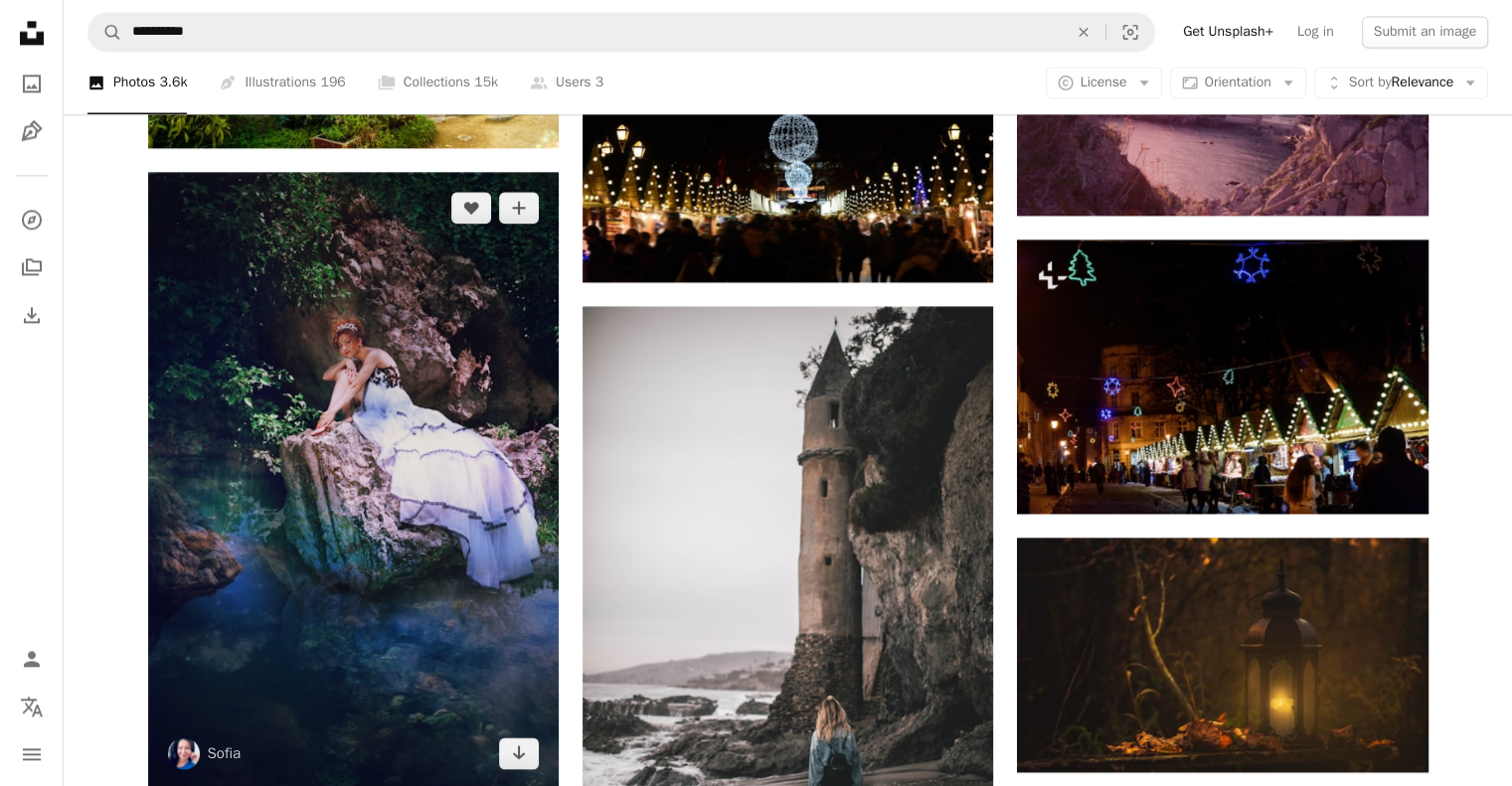 click at bounding box center (353, 480) 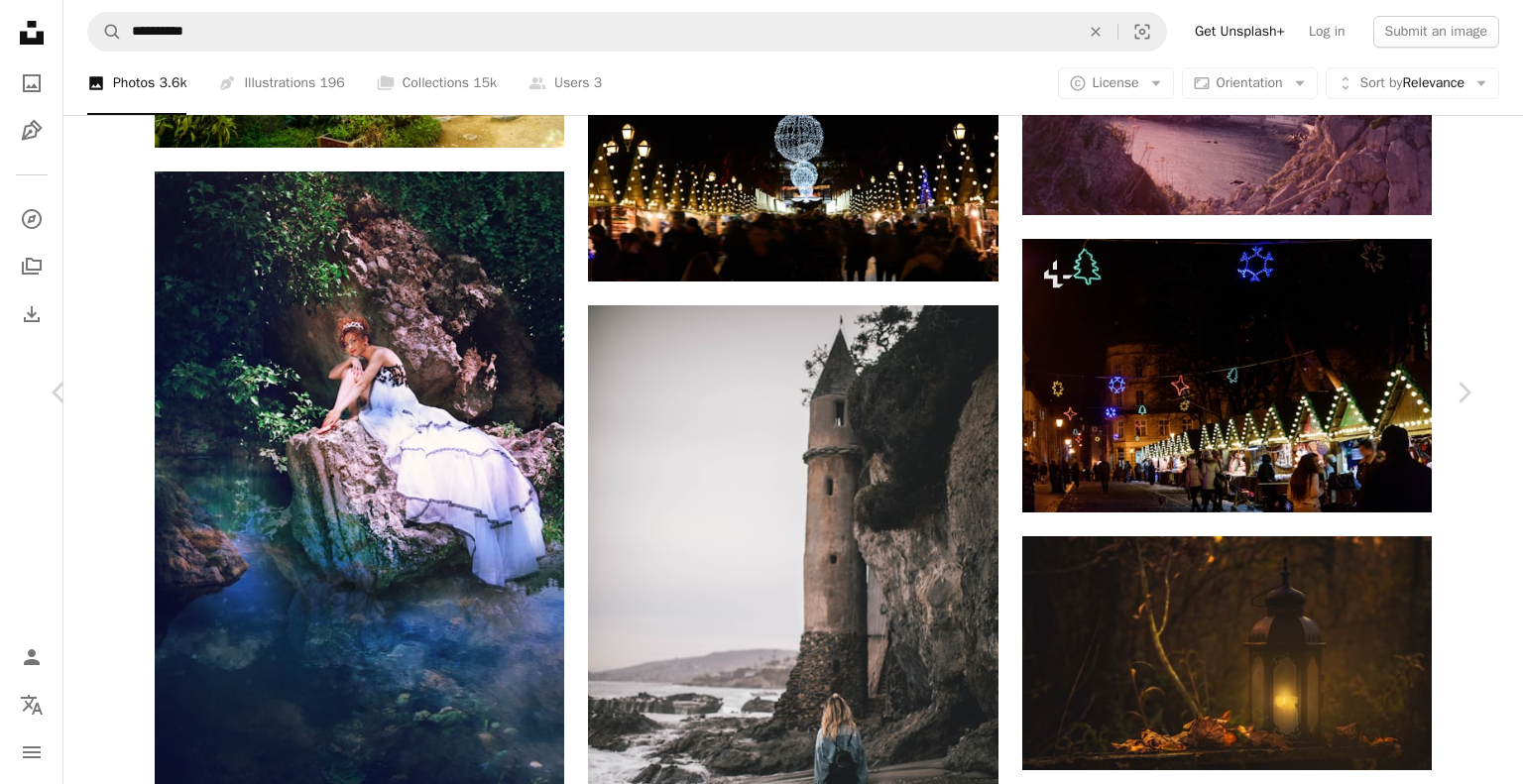 click on "An X shape" at bounding box center (20, 20) 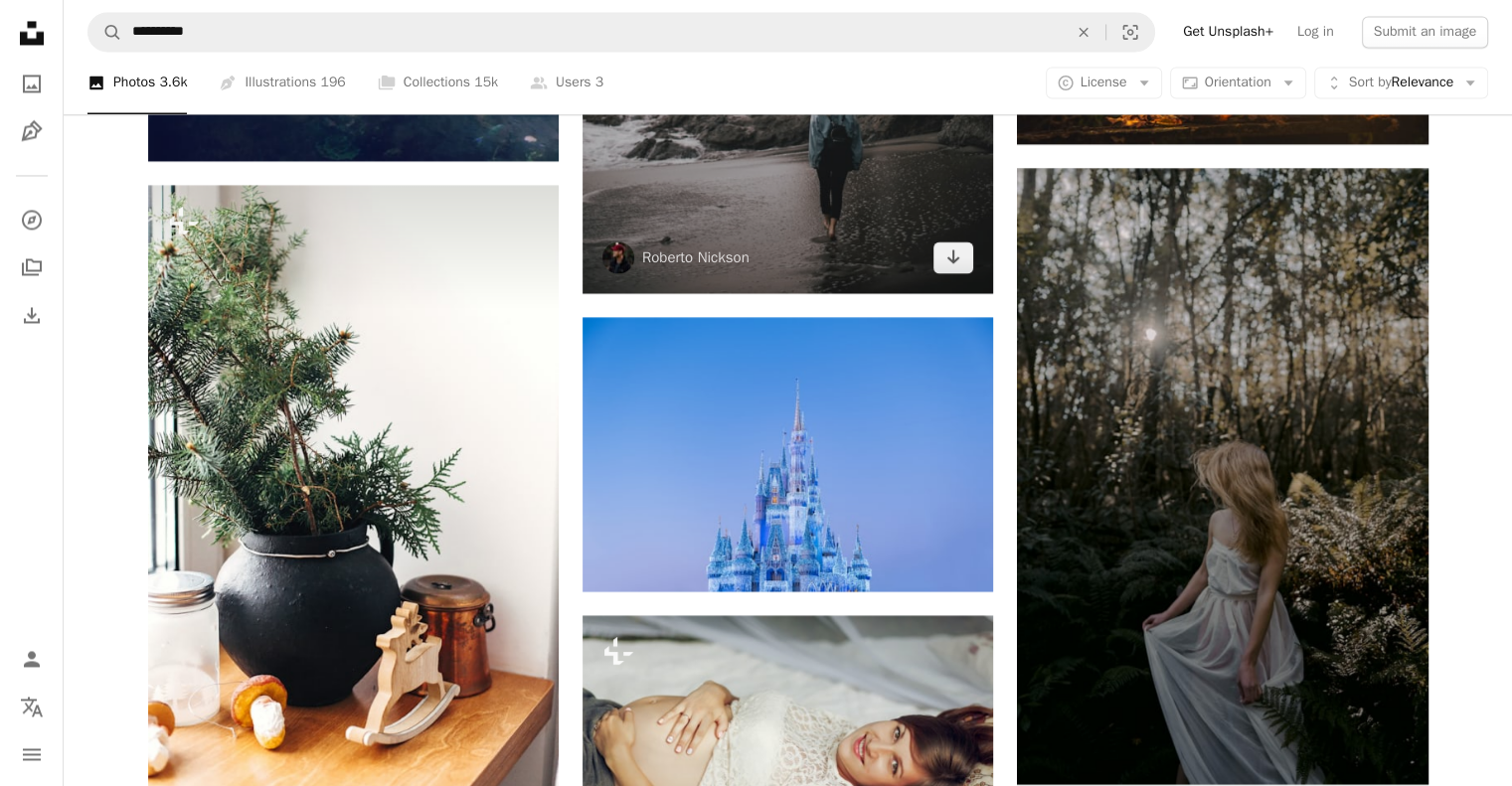 scroll, scrollTop: 3469, scrollLeft: 0, axis: vertical 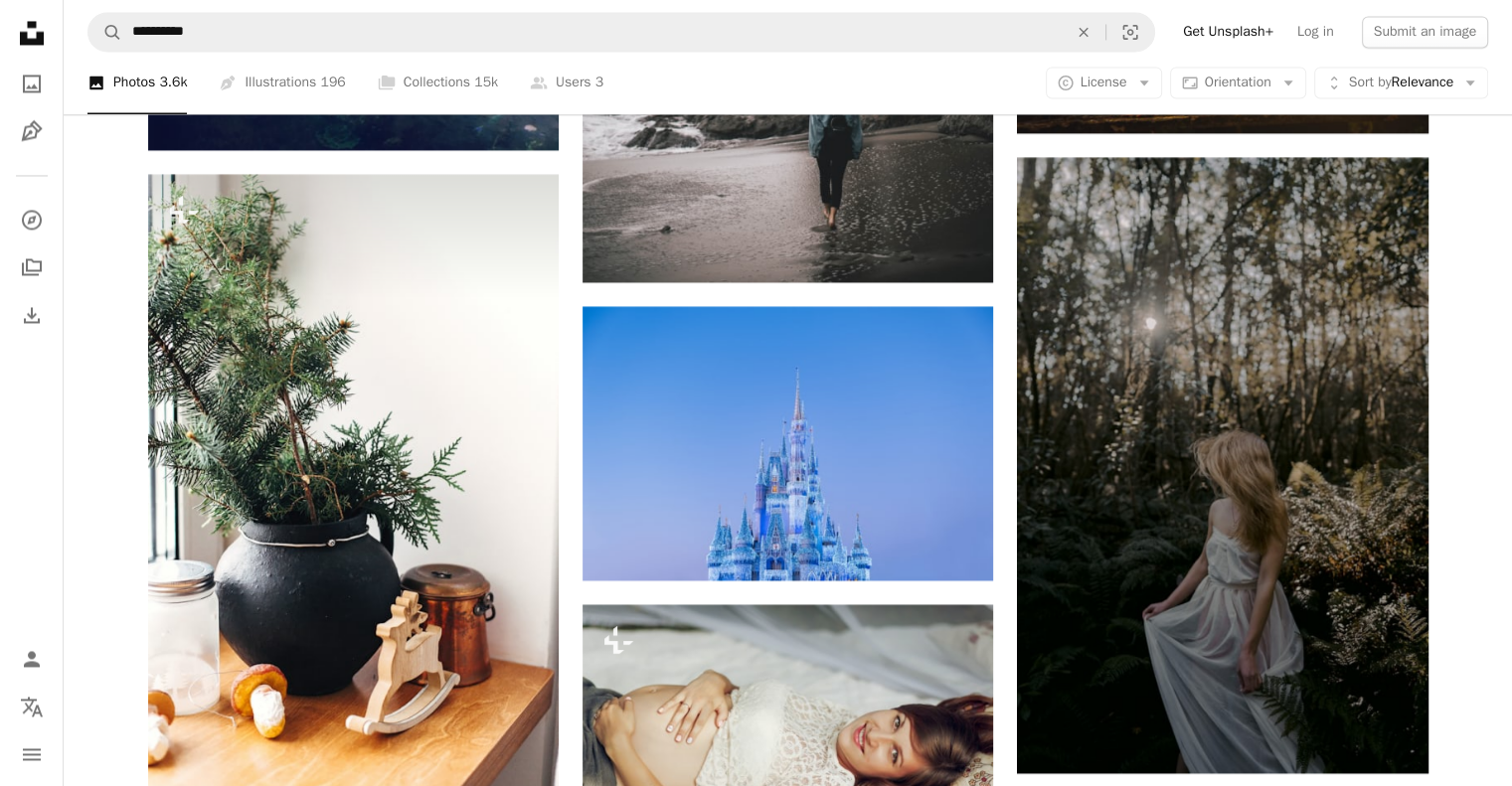 click 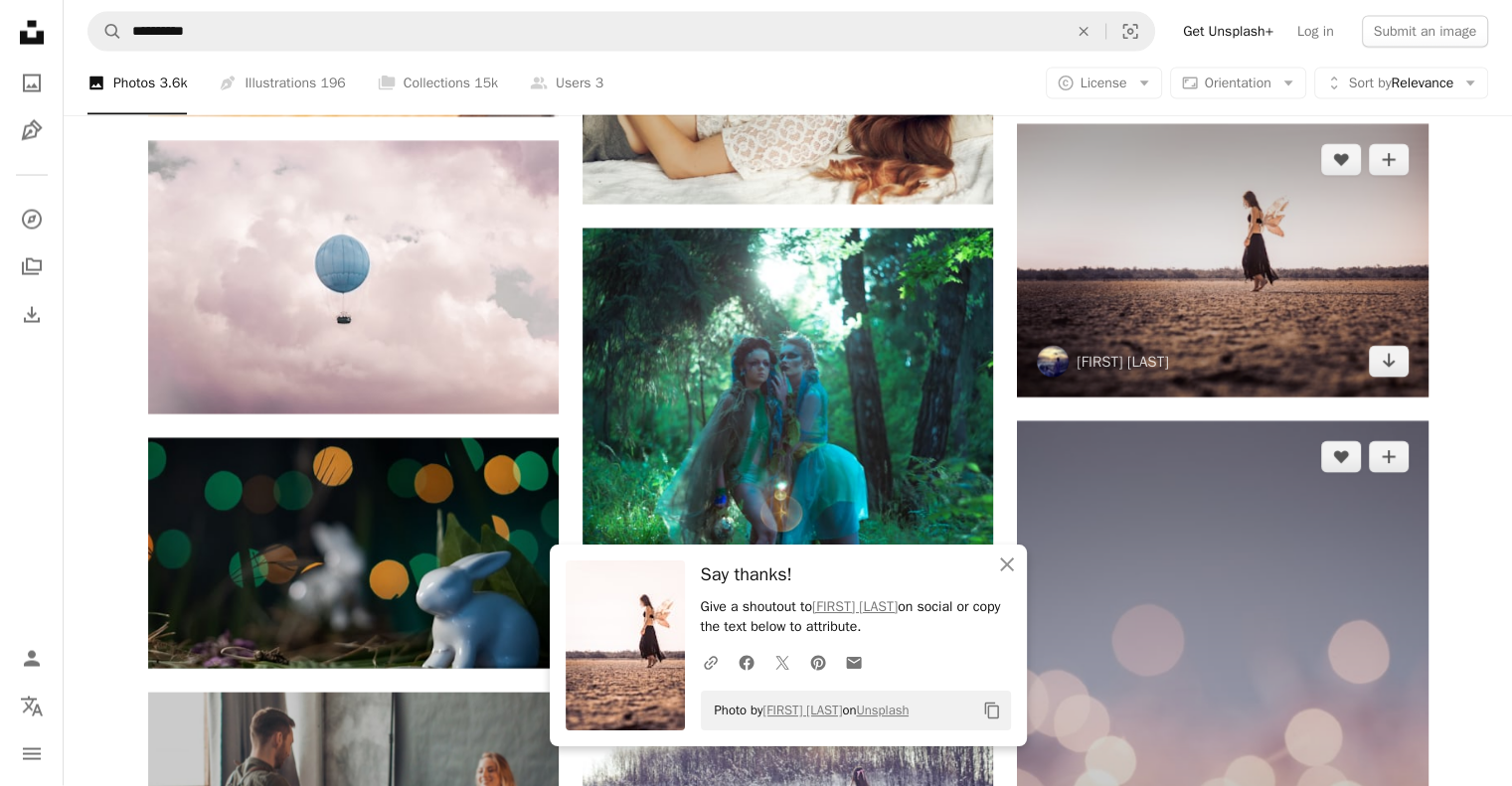 scroll, scrollTop: 4145, scrollLeft: 0, axis: vertical 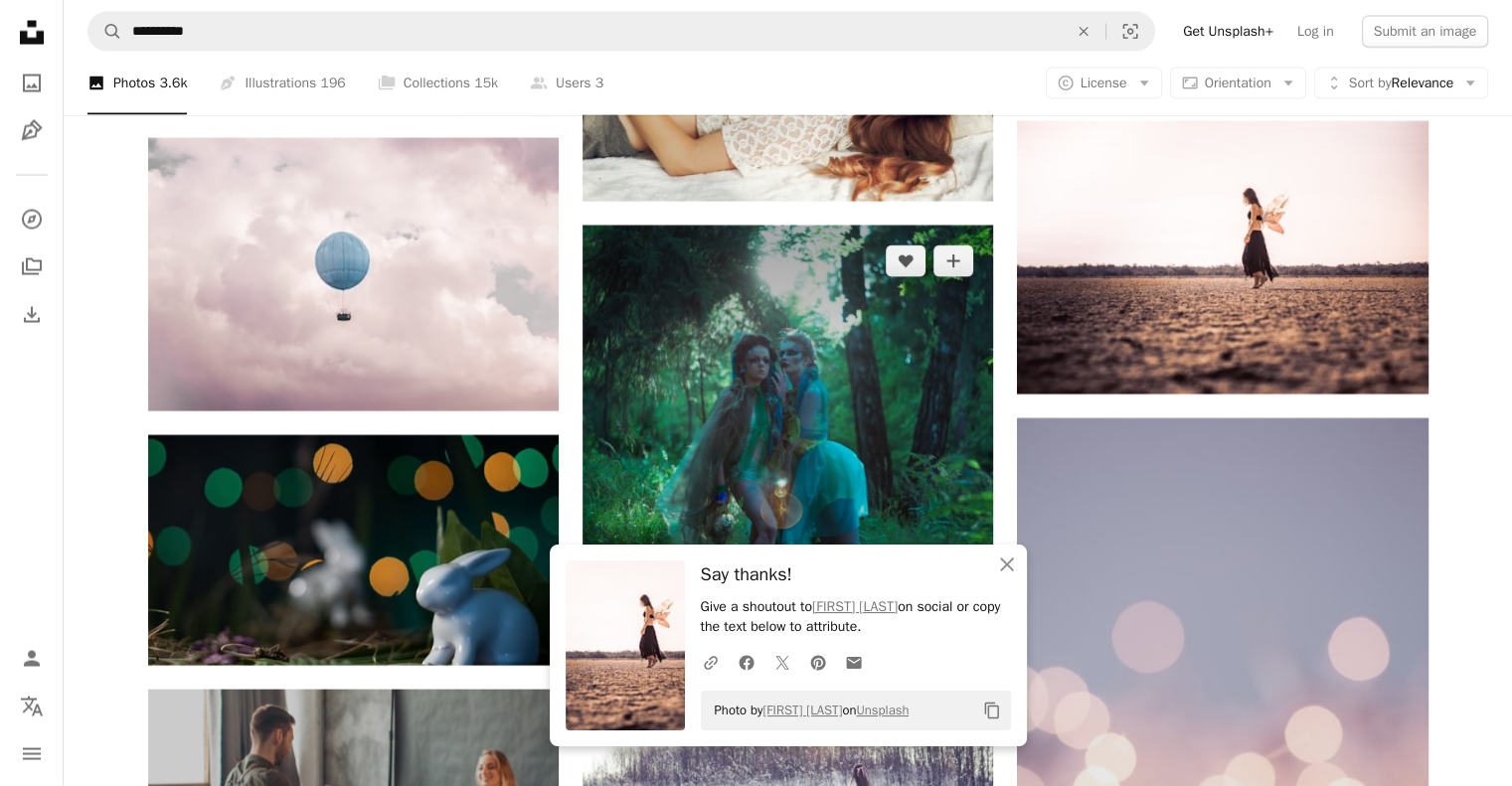 click on "Arrow pointing down" 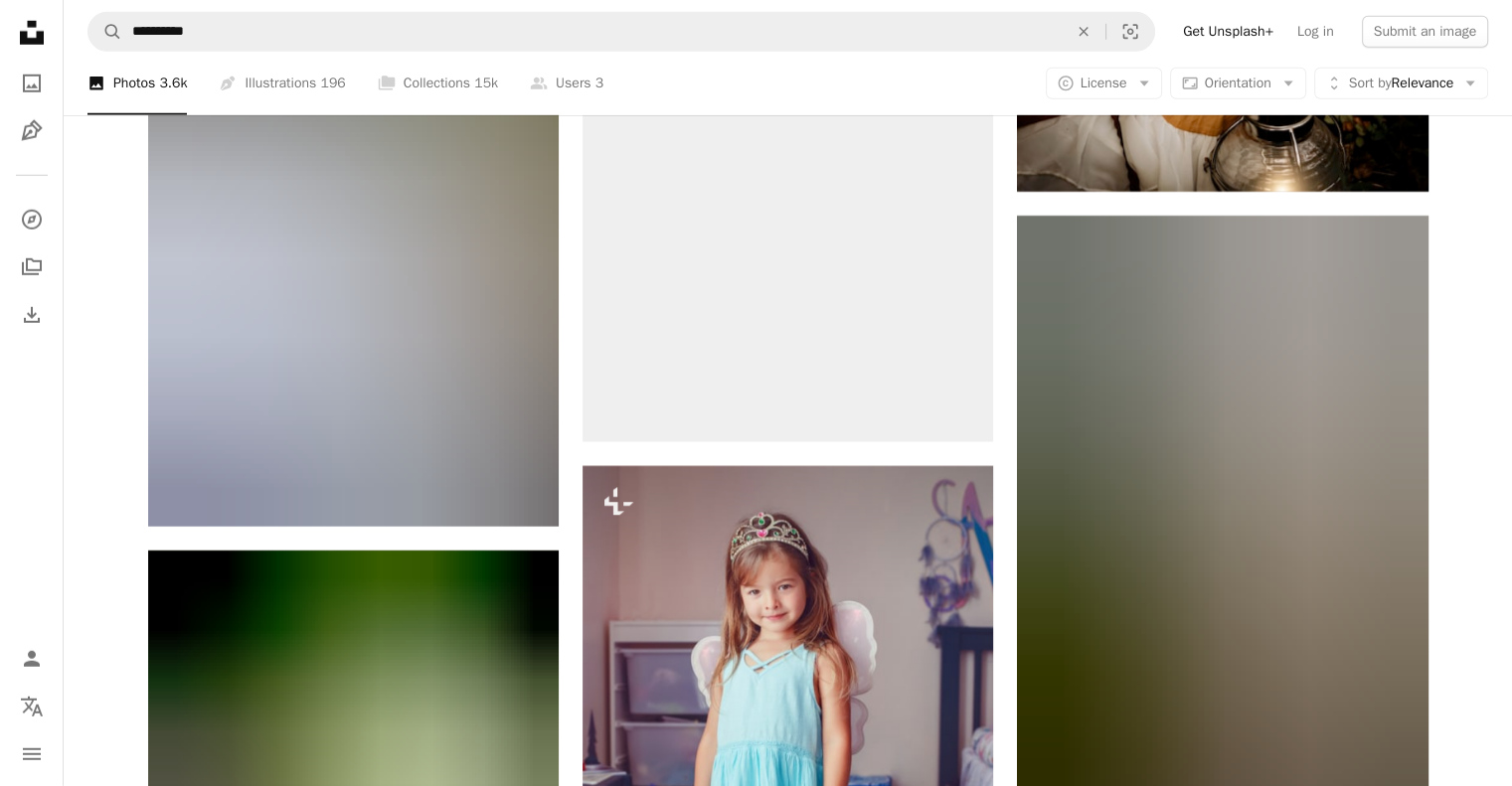 scroll, scrollTop: 5914, scrollLeft: 0, axis: vertical 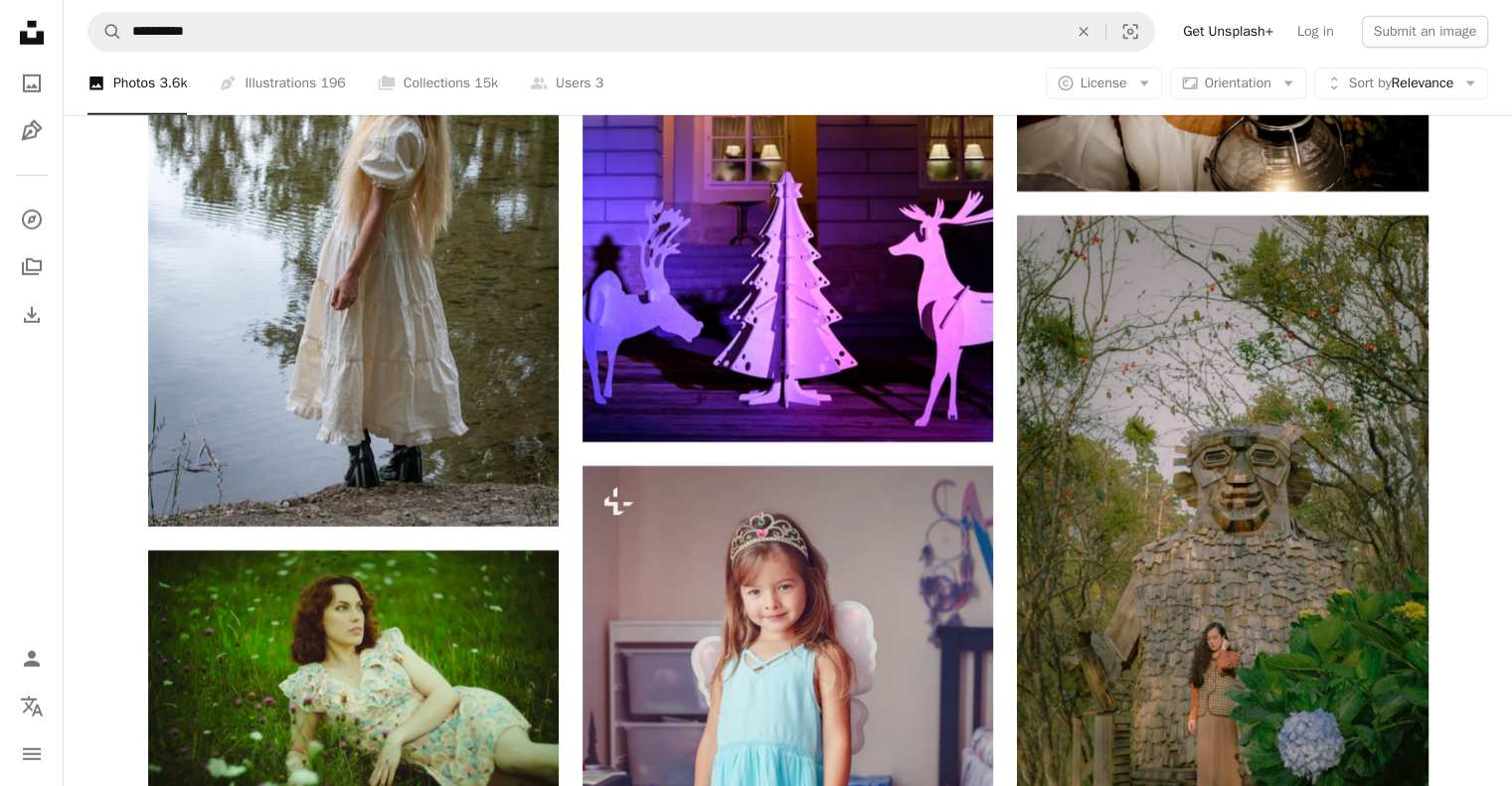 click on "Arrow pointing down" at bounding box center [519, 1086] 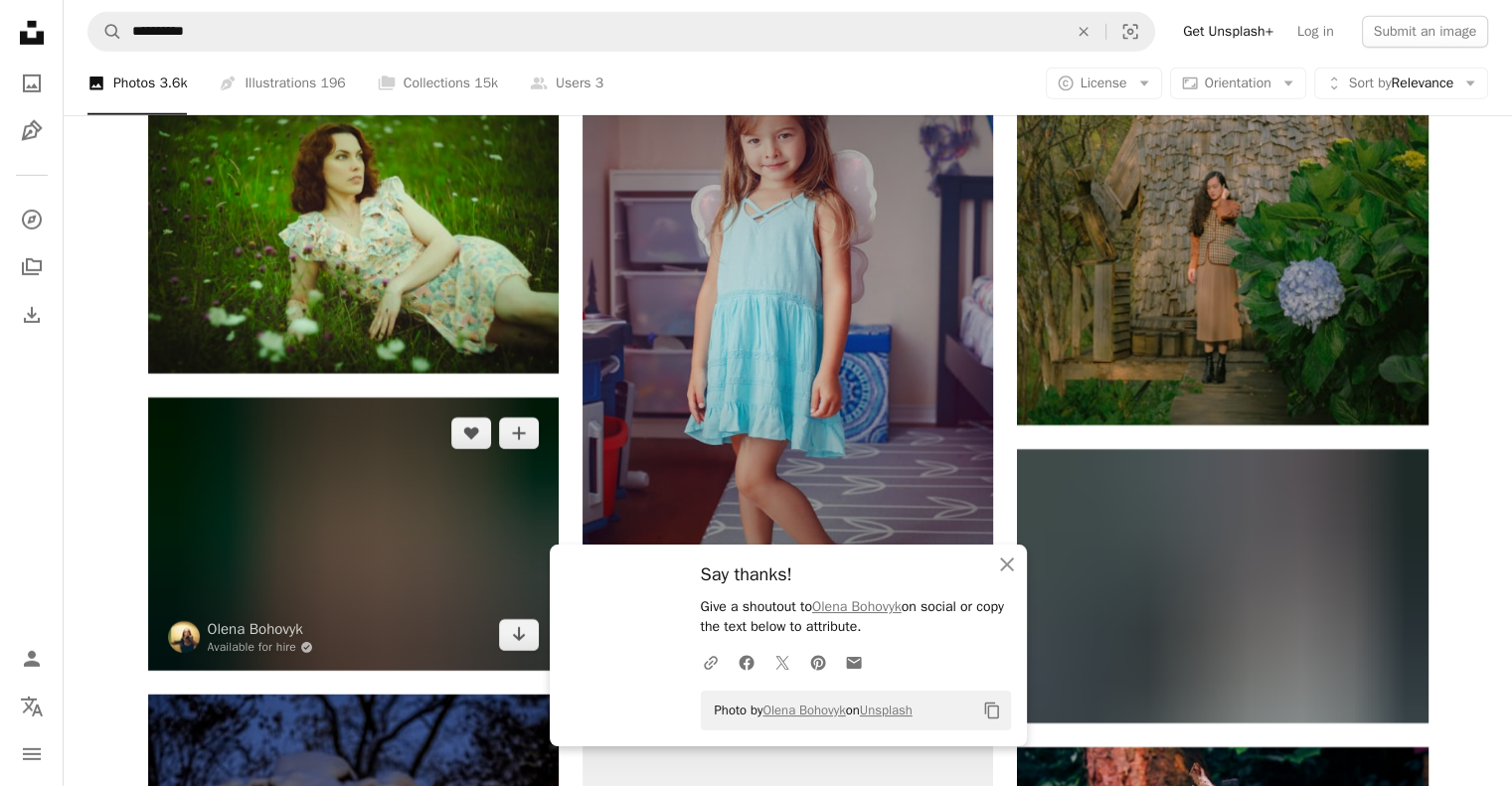 scroll, scrollTop: 6493, scrollLeft: 0, axis: vertical 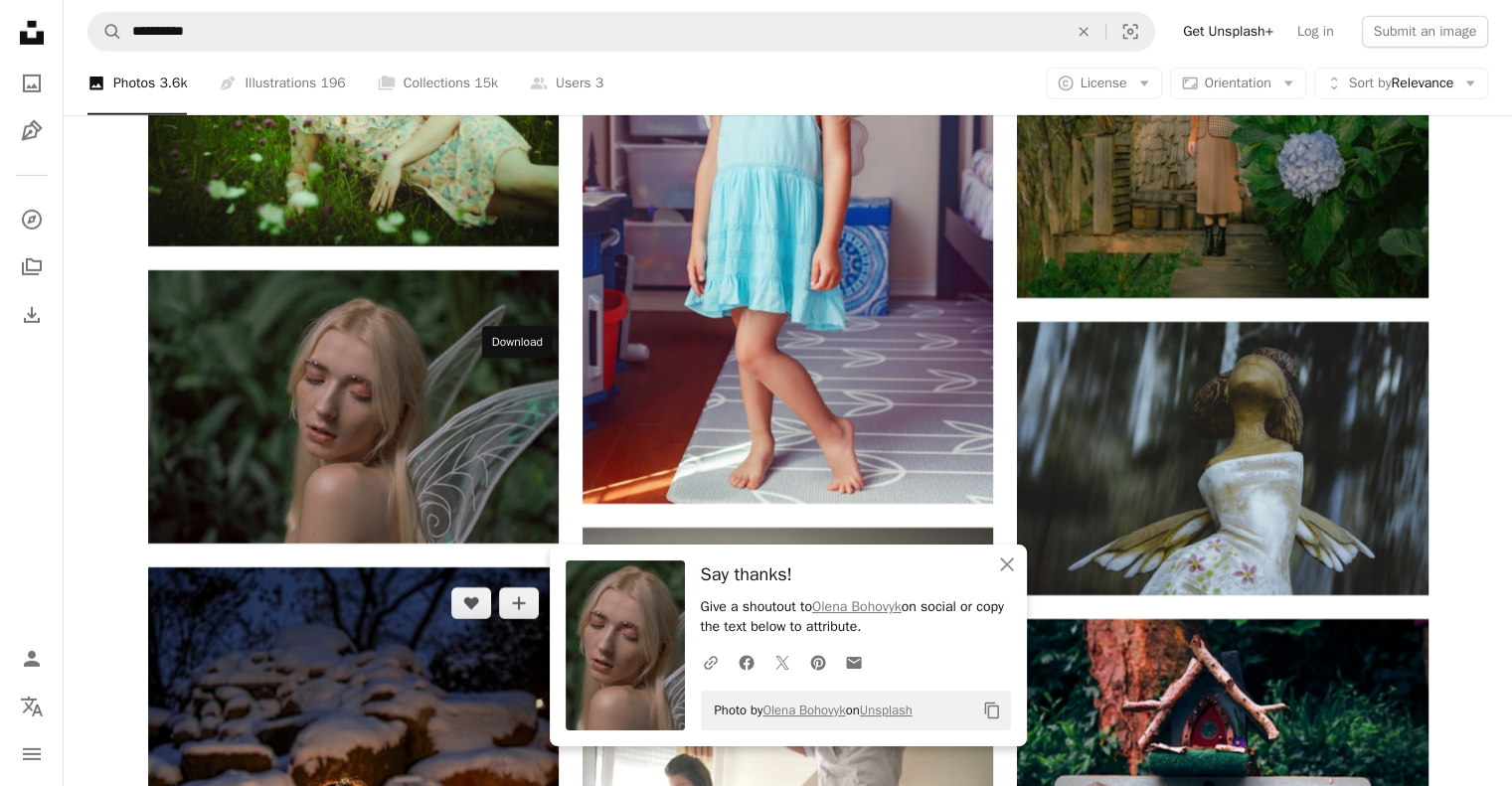 click on "Arrow pointing down" at bounding box center (519, 1148) 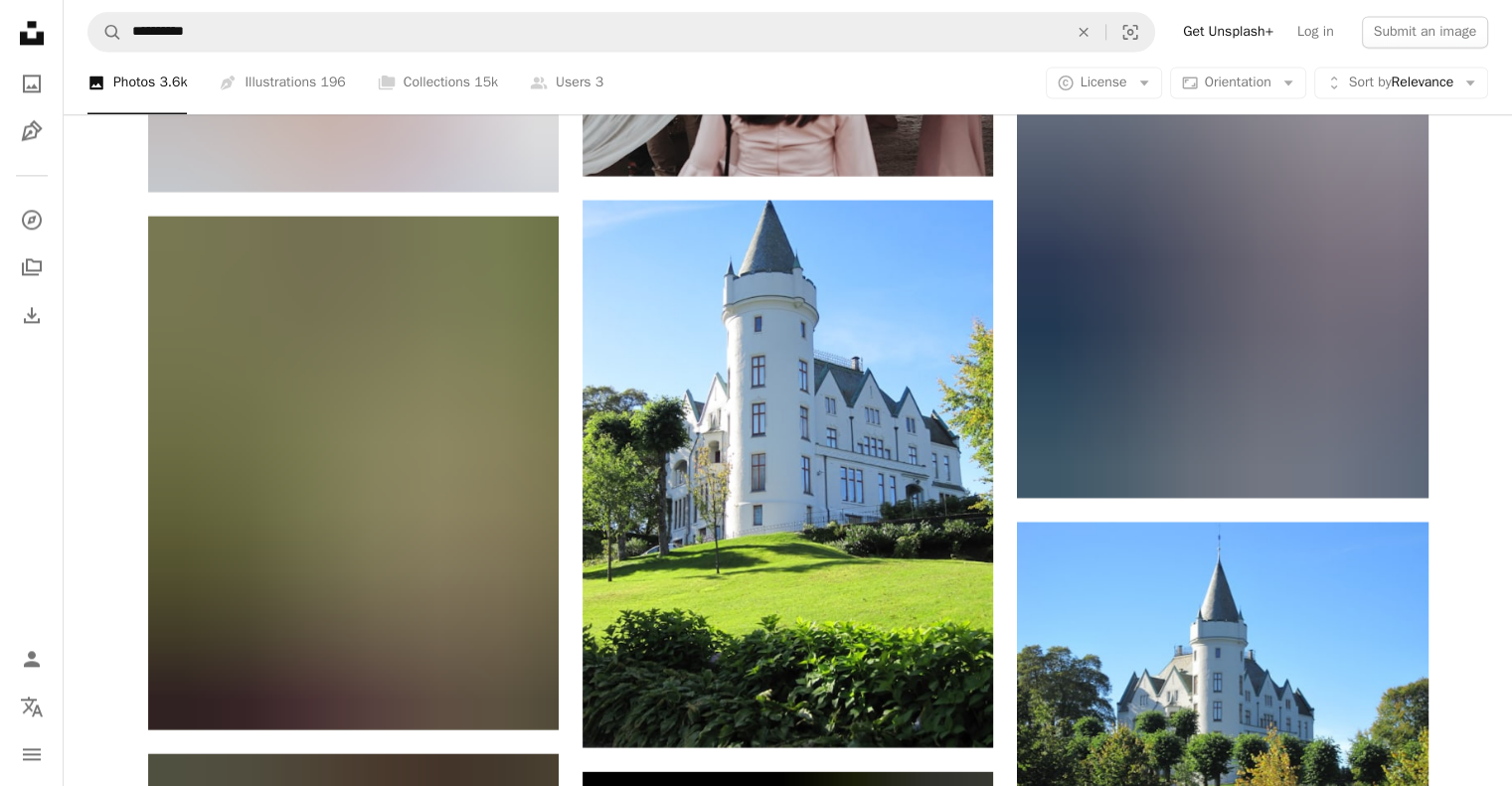 scroll, scrollTop: 17960, scrollLeft: 0, axis: vertical 